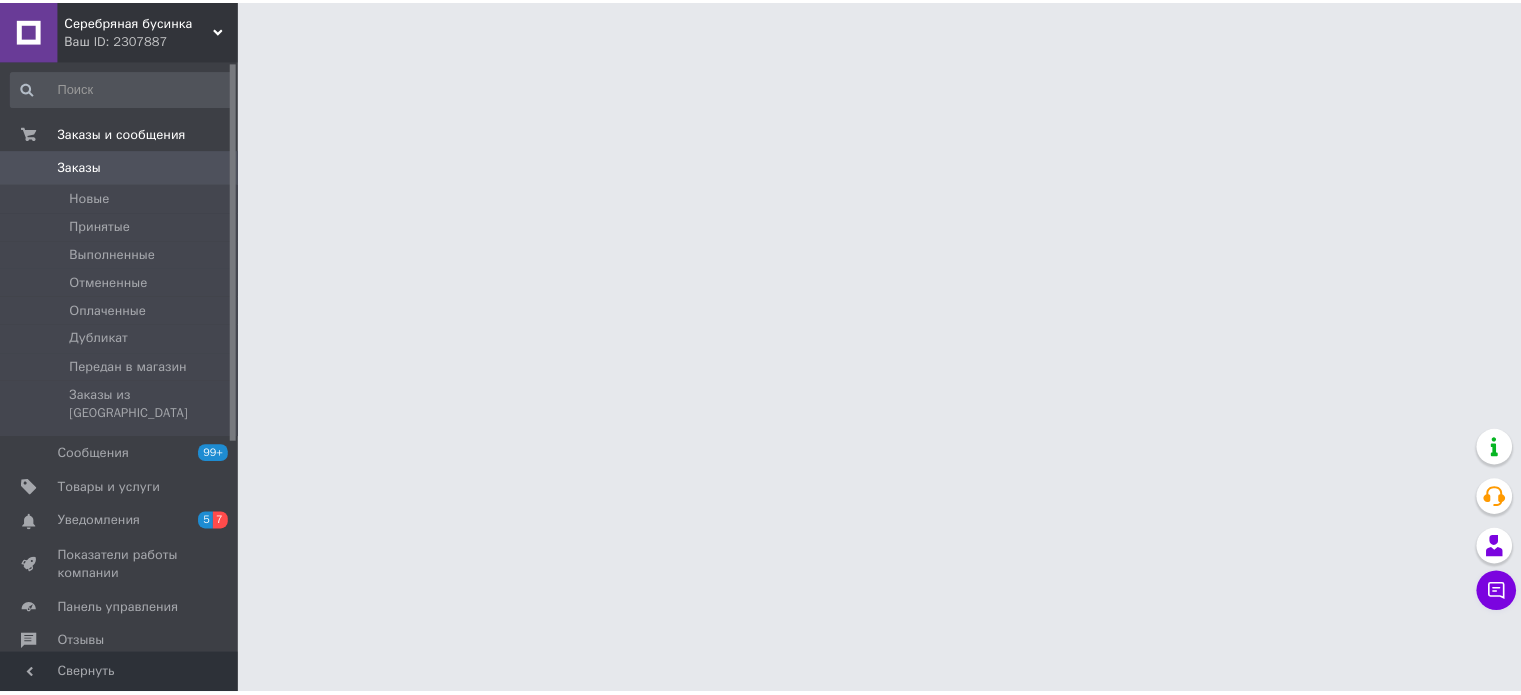 scroll, scrollTop: 0, scrollLeft: 0, axis: both 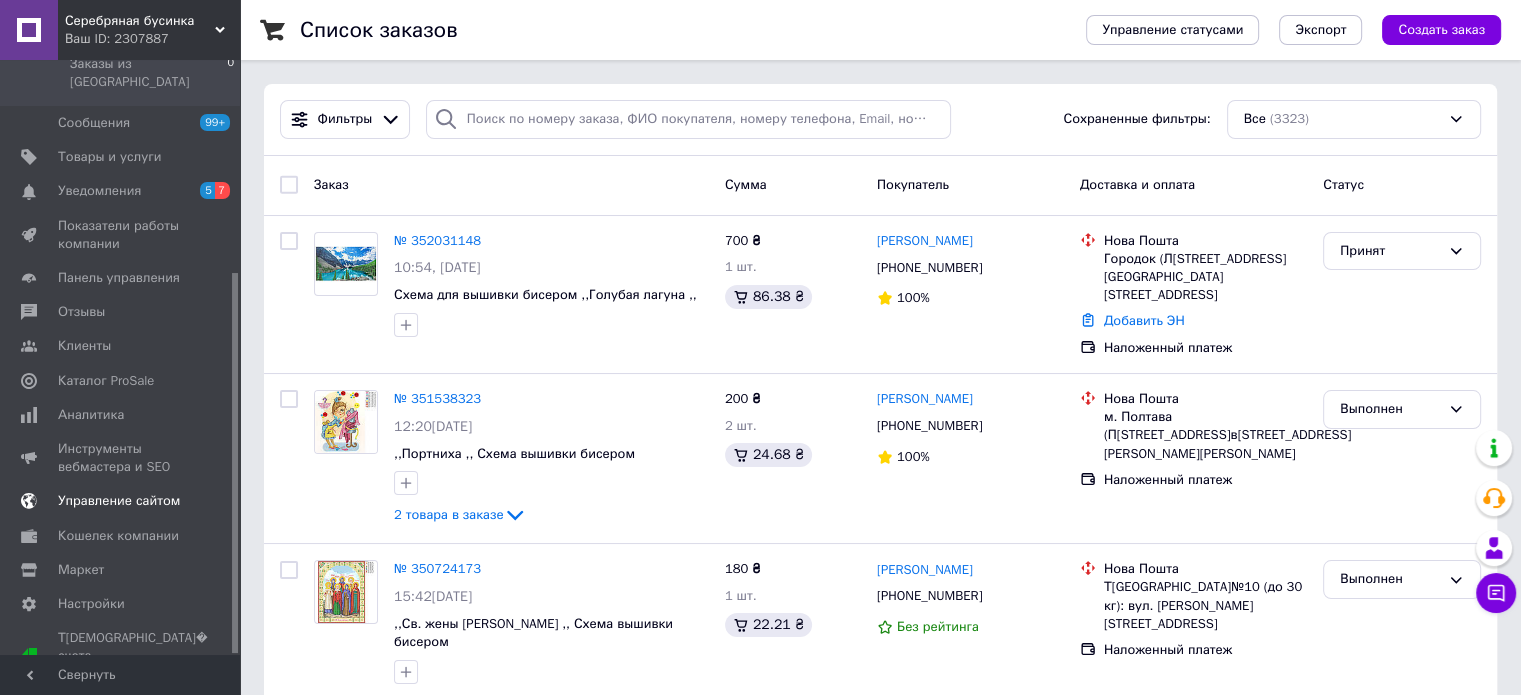 click on "Управление сайтом" at bounding box center [119, 501] 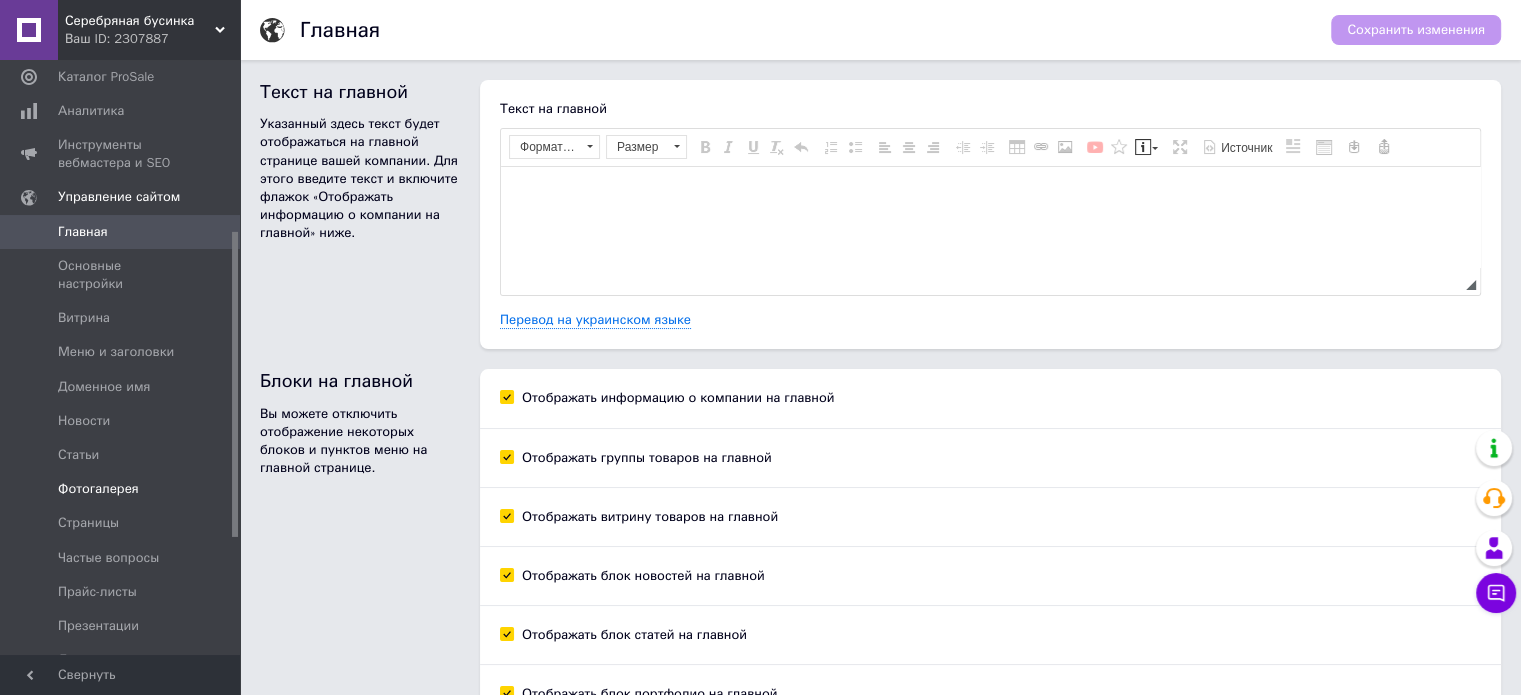 scroll, scrollTop: 0, scrollLeft: 0, axis: both 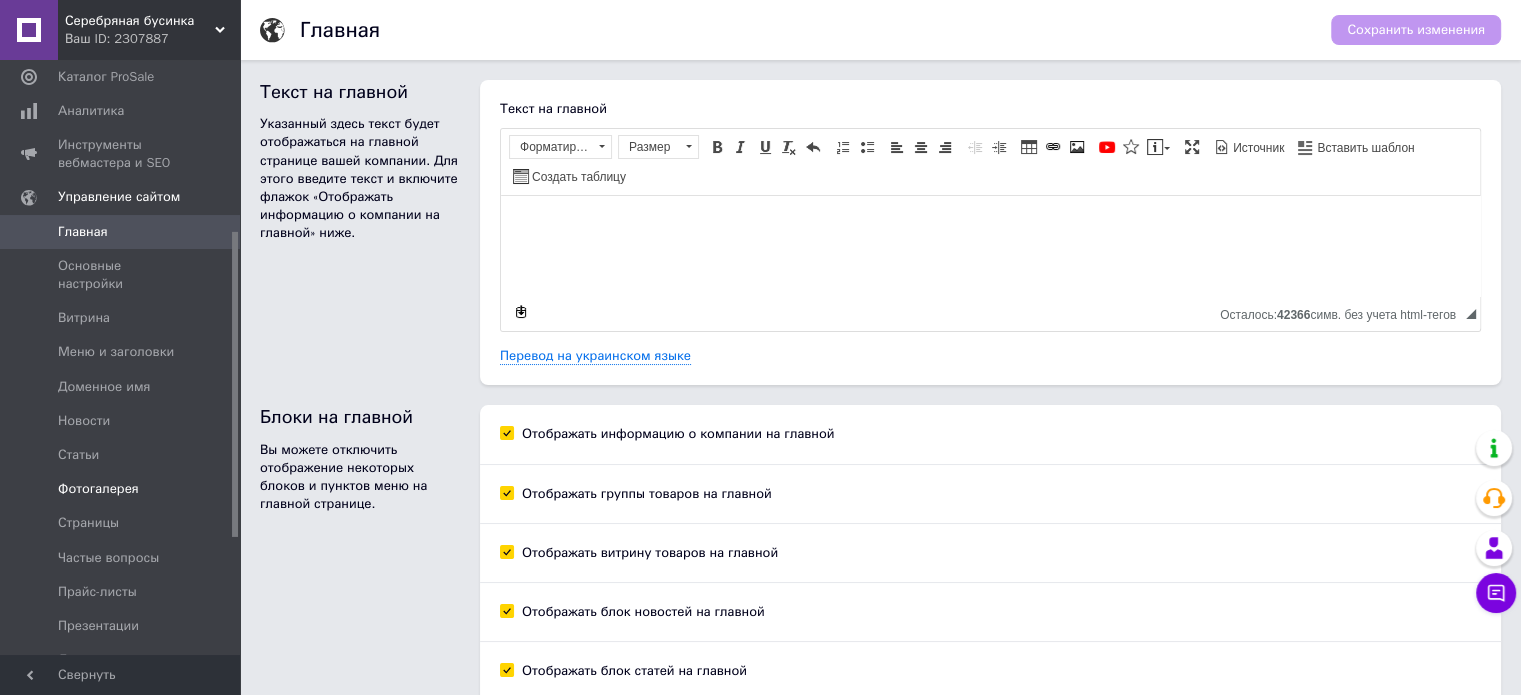 click on "Фотогалерея" at bounding box center (121, 489) 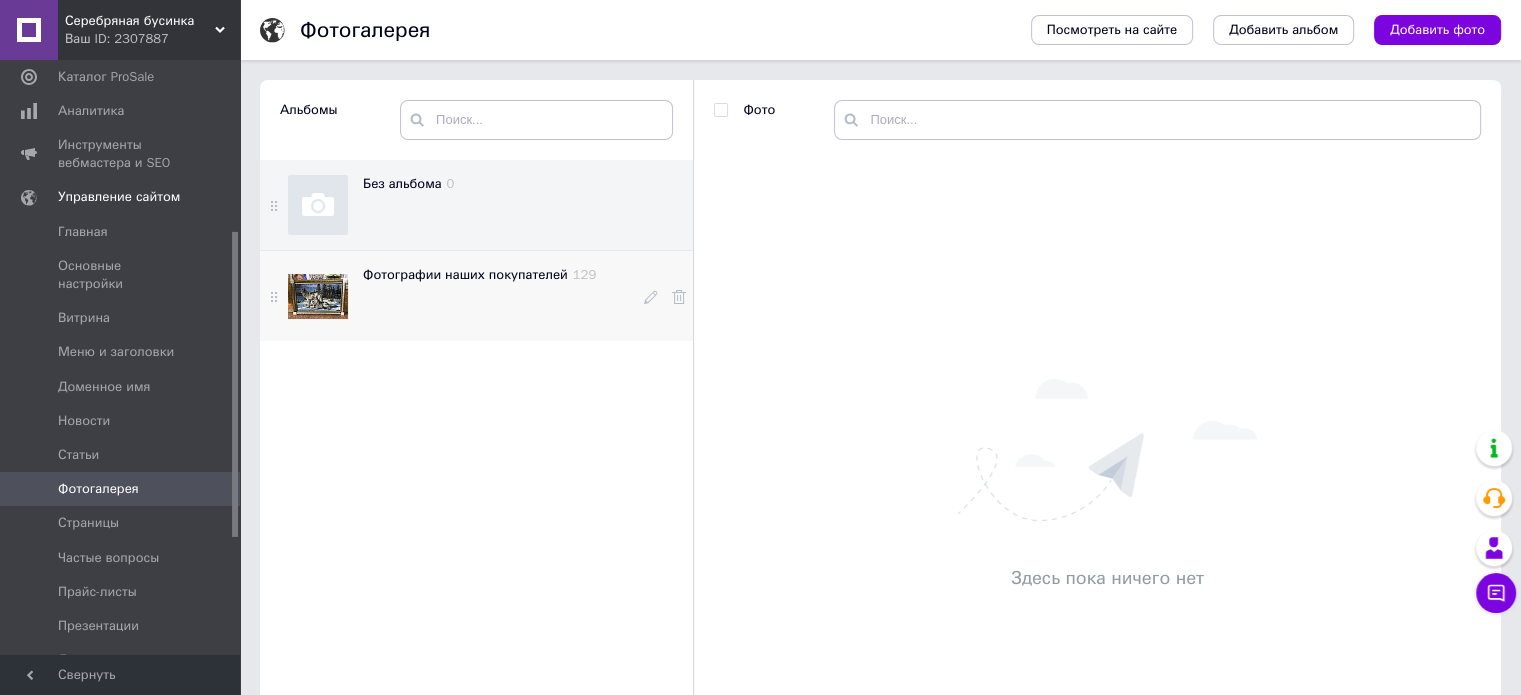 click on "Фотографии наших покупателей 129" at bounding box center [492, 296] 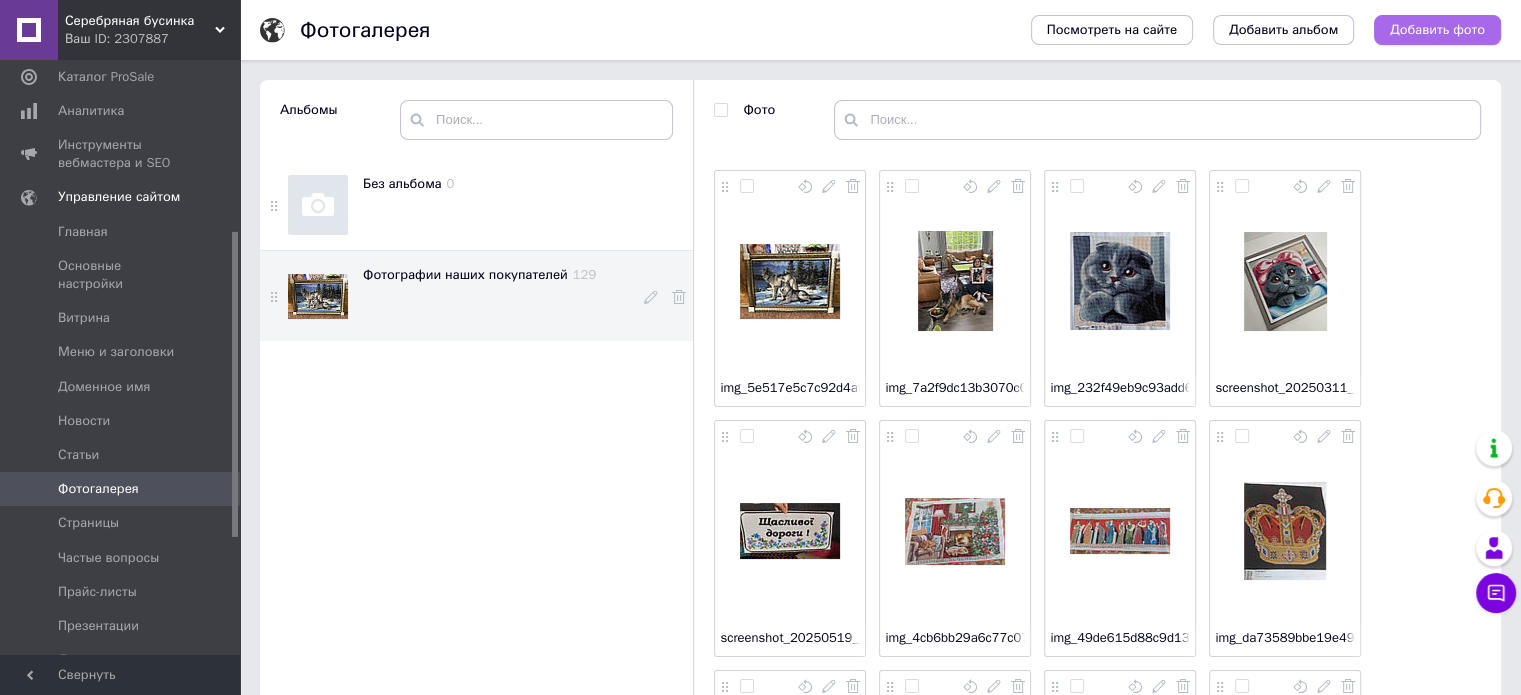 click on "Добавить фото" at bounding box center (1437, 30) 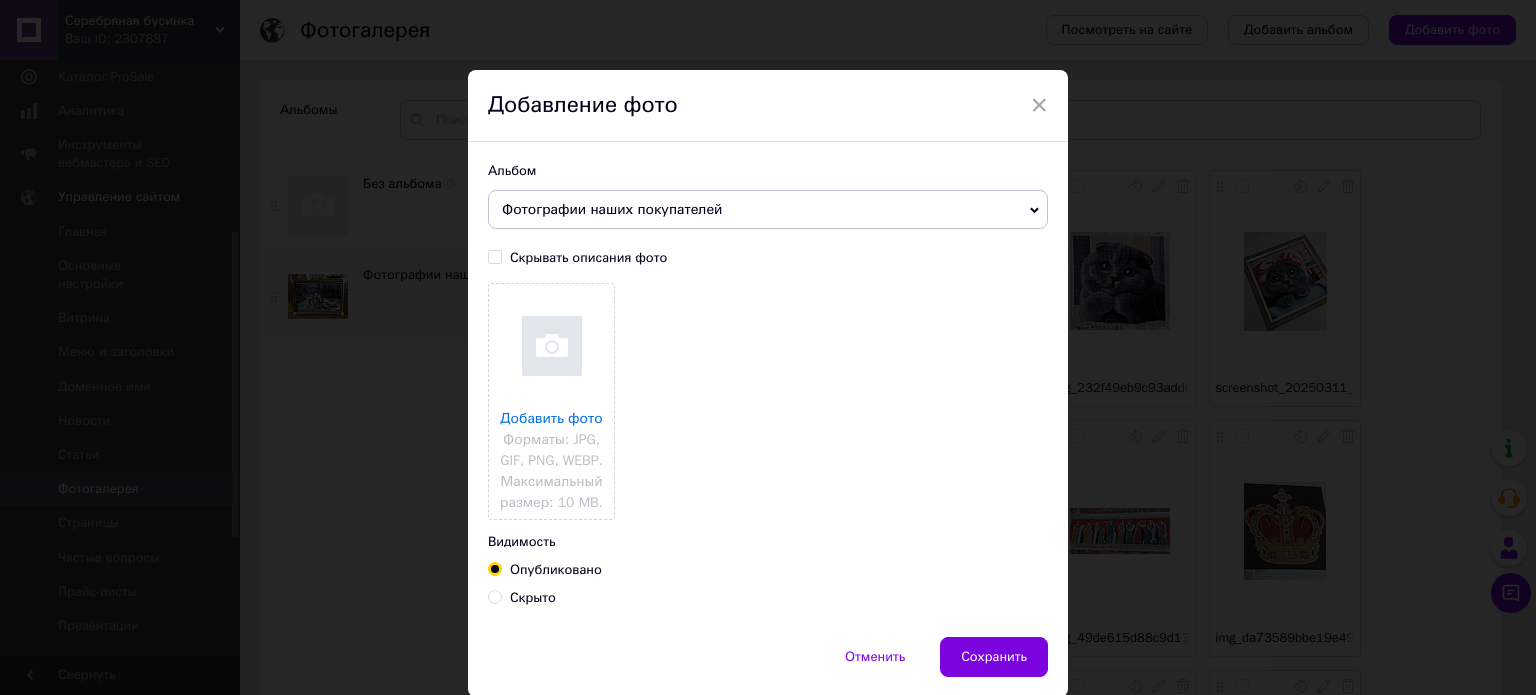 click at bounding box center (551, 399) 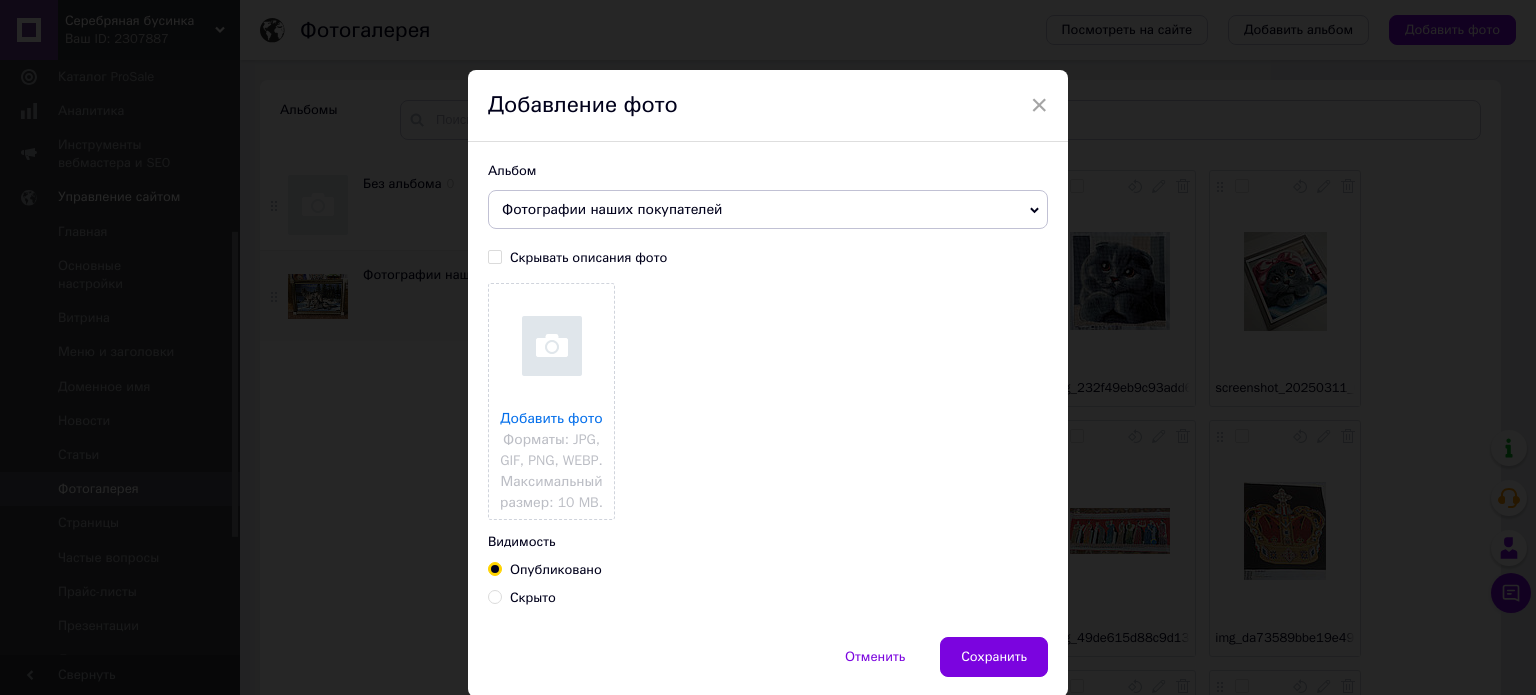 type on "C:\fakepath\Screenshot_20250709-165509_Facebook.jpg" 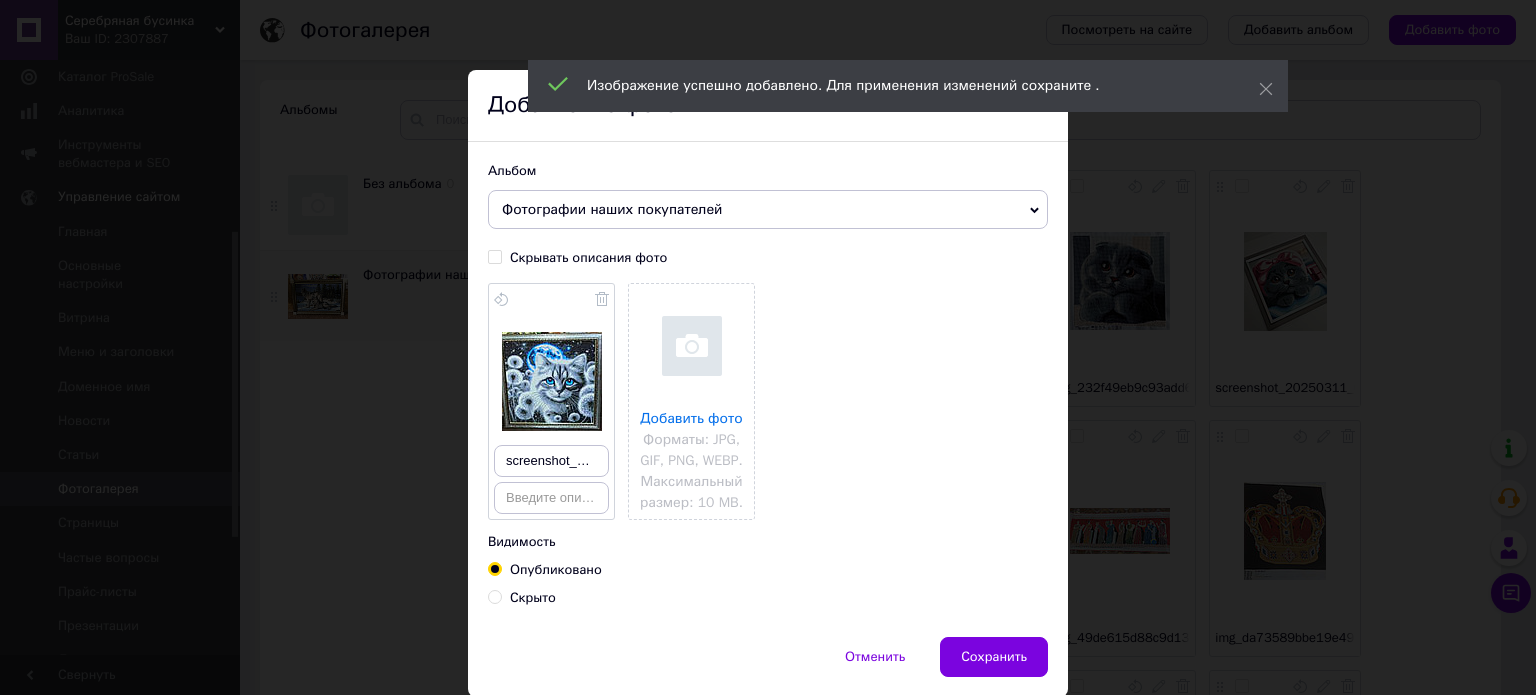click on "Сохранить" at bounding box center (994, 657) 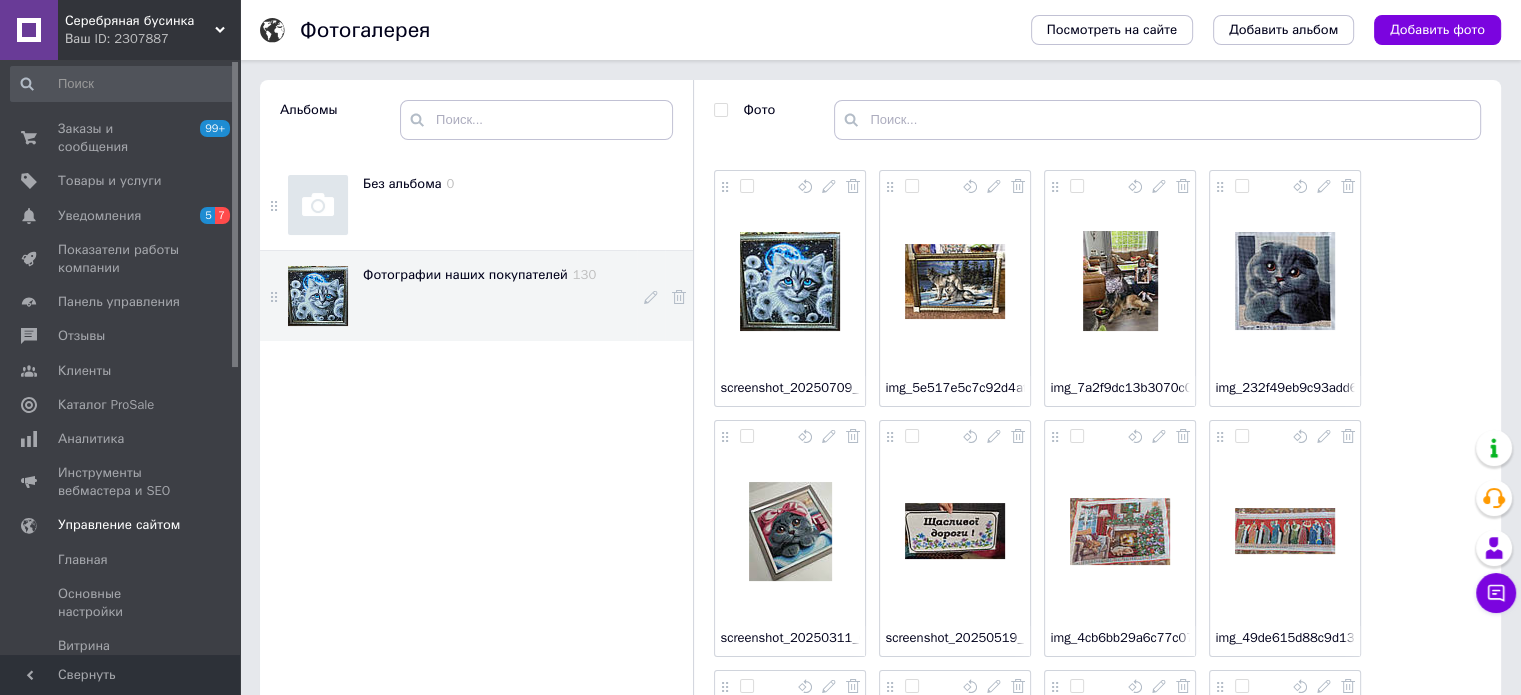scroll, scrollTop: 0, scrollLeft: 0, axis: both 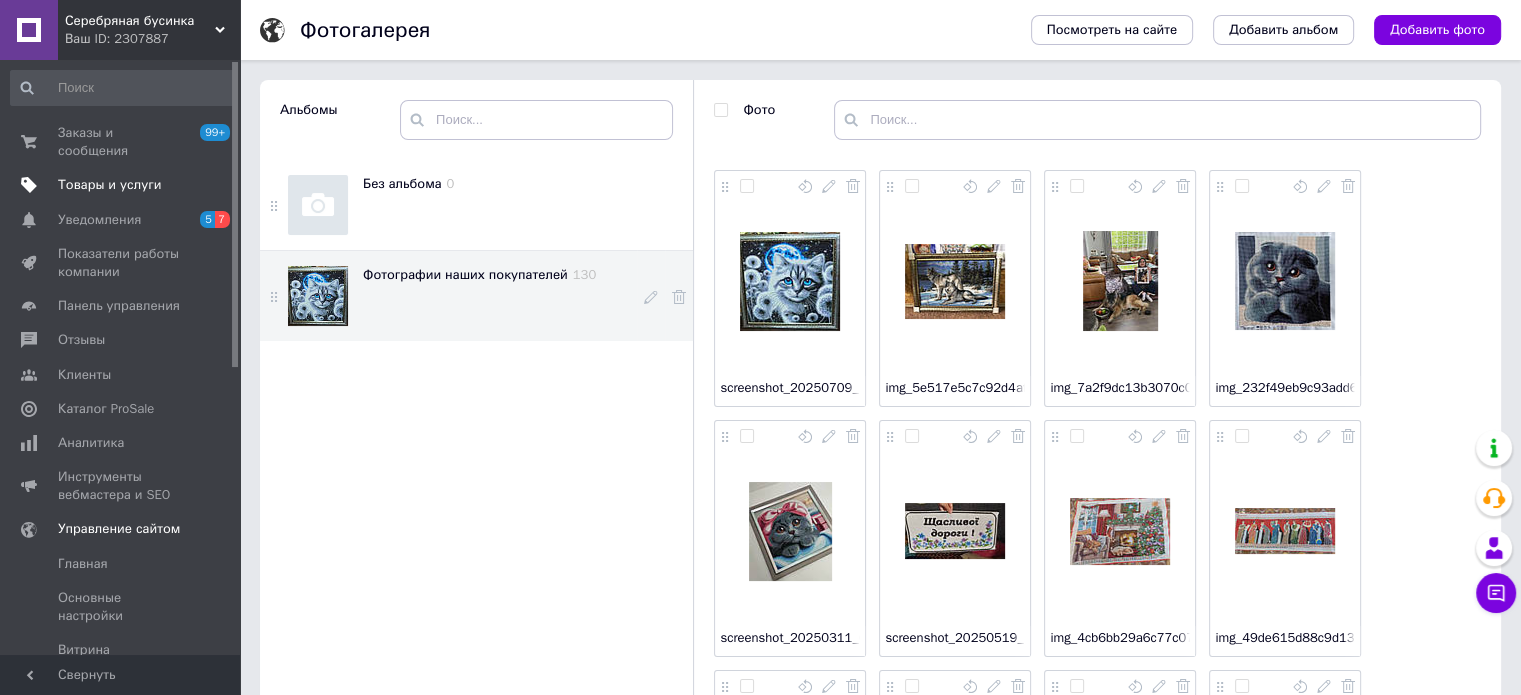 click on "Товары и услуги" at bounding box center [110, 185] 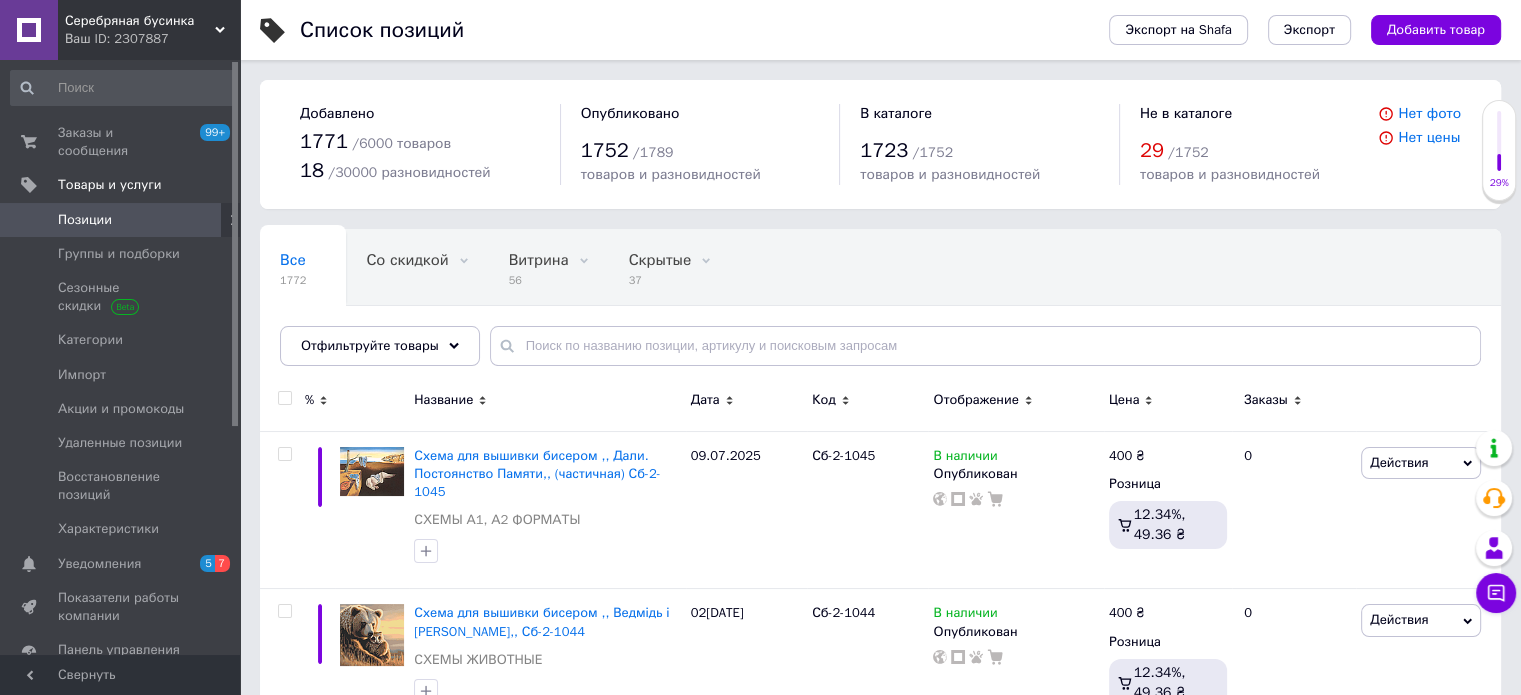 click on "Позиции" at bounding box center (121, 220) 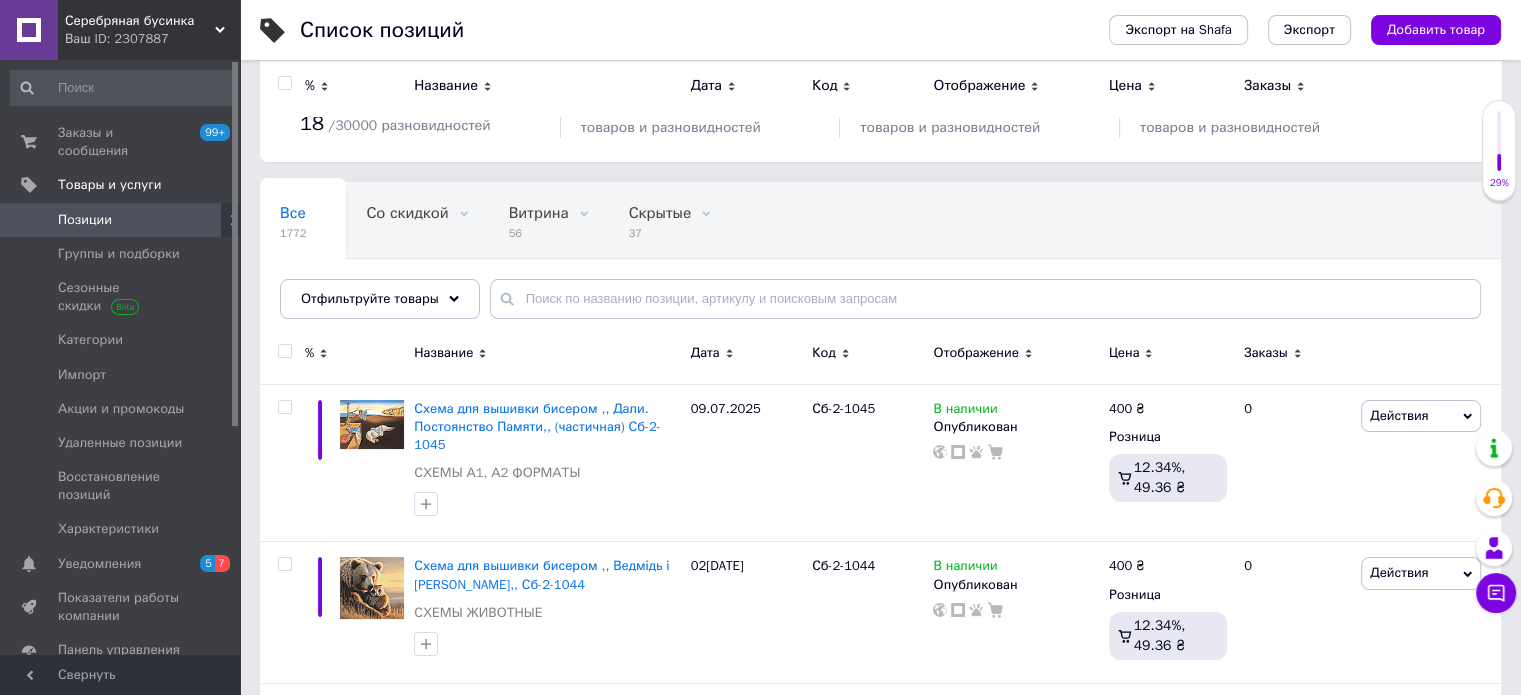scroll, scrollTop: 0, scrollLeft: 0, axis: both 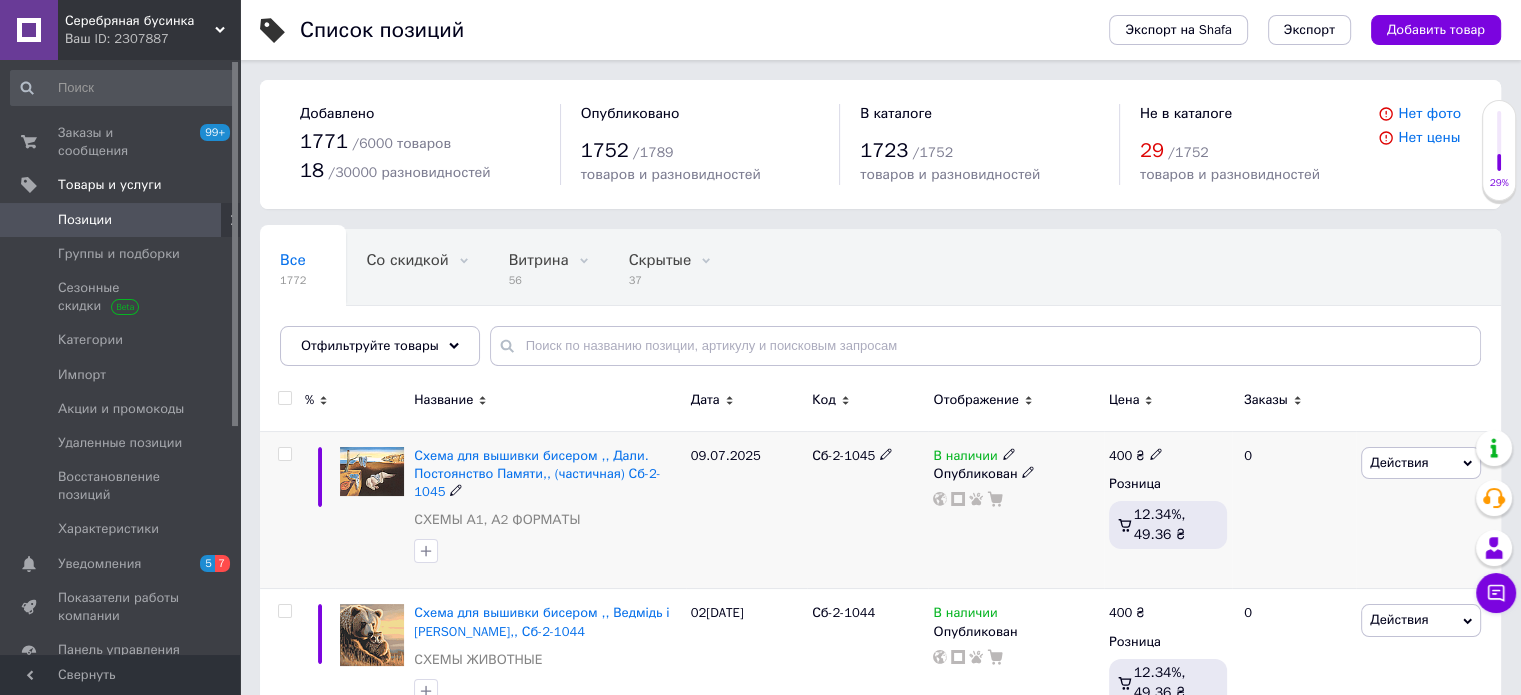 click at bounding box center (372, 471) 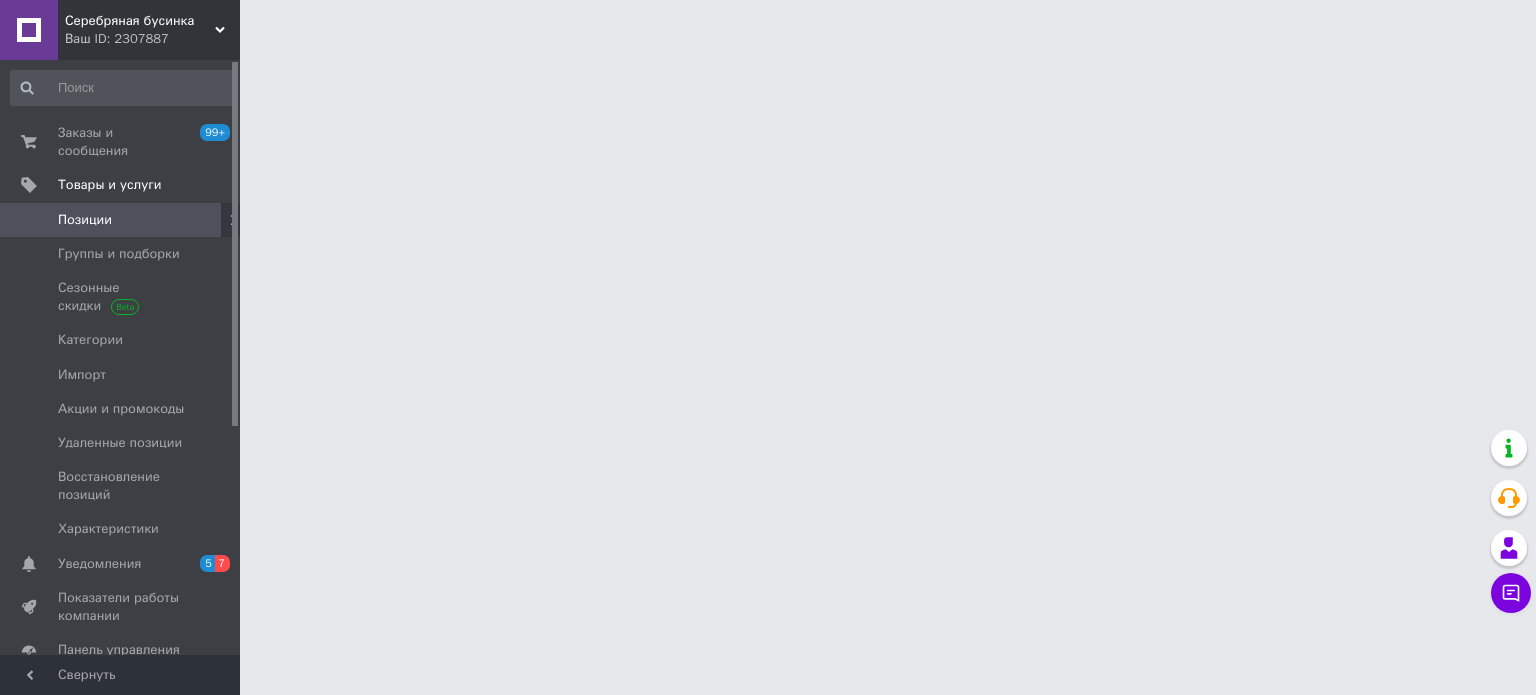 click on "Серебряная бусинка Ваш ID: 2307887 Сайт Серебряная бусинка Кабинет покупателя Проверить состояние системы Страница на портале [PERSON_NAME] Справка Выйти Заказы и сообщения 99+ 0 Товары и услуги Позиции Группы и подборки Сезонные скидки Категории Импорт Акции и промокоды Удаленные позиции Восстановление позиций Характеристики Уведомления 5 7 Показатели работы компании Панель управления Отзывы Клиенты Каталог ProSale Аналитика Инструменты вебмастера и SEO Управление сайтом Кошелек компании Маркет Настройки" at bounding box center [768, 25] 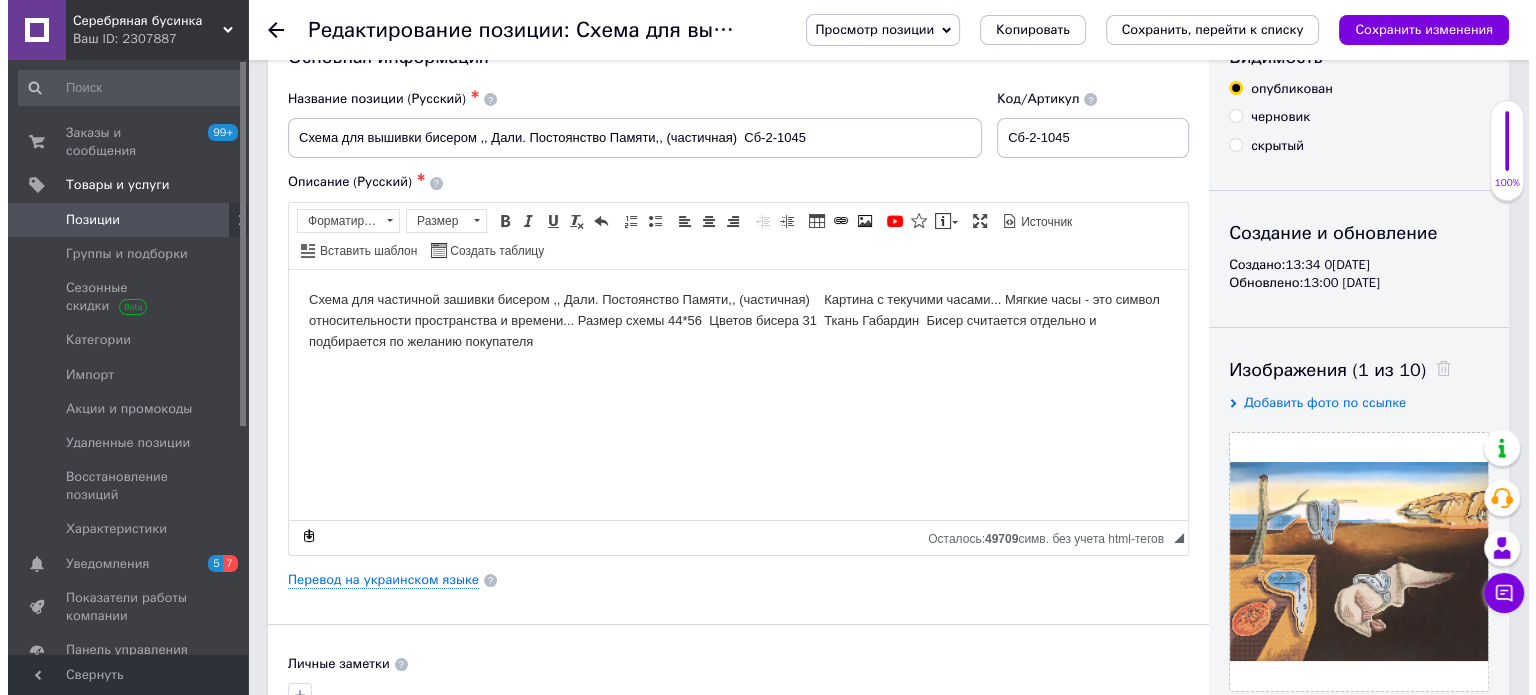 scroll, scrollTop: 100, scrollLeft: 0, axis: vertical 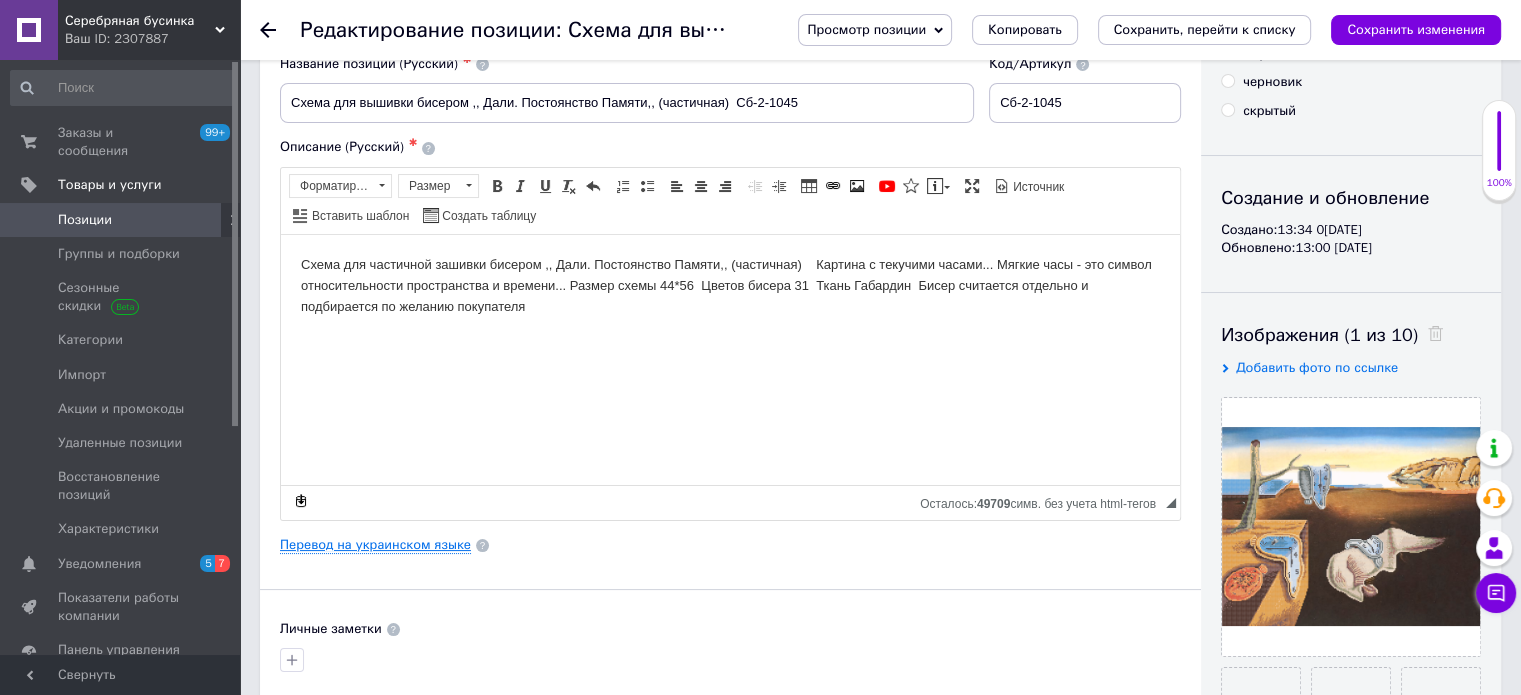 click on "Перевод на украинском языке" at bounding box center (375, 545) 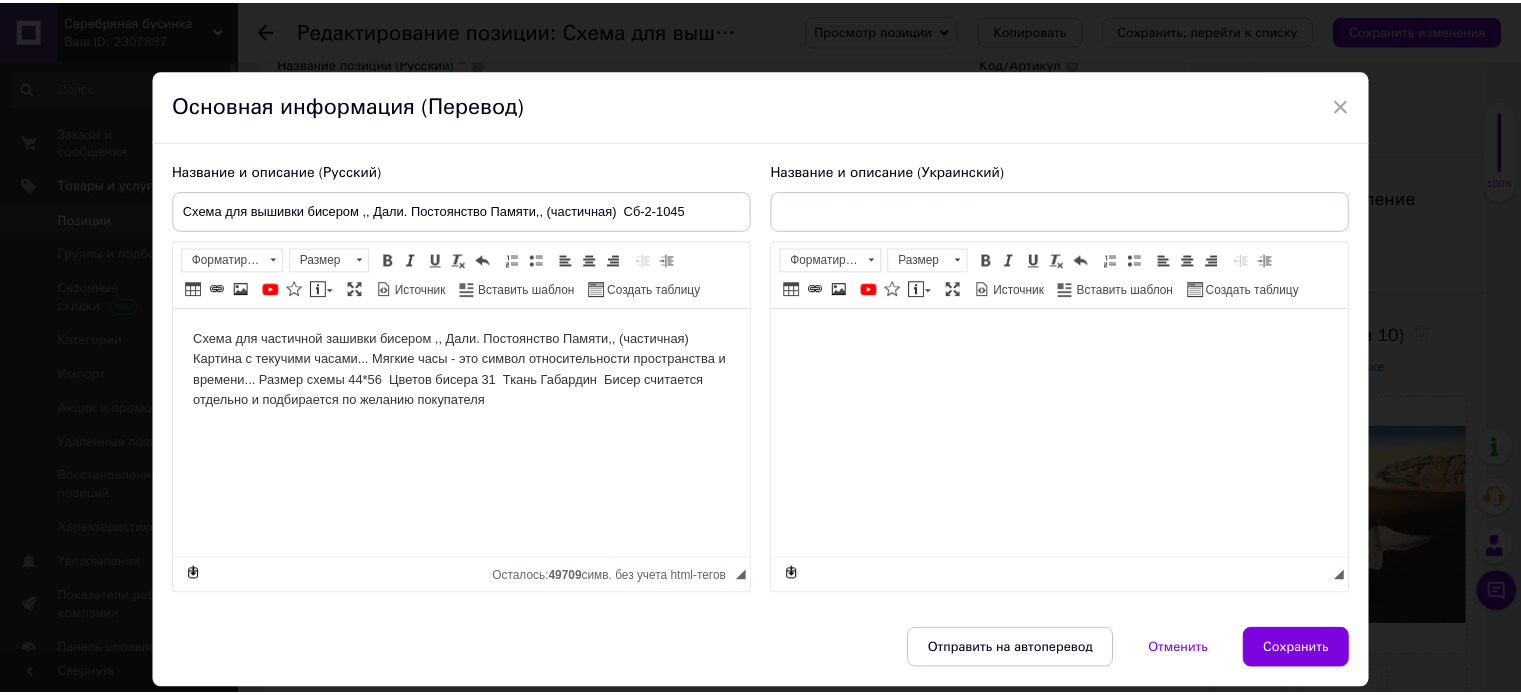 scroll, scrollTop: 0, scrollLeft: 0, axis: both 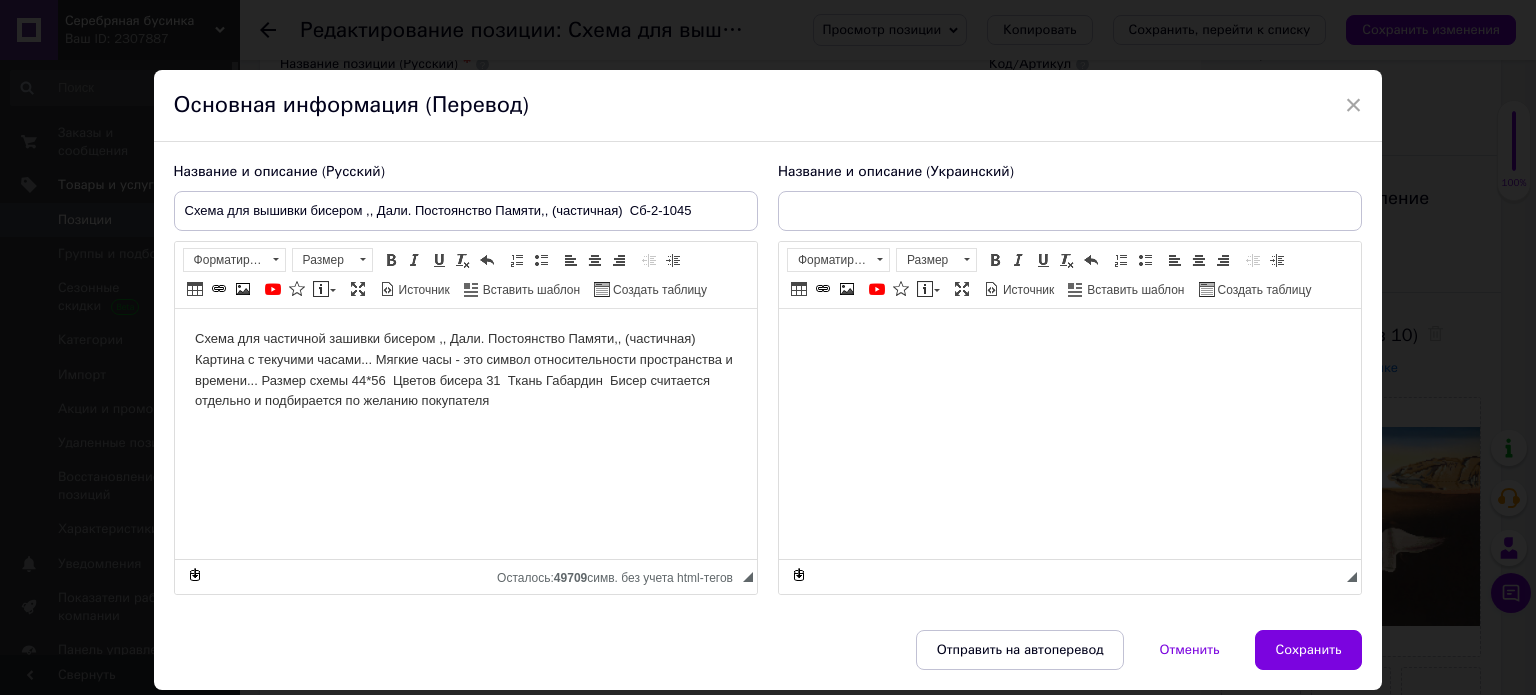 type on "Схема для вишивки бісером  ,, Далі.Постійність Пам*яті,,(часткова)  Сб-2-1045" 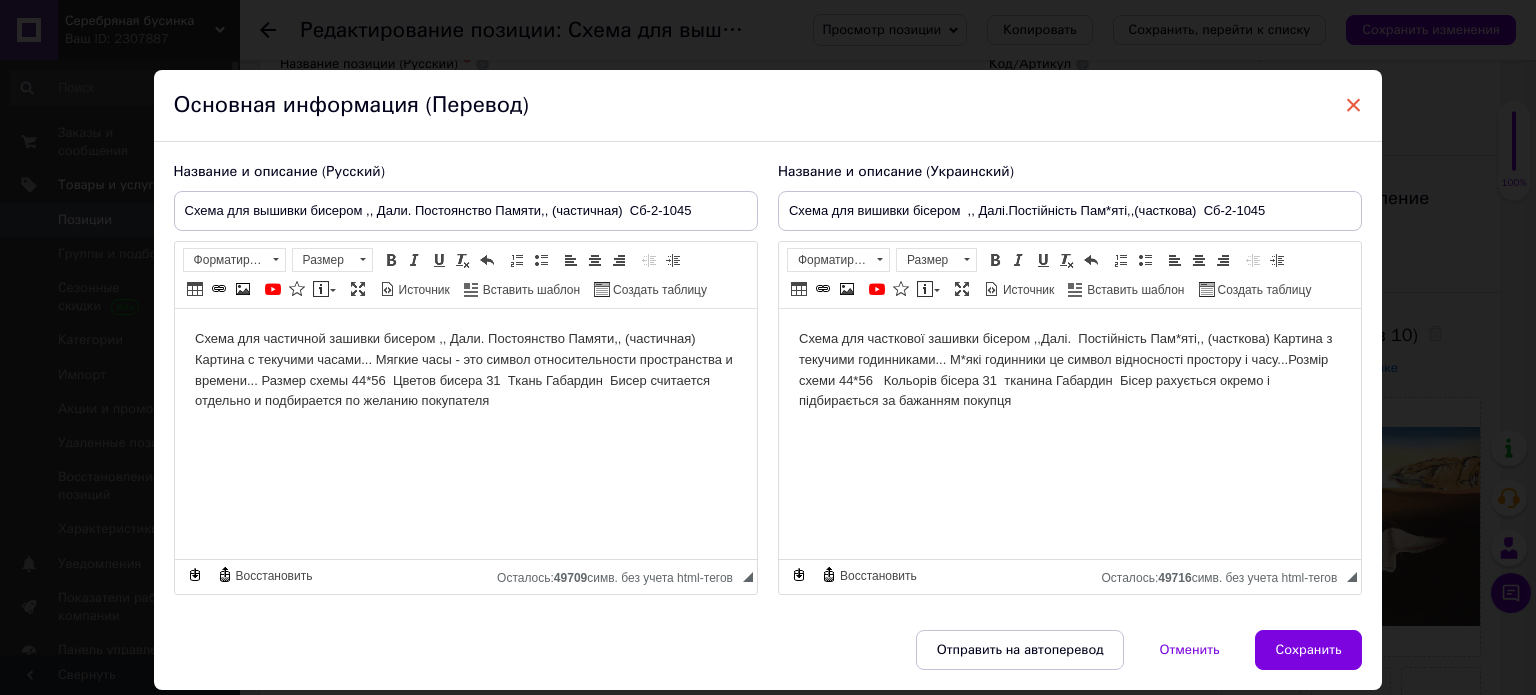 click on "×" at bounding box center [1354, 105] 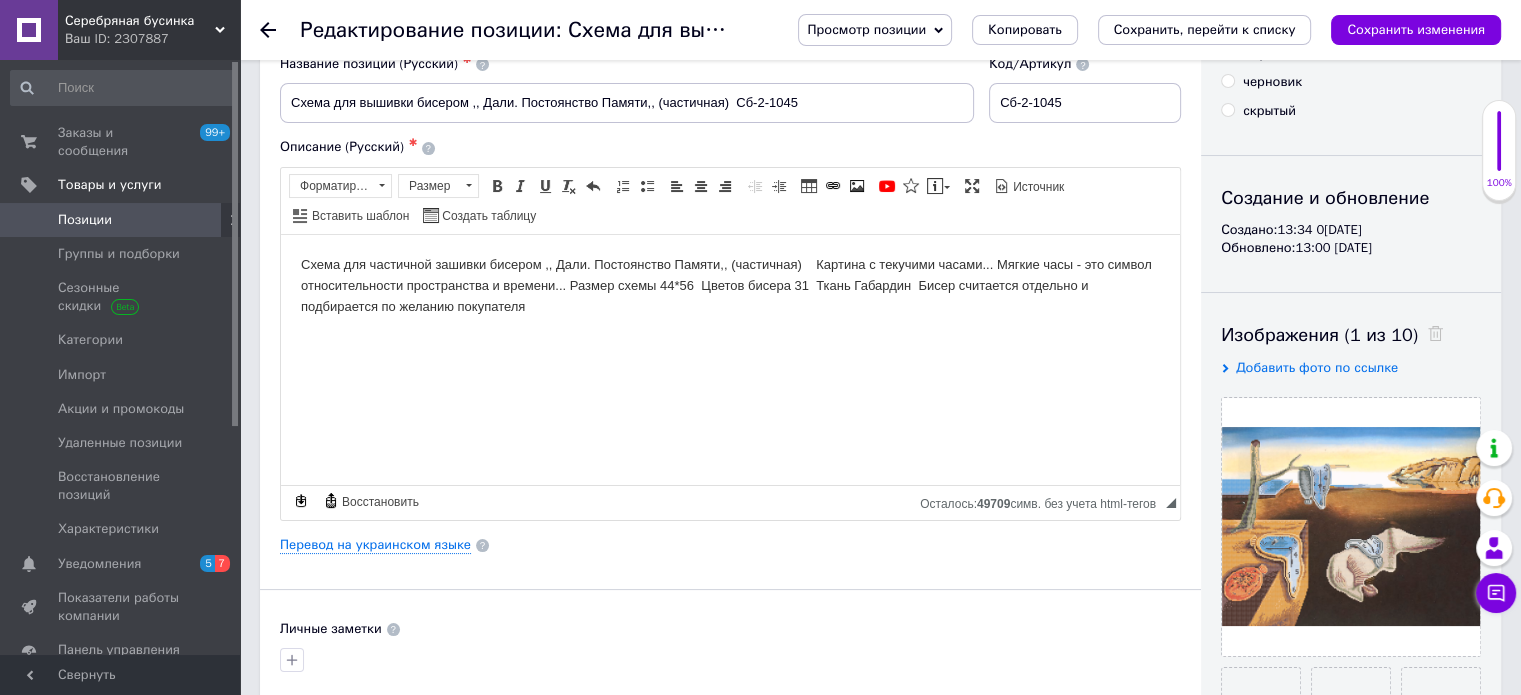 click on "Позиции" at bounding box center (121, 220) 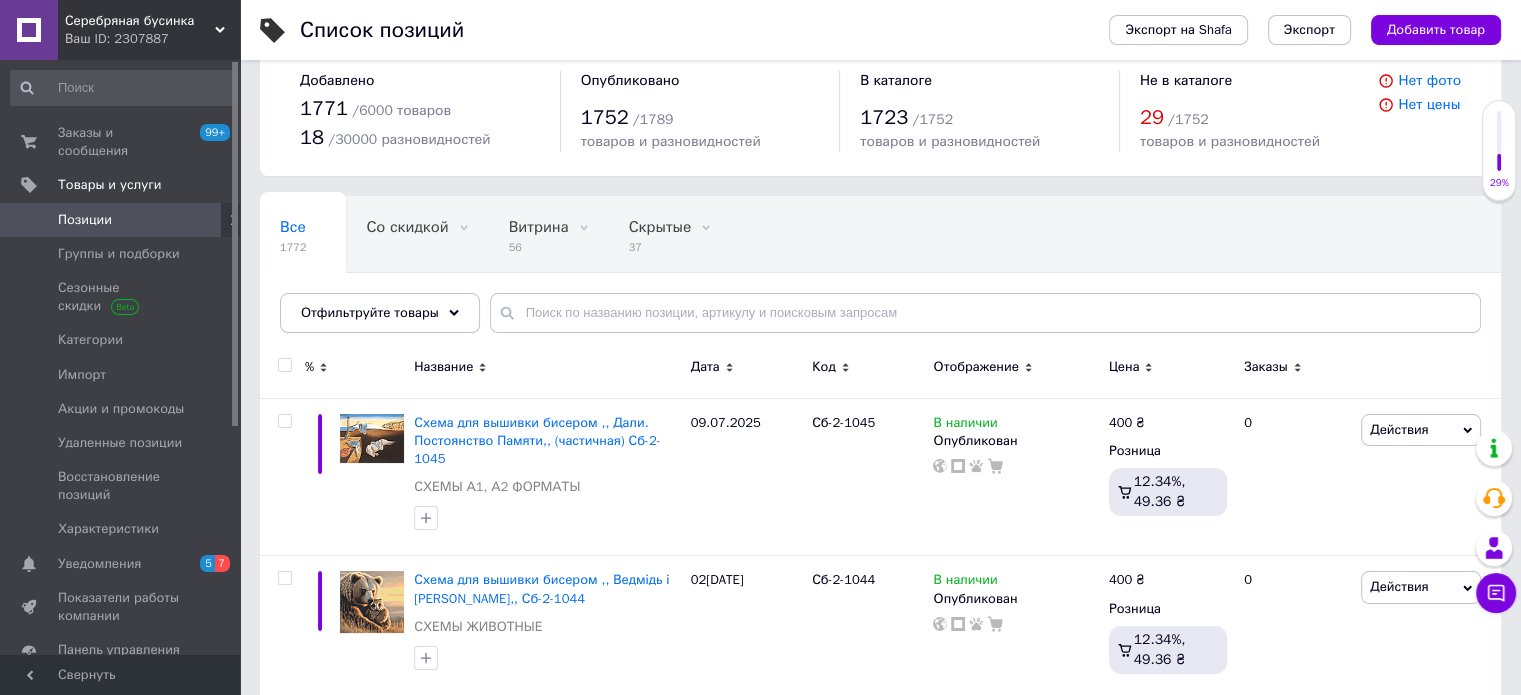 scroll, scrollTop: 0, scrollLeft: 0, axis: both 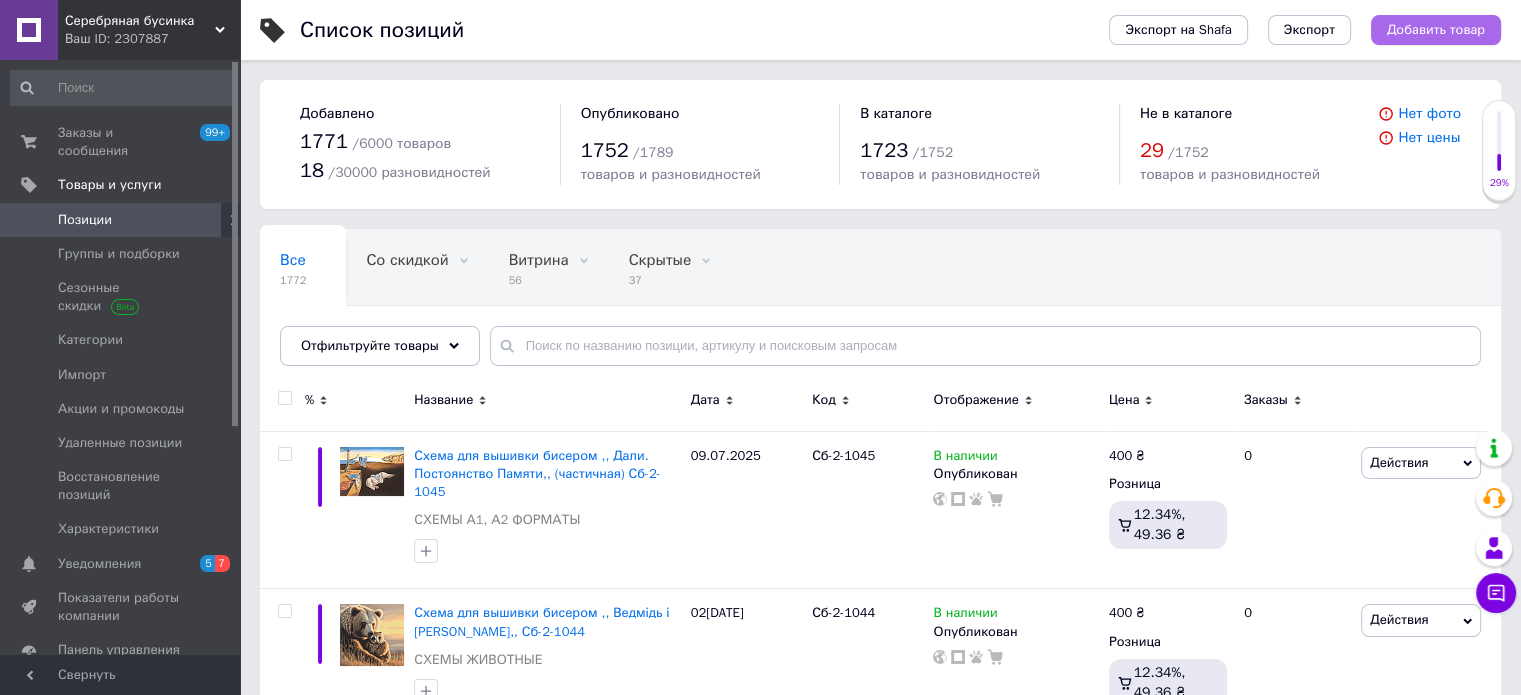 click on "Добавить товар" at bounding box center (1436, 30) 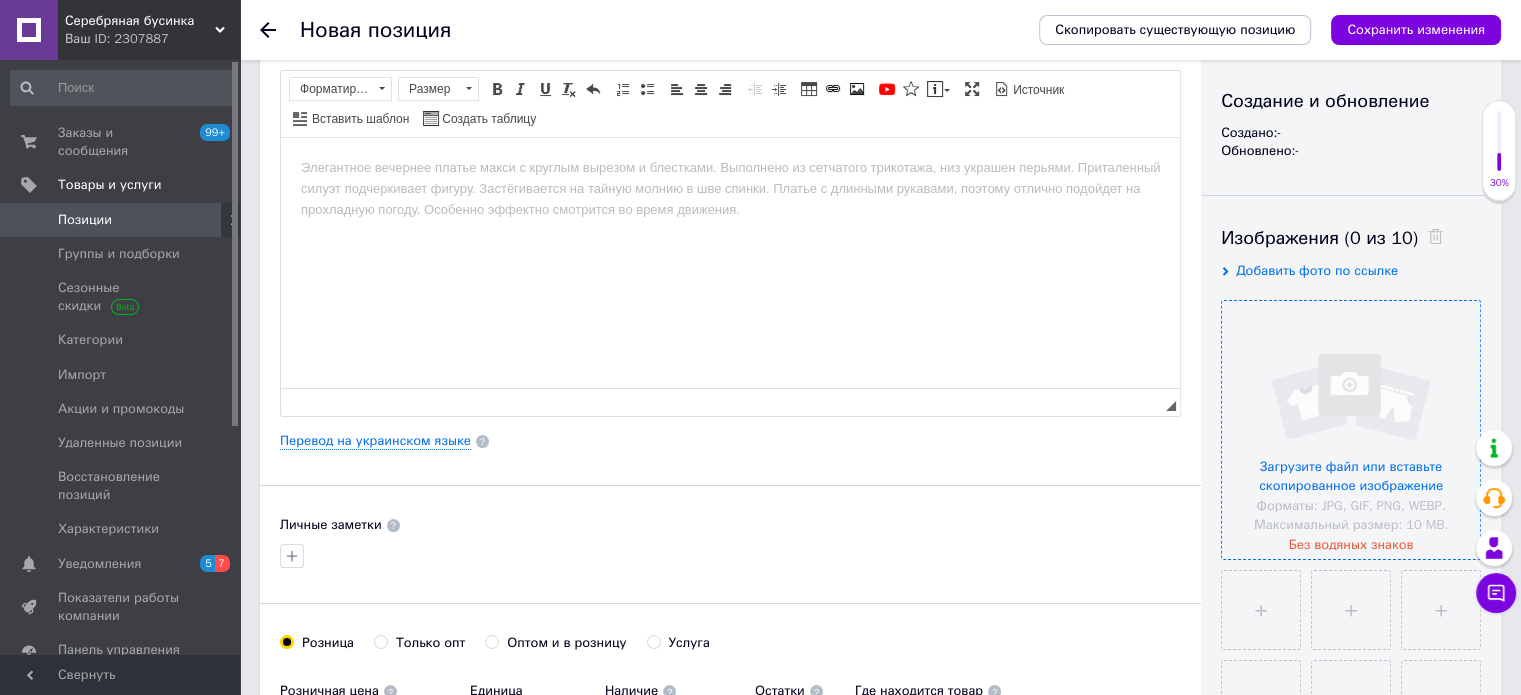 scroll, scrollTop: 200, scrollLeft: 0, axis: vertical 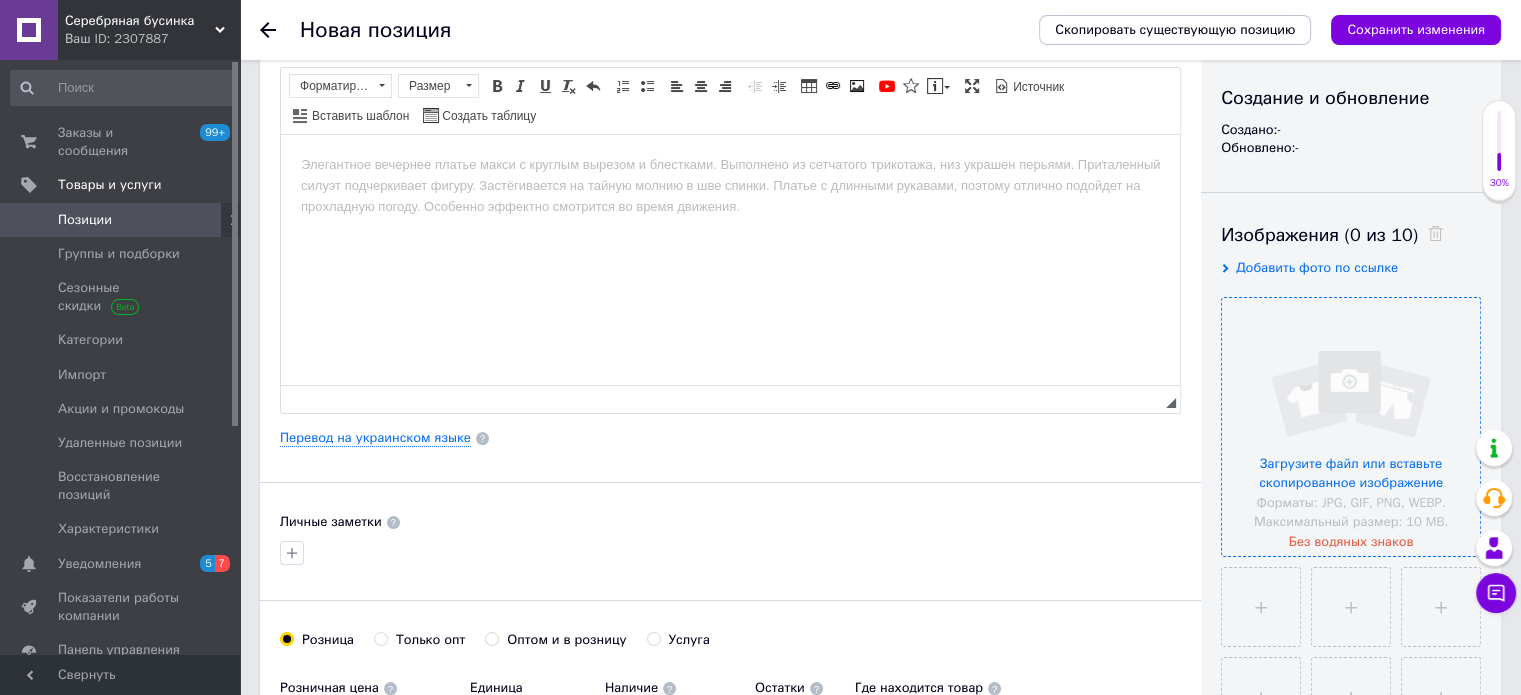 click at bounding box center [1351, 427] 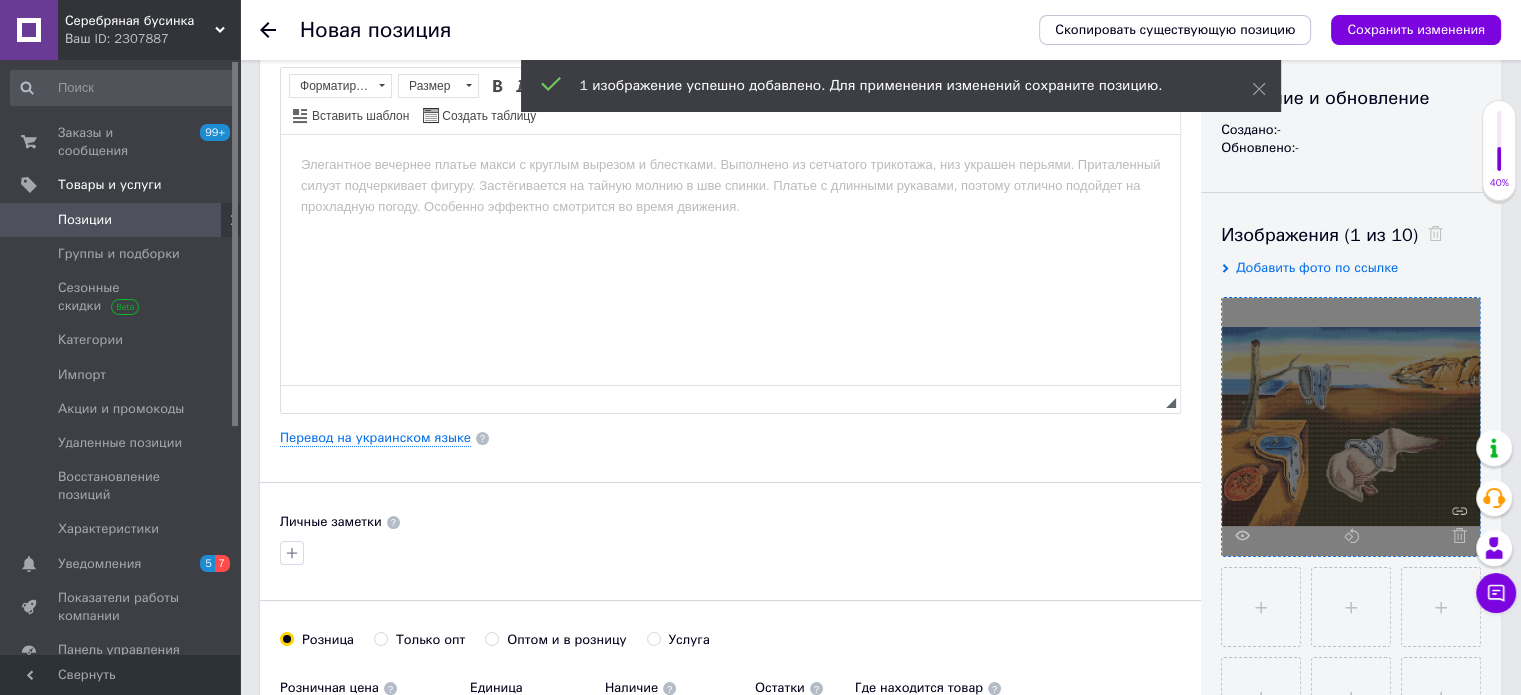 scroll, scrollTop: 0, scrollLeft: 0, axis: both 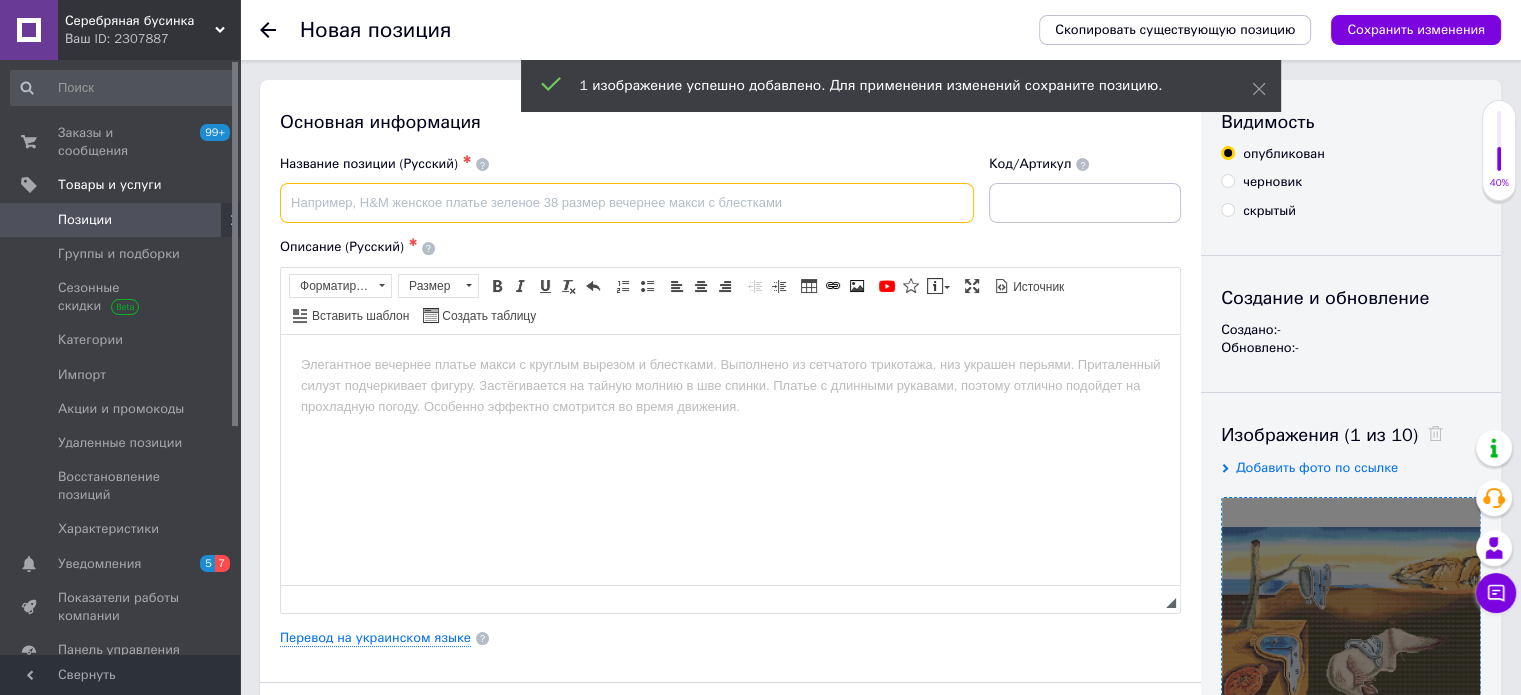 click at bounding box center (627, 203) 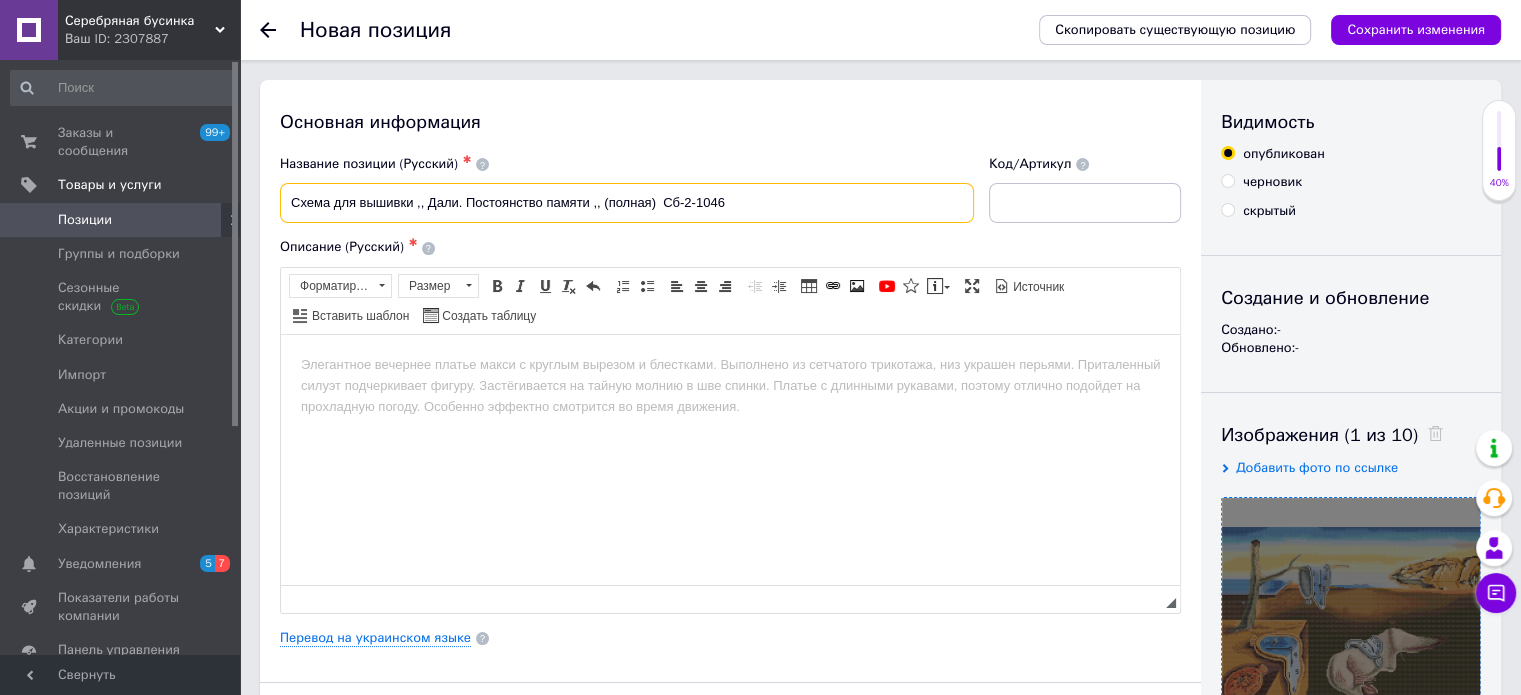 type on "Схема для вышивки ,, Дали. Постоянство памяти ,, (полная)  Сб-2-1046" 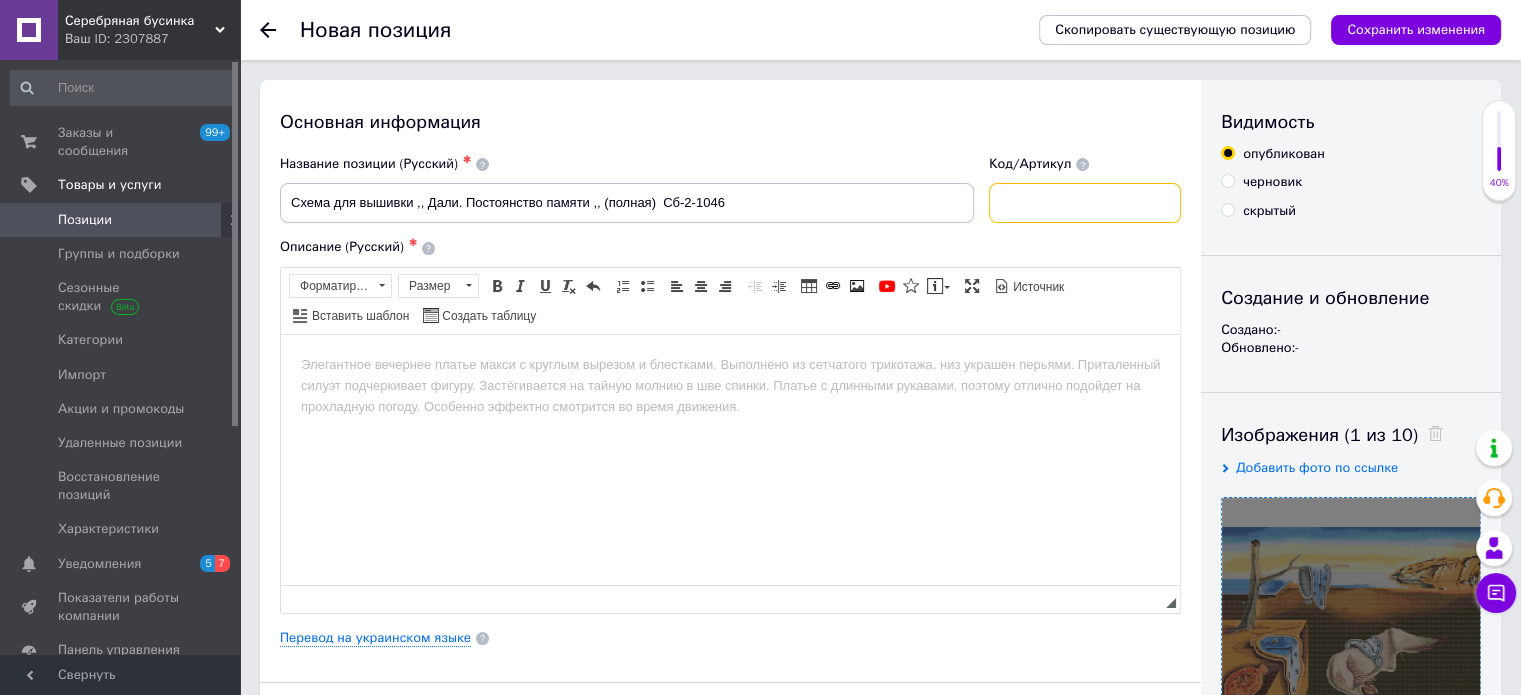 click at bounding box center (1085, 203) 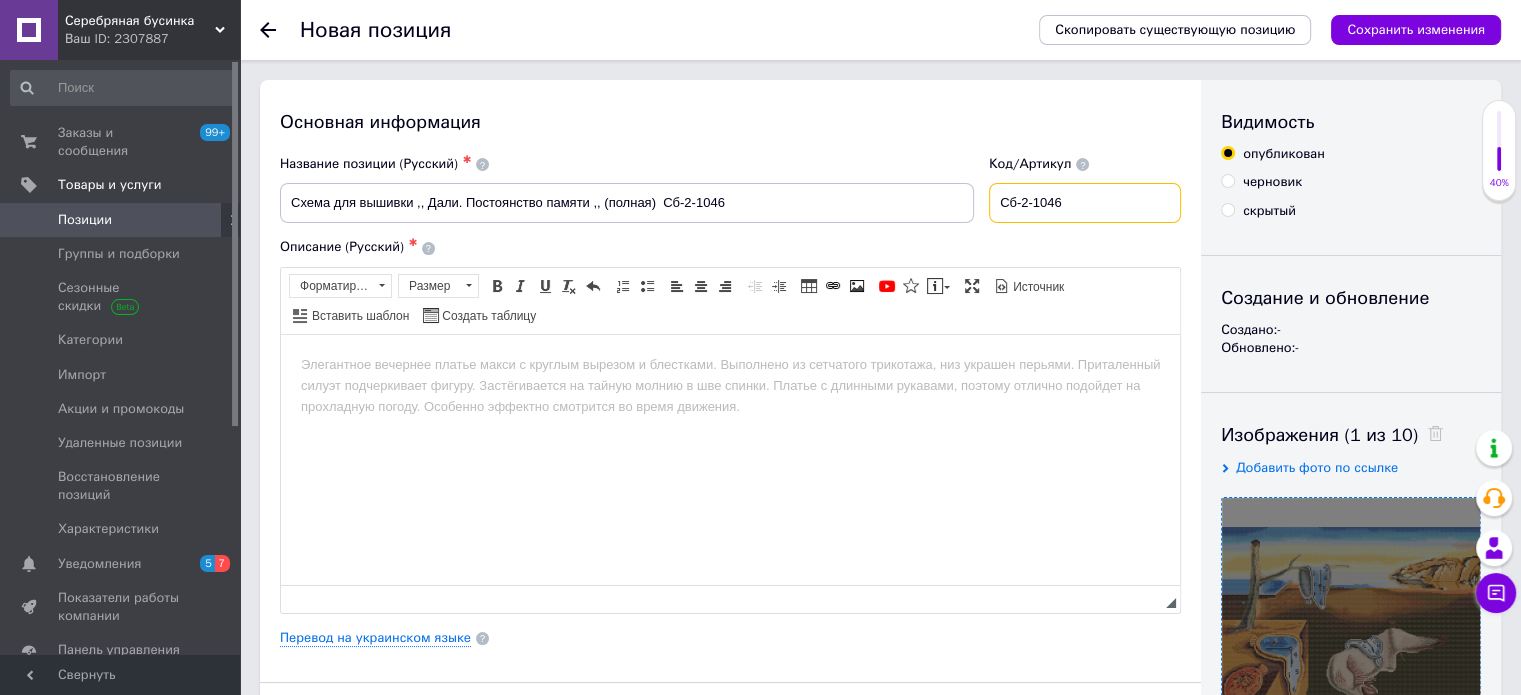 type on "Сб-2-1046" 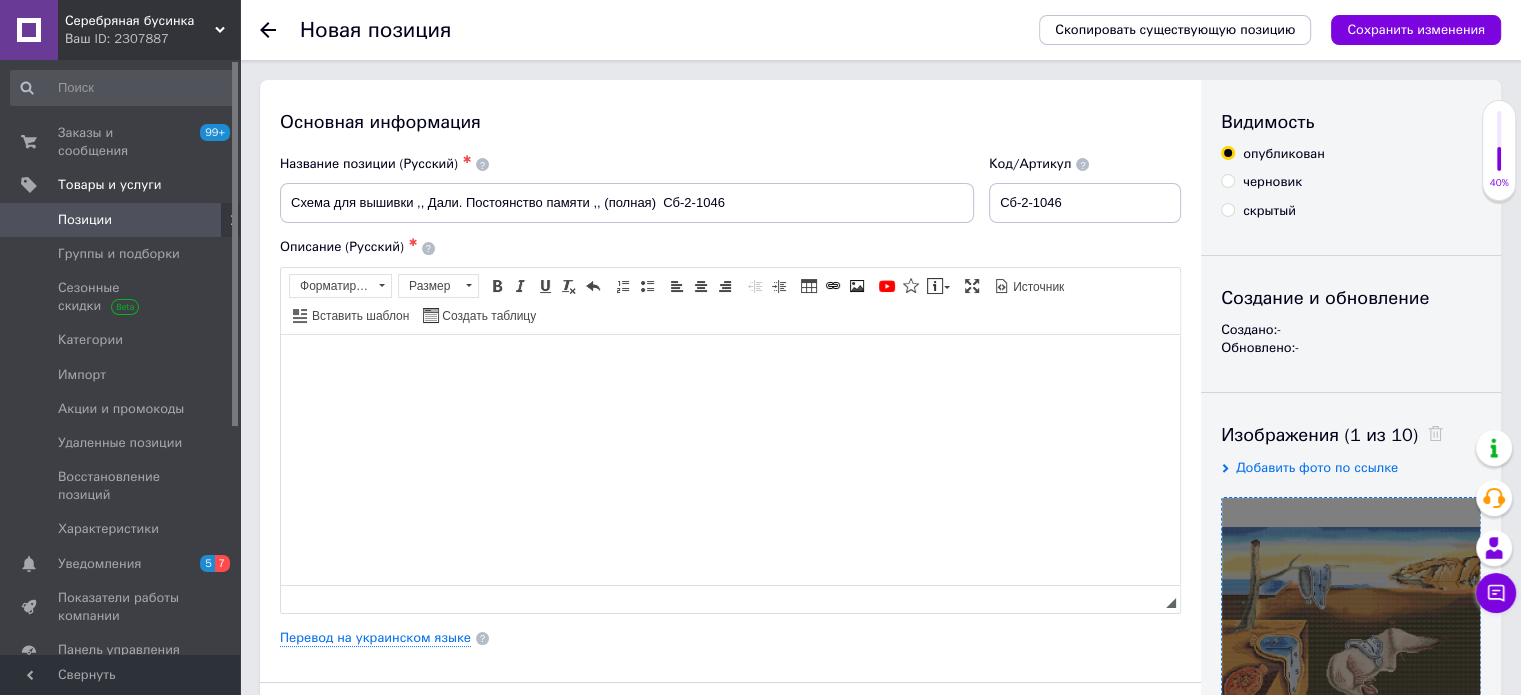 click at bounding box center (730, 364) 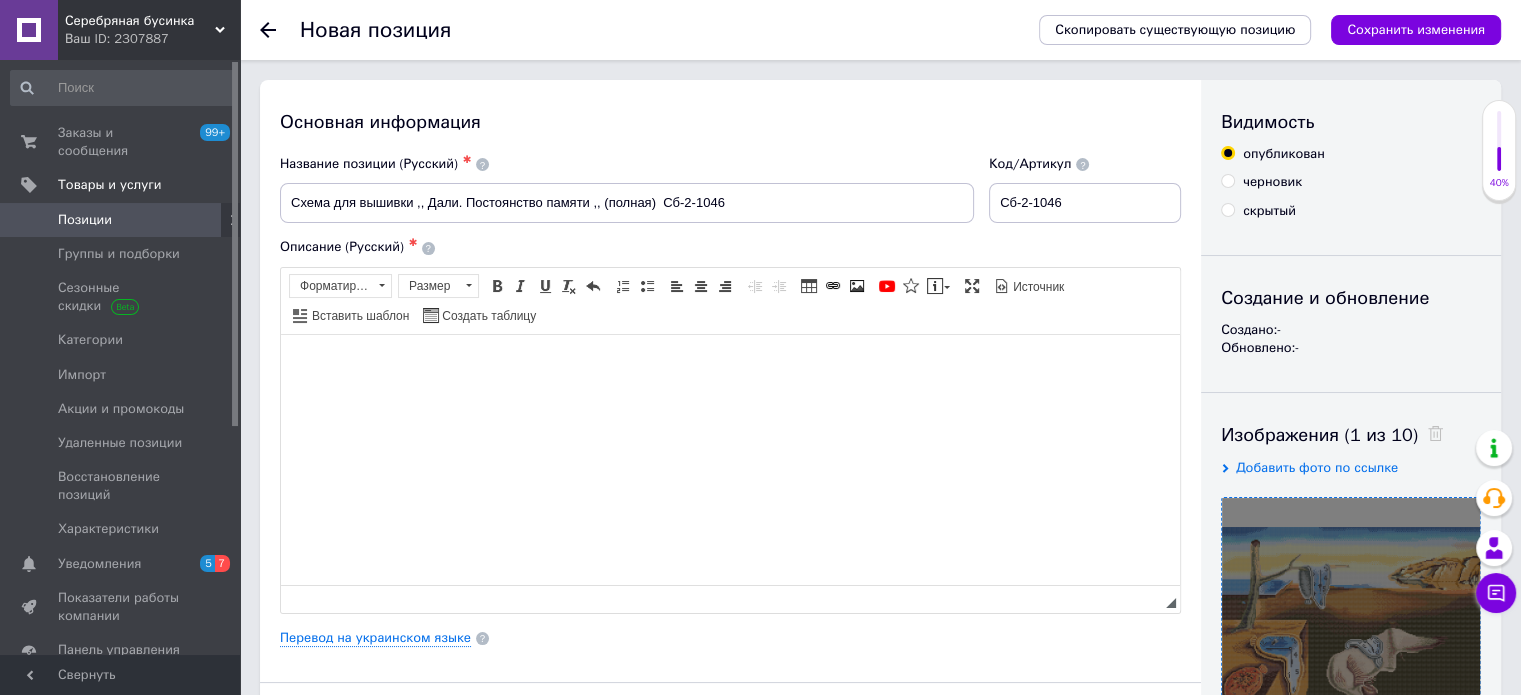 type 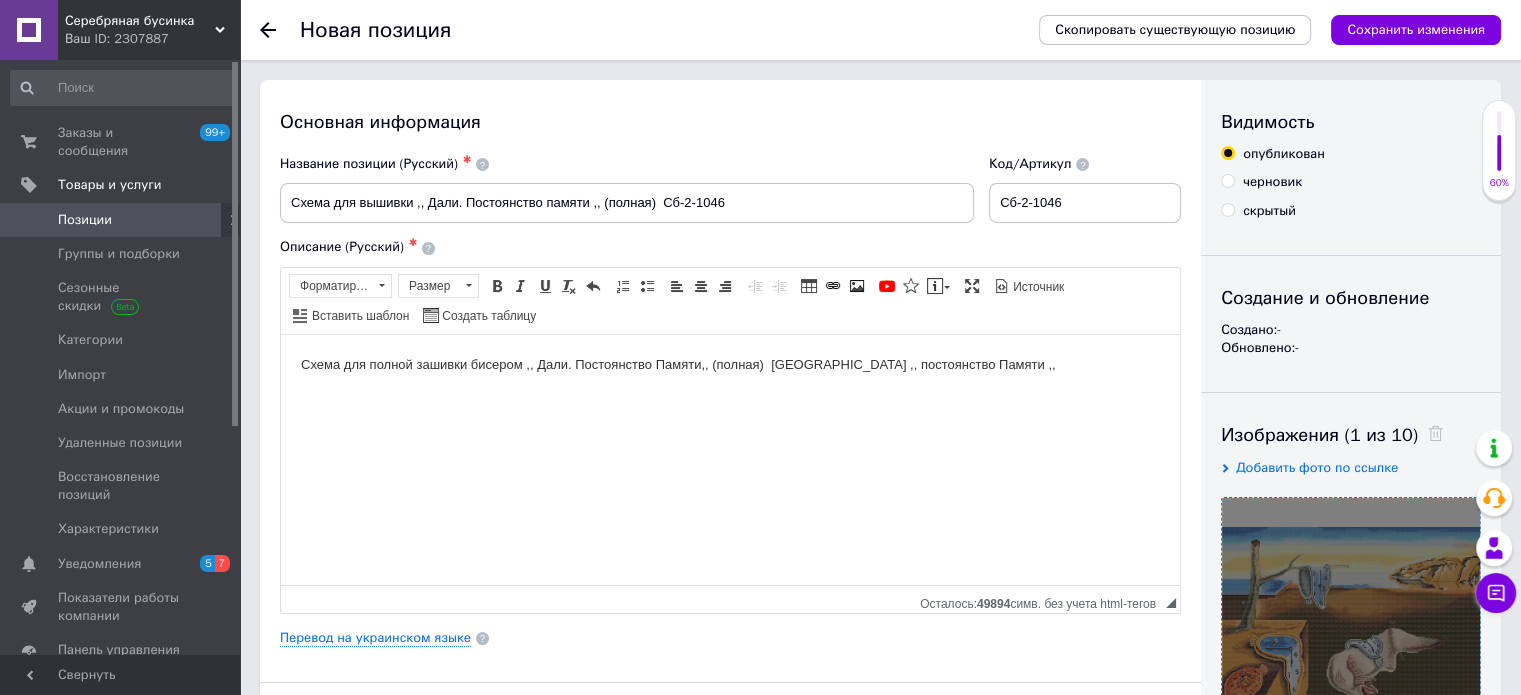 click on "Схема для полной зашивки бисером ,, Дали. Постоянство Памяти,, (полная)  [GEOGRAPHIC_DATA] ,, постоянство Памяти ,," at bounding box center [730, 364] 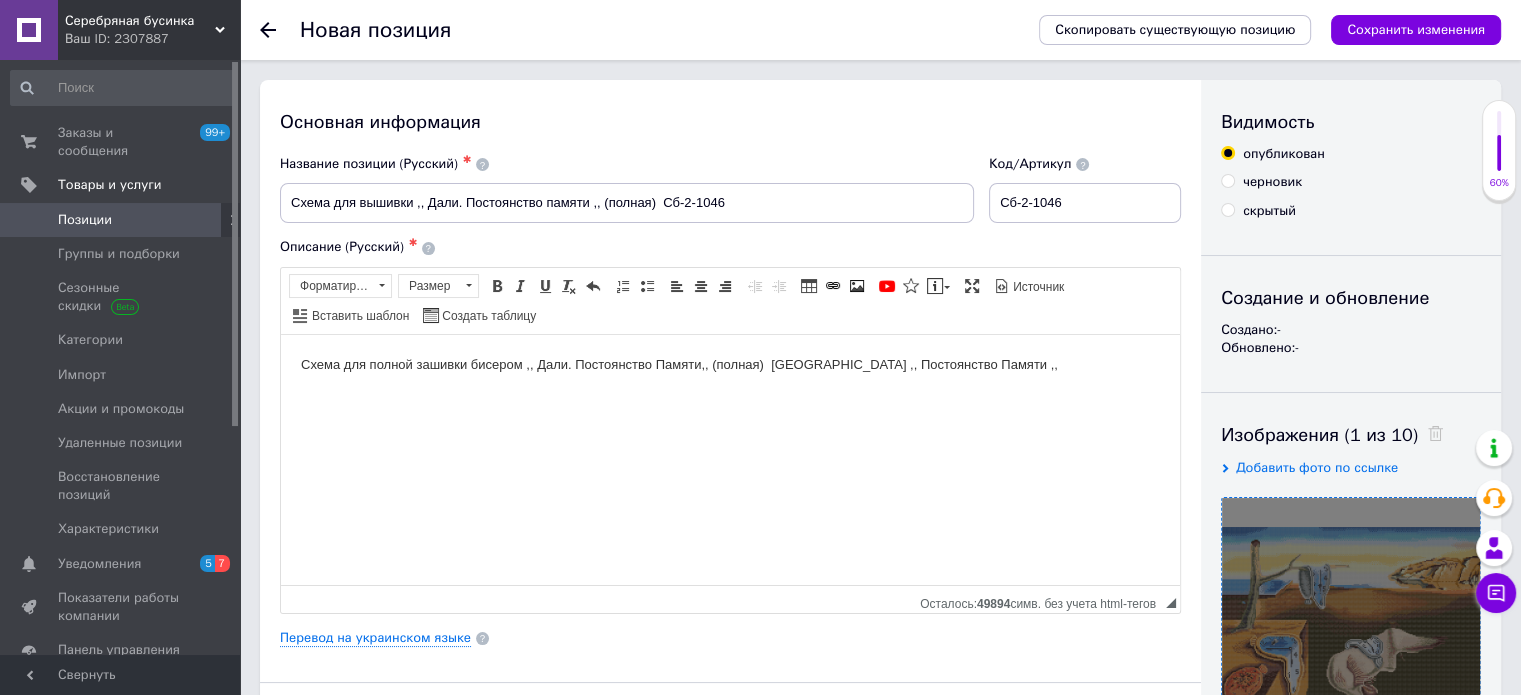 click on "Схема для полной зашивки бисером ,, Дали. Постоянство Памяти,, (полная)  [GEOGRAPHIC_DATA] ,, Постоянство Памяти ,," at bounding box center (730, 364) 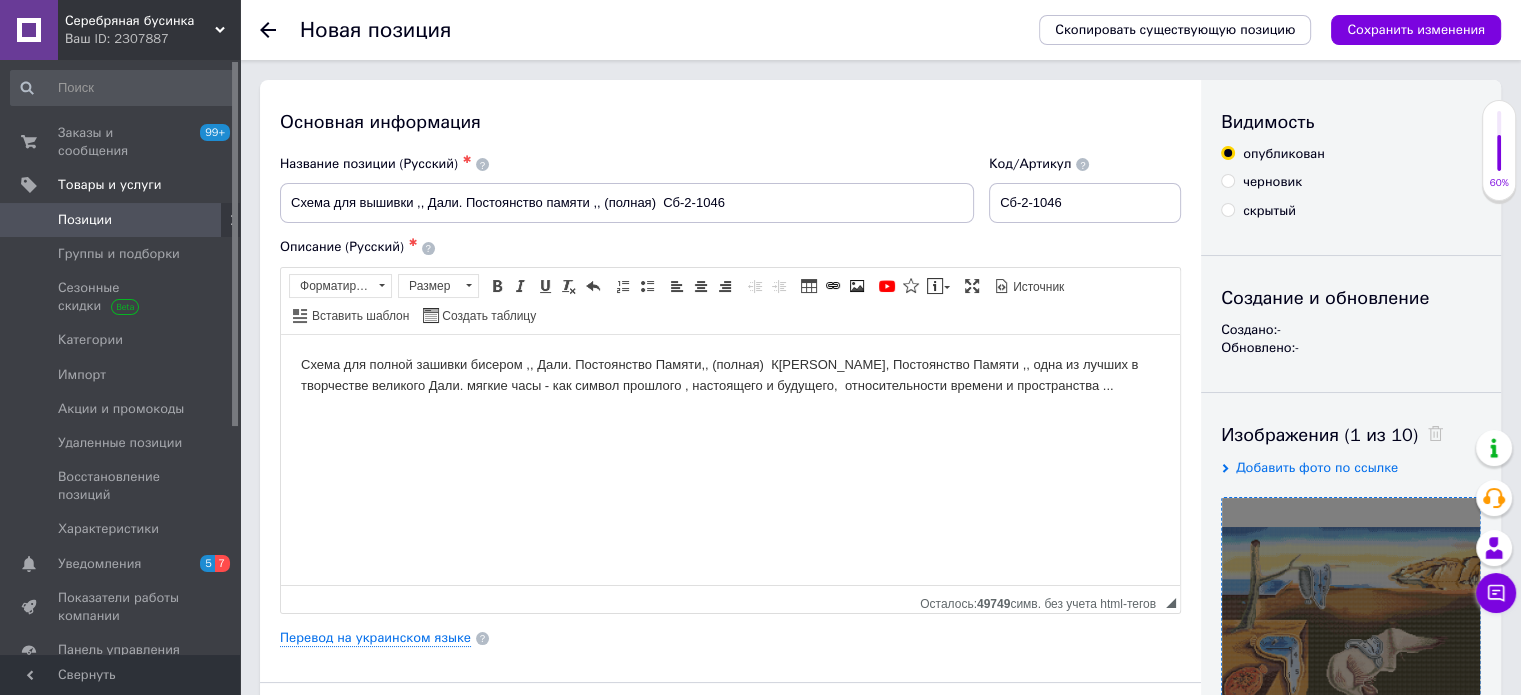 click on "Схема для полной зашивки бисером ,, Дали. Постоянство Памяти,, (полная)  К[PERSON_NAME], Постоянство Памяти ,, одна из лучших в творчестве великого Дали. мягкие часы - как символ прошлого , настоящего и будущего,  относительности времени и пространства ..." at bounding box center [730, 375] 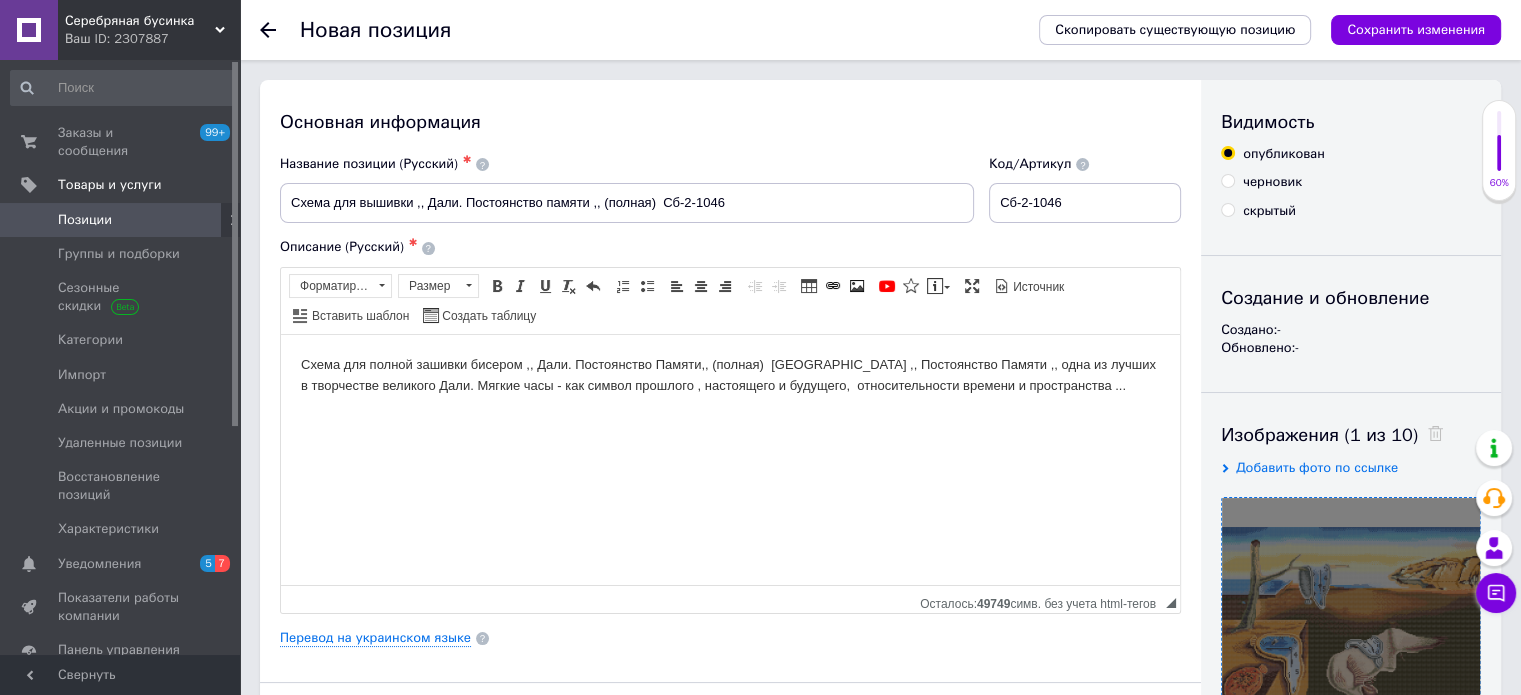 click on "Схема для полной зашивки бисером ,, Дали. Постоянство Памяти,, (полная)  [GEOGRAPHIC_DATA] ,, Постоянство Памяти ,, одна из лучших в творчестве великого Дали. Мягкие часы - как символ прошлого , настоящего и будущего,  относительности времени и пространства ..." at bounding box center [730, 375] 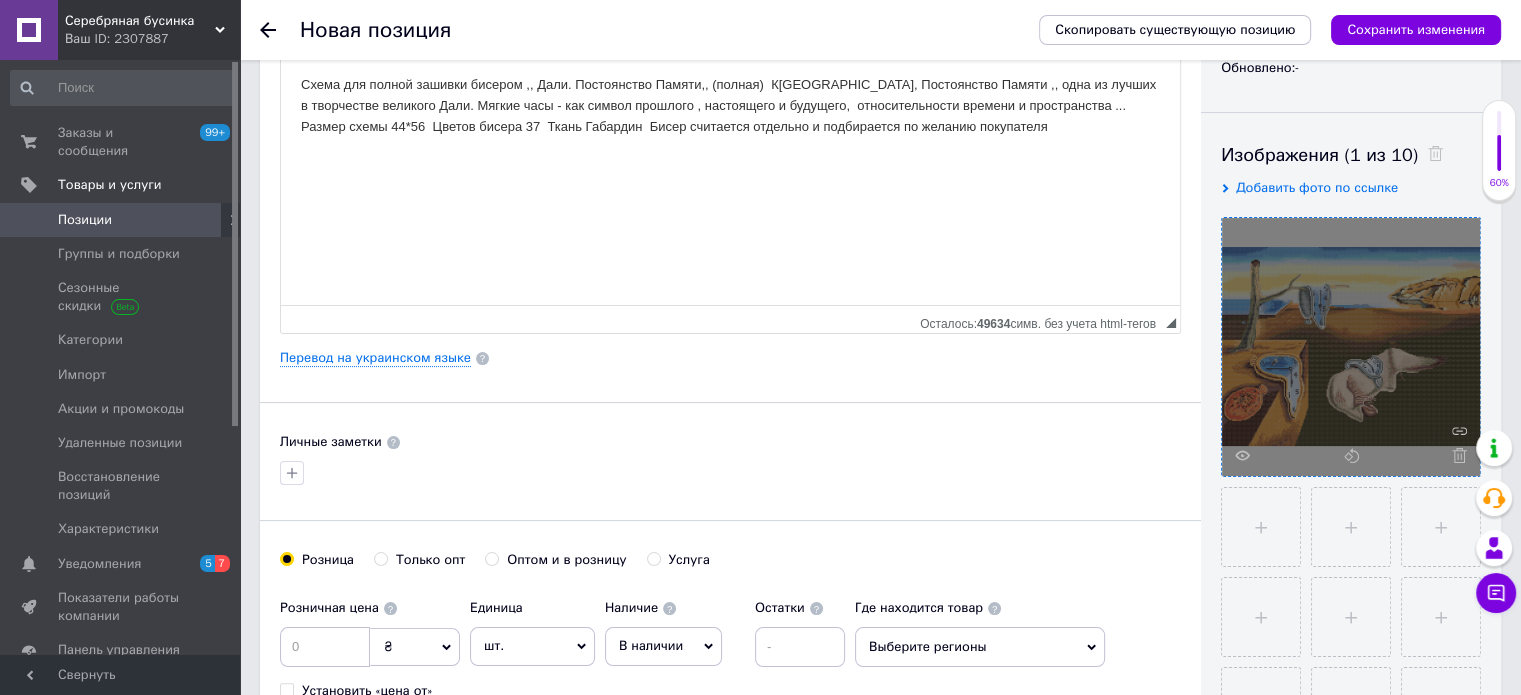 scroll, scrollTop: 400, scrollLeft: 0, axis: vertical 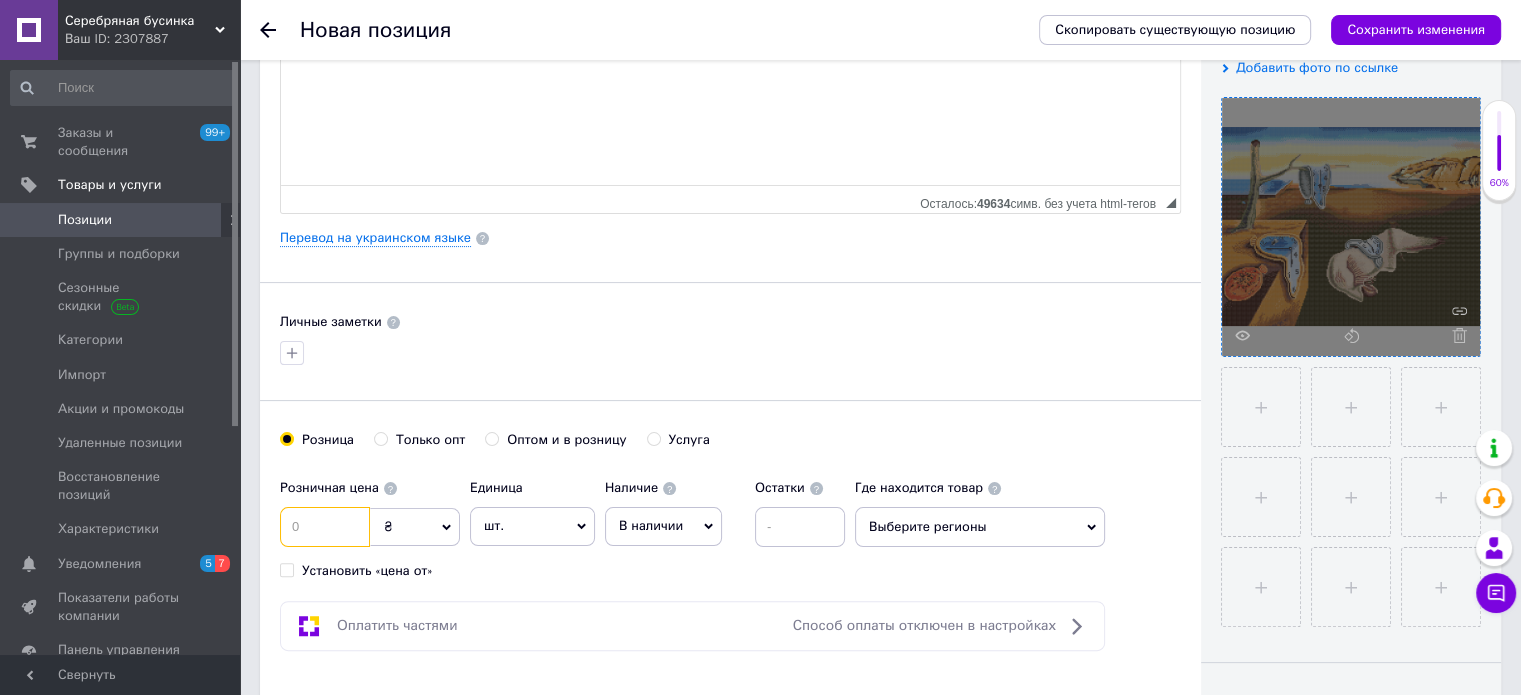 click at bounding box center (325, 527) 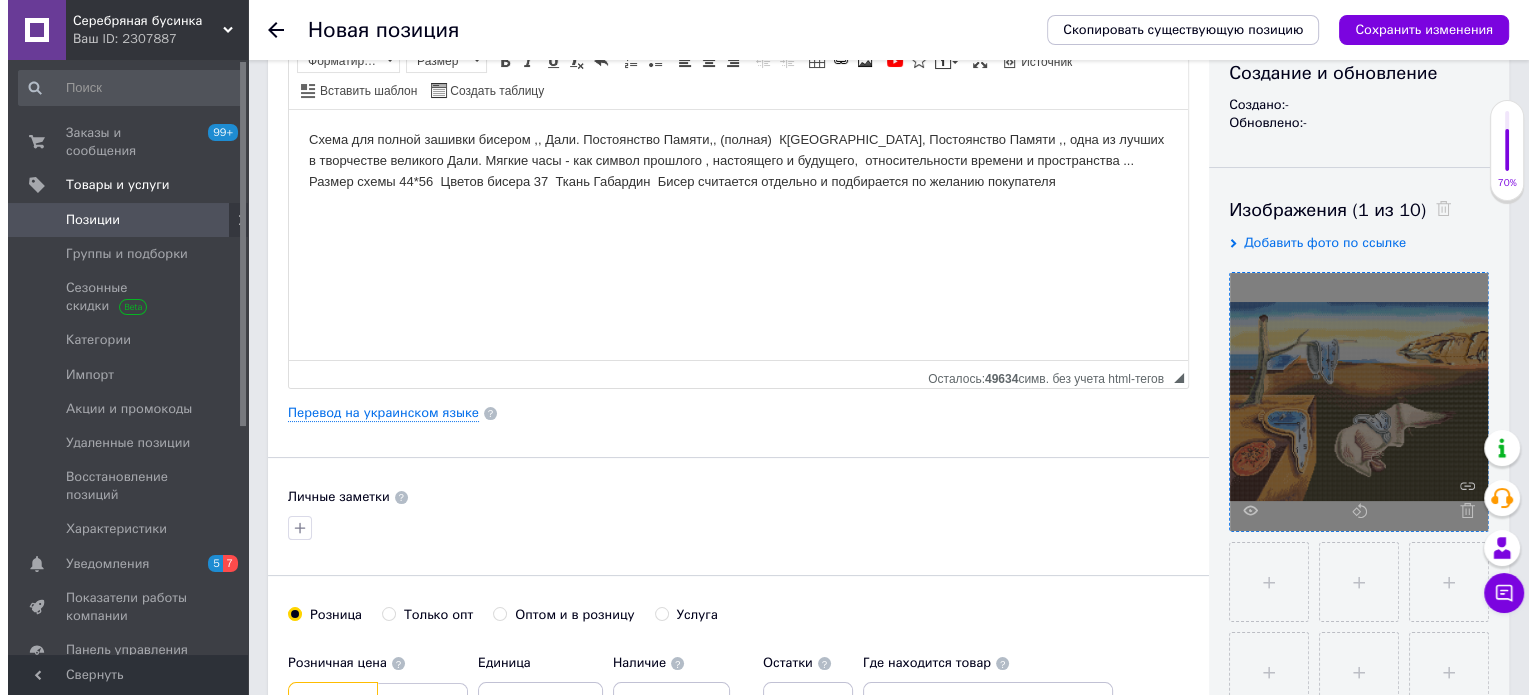 scroll, scrollTop: 200, scrollLeft: 0, axis: vertical 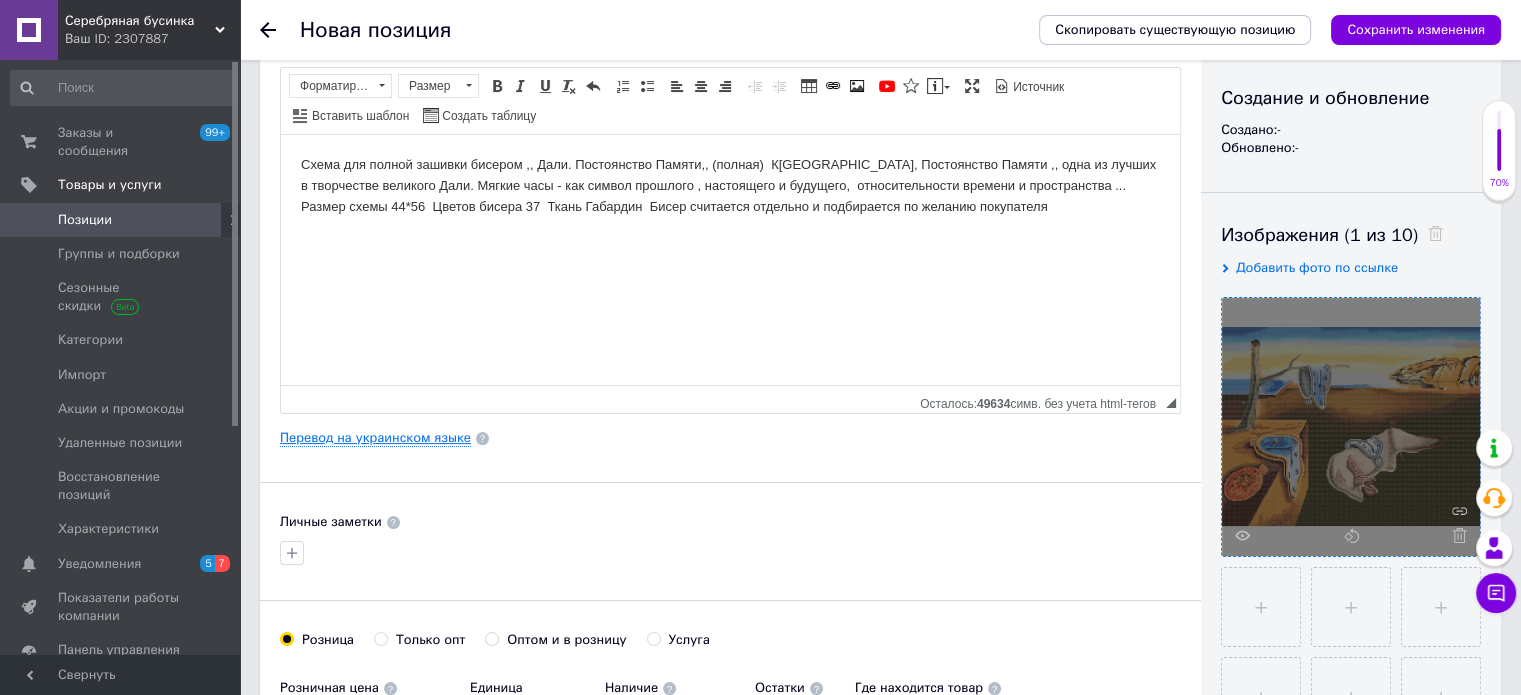 type on "400" 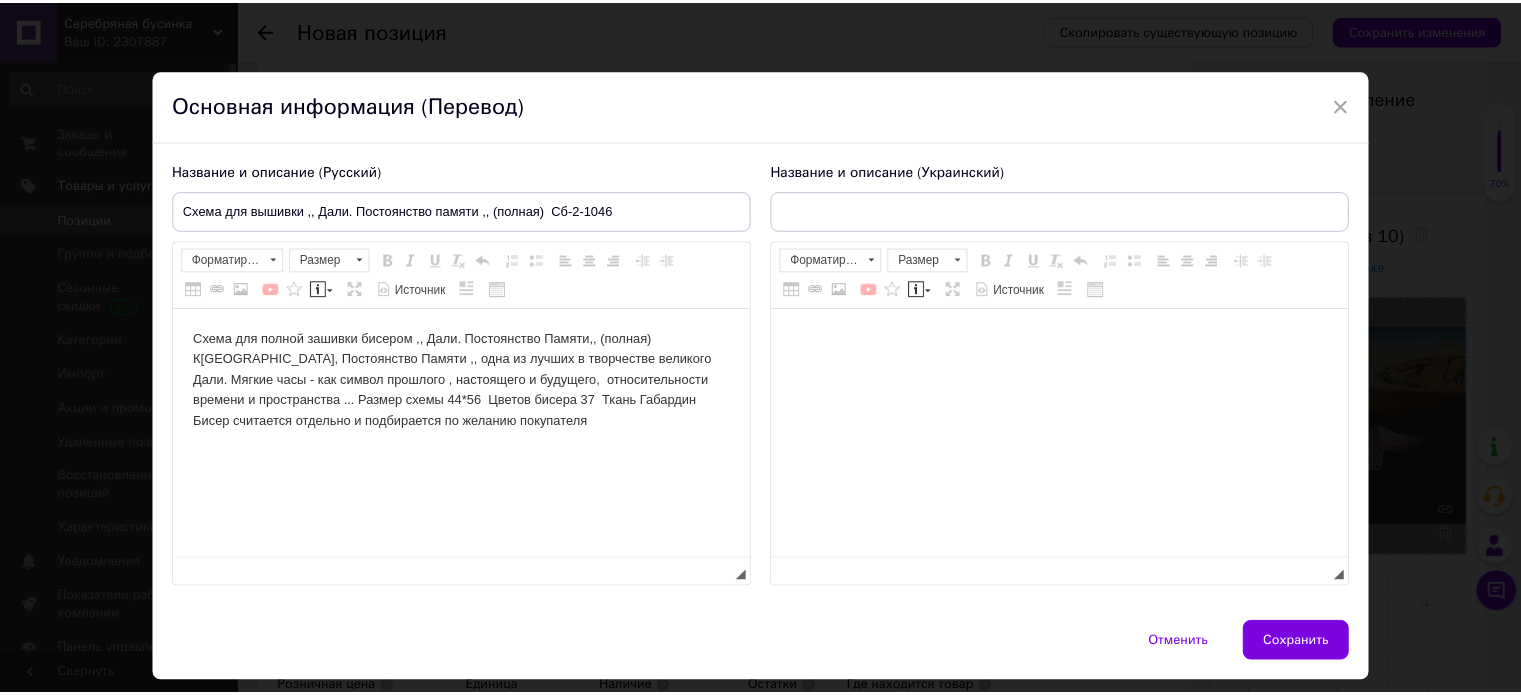 scroll, scrollTop: 0, scrollLeft: 0, axis: both 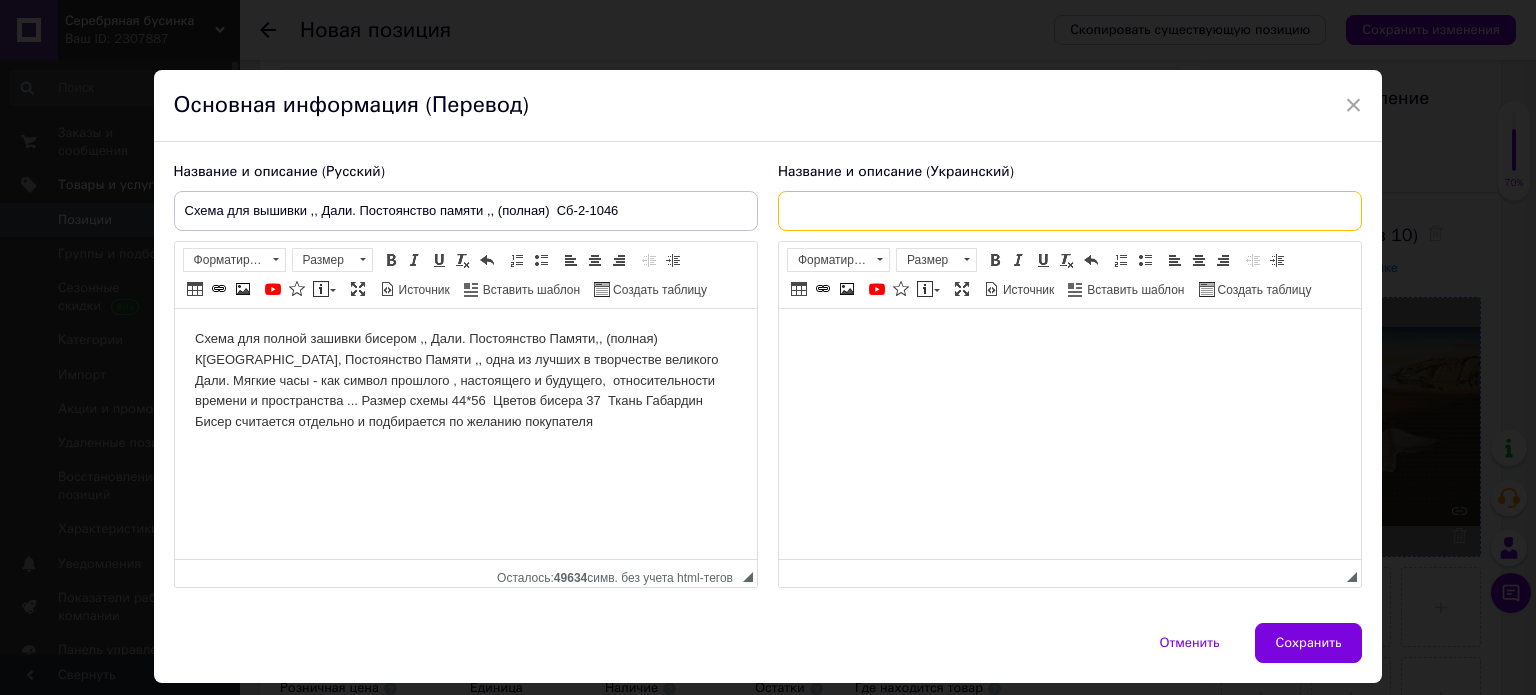 click at bounding box center (1070, 211) 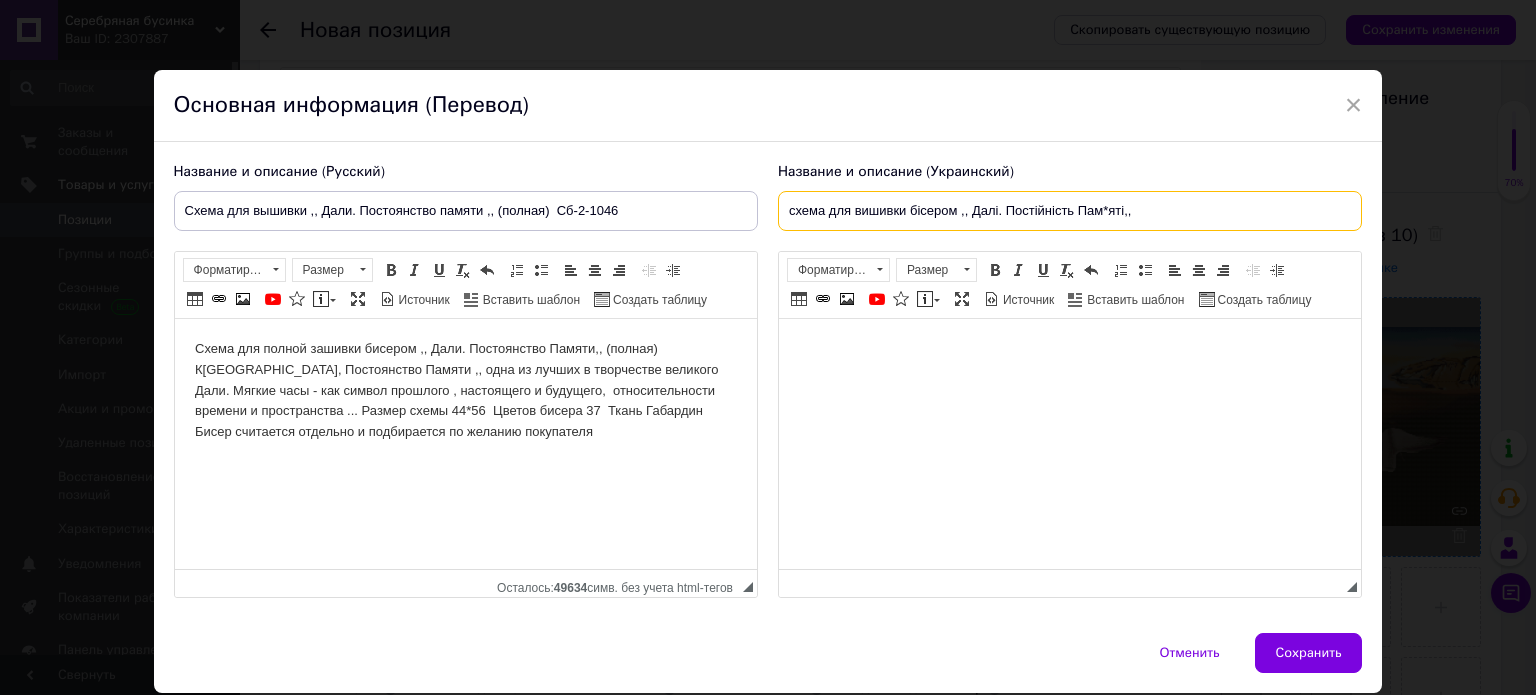 type on "схема для вишивки бісером ,, Далі. Постійність Пам*яті,," 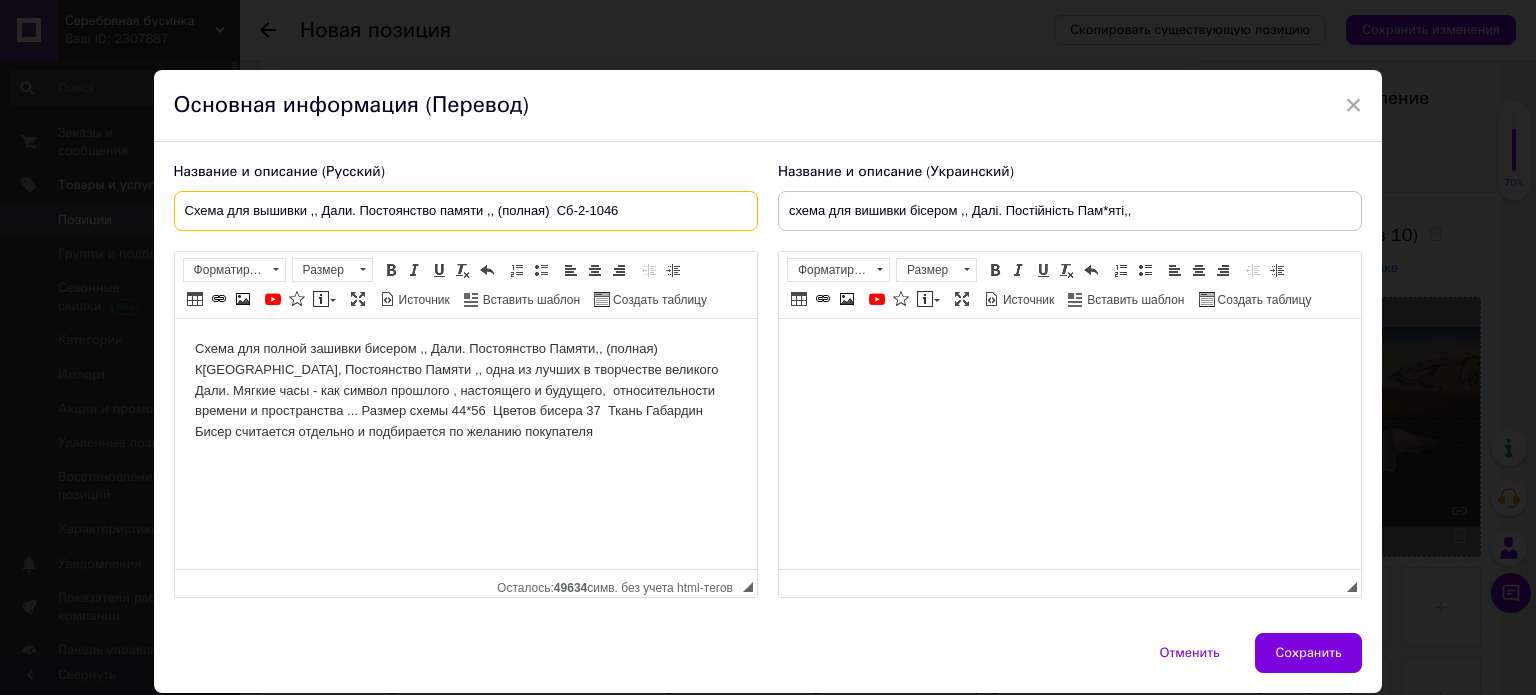 click on "Схема для вышивки ,, Дали. Постоянство памяти ,, (полная)  Сб-2-1046" at bounding box center [466, 211] 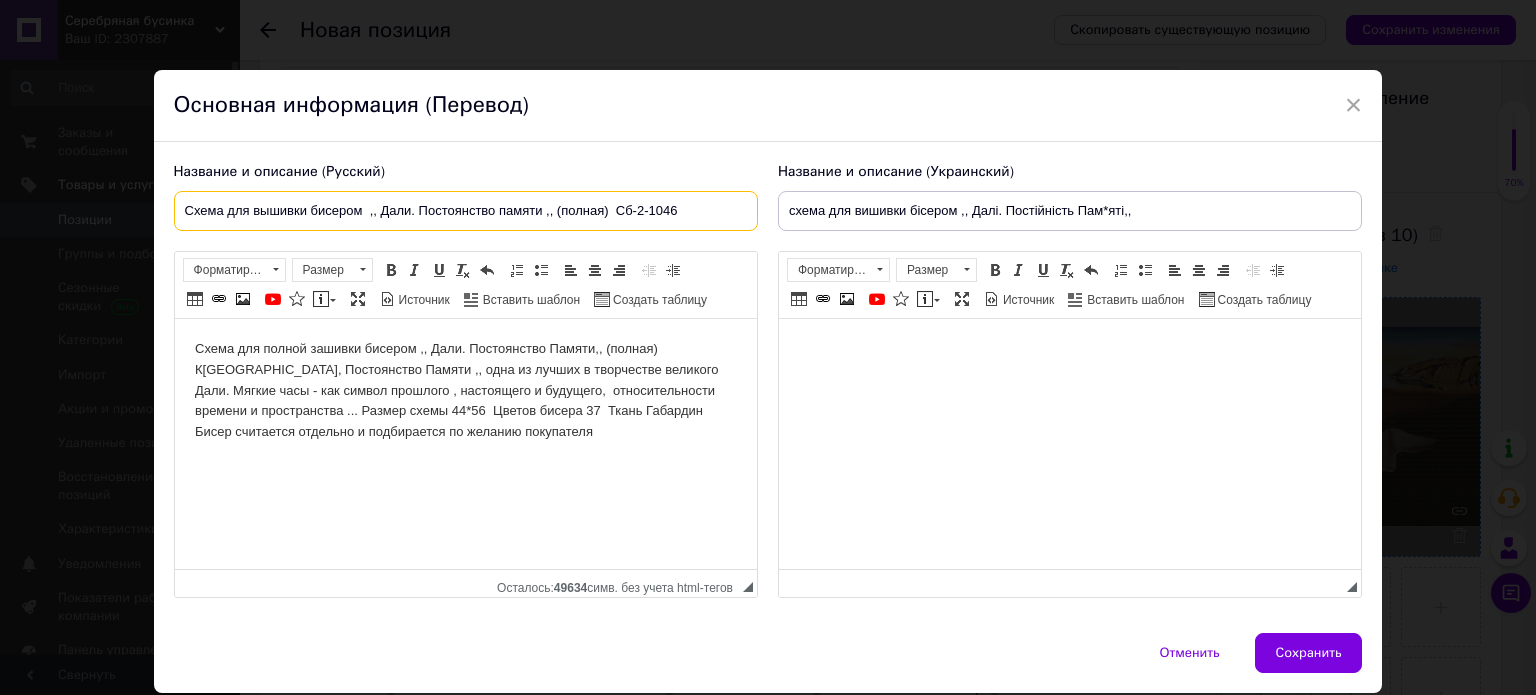 type on "Схема для вышивки бисером  ,, Дали. Постоянство памяти ,, (полная)  Сб-2-1046" 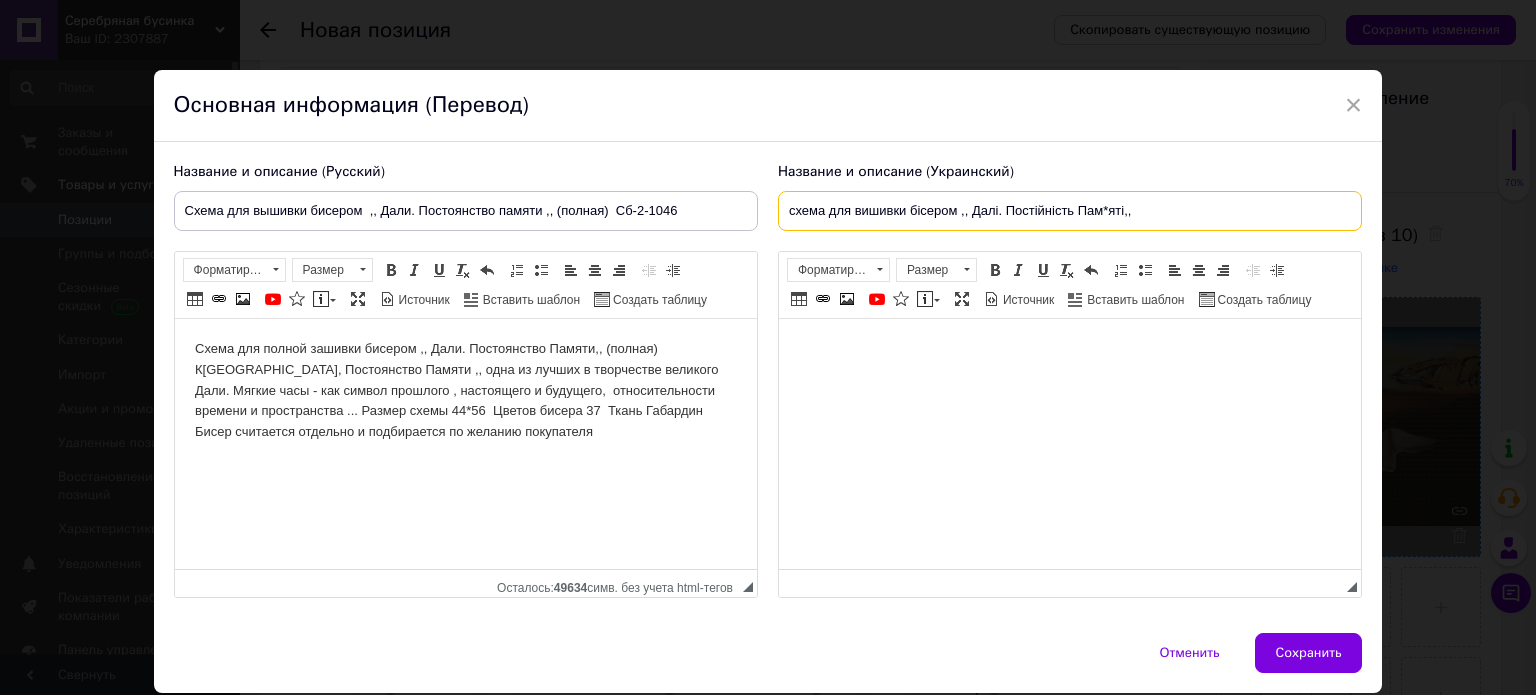 click on "схема для вишивки бісером ,, Далі. Постійність Пам*яті,," at bounding box center [1070, 211] 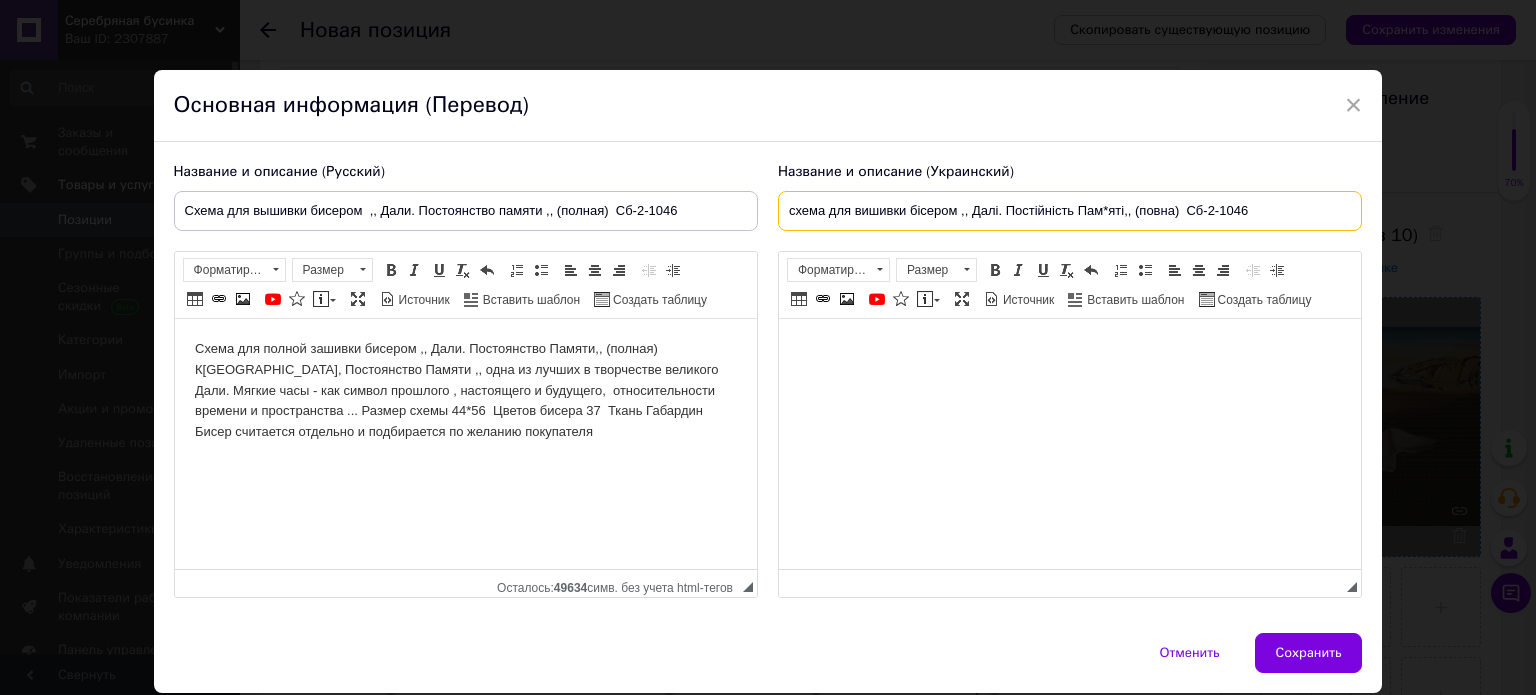 click on "схема для вишивки бісером ,, Далі. Постійність Пам*яті,, (повна)  Сб-2-1046" at bounding box center [1070, 211] 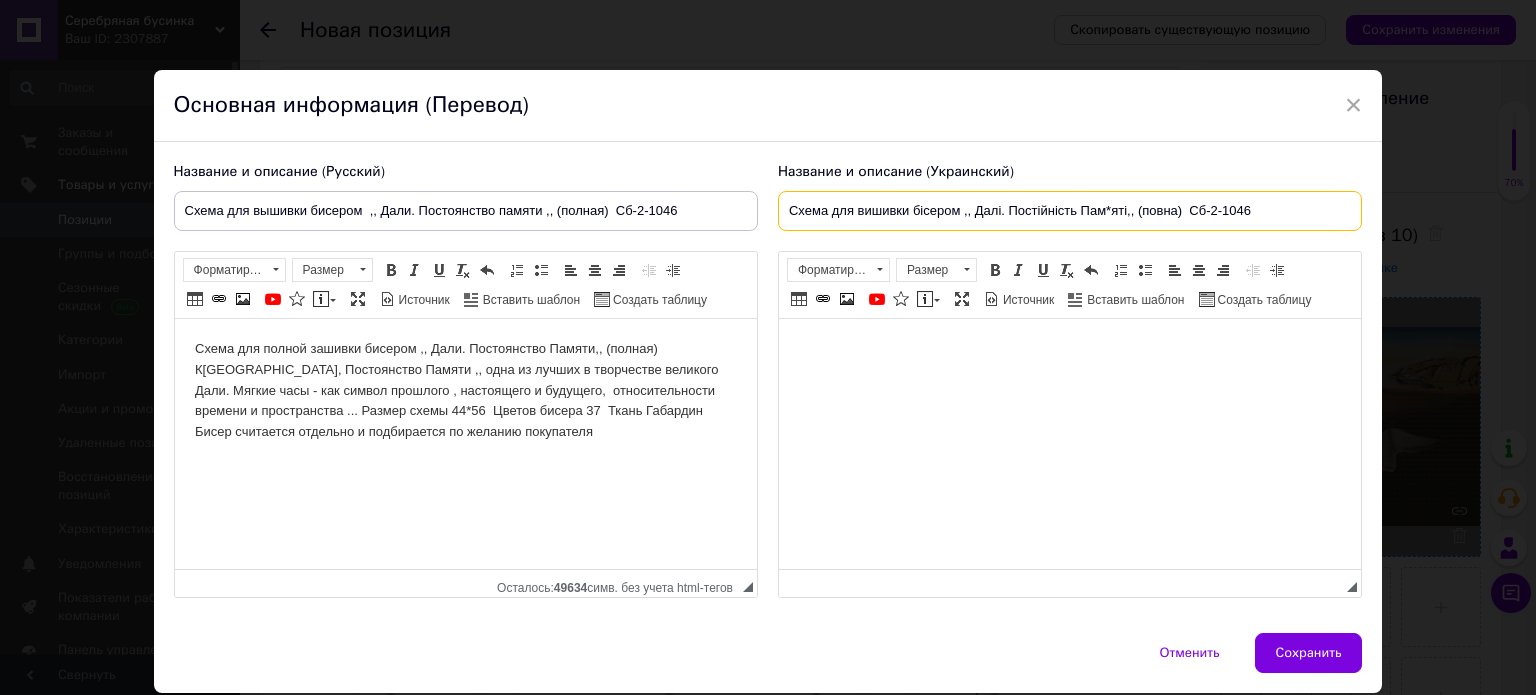 type on "Схема для вишивки бісером ,, Далі. Постійність Пам*яті,, (повна)  Сб-2-1046" 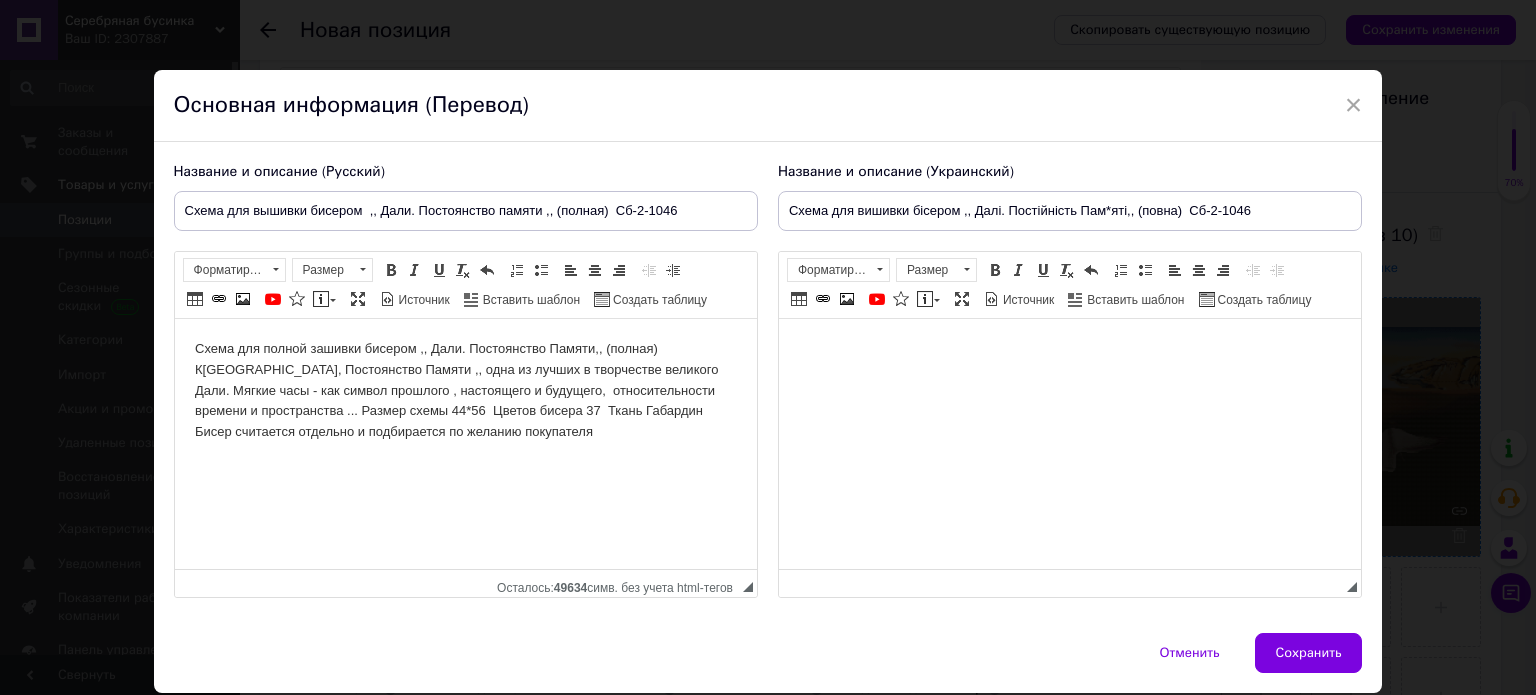click at bounding box center [1069, 349] 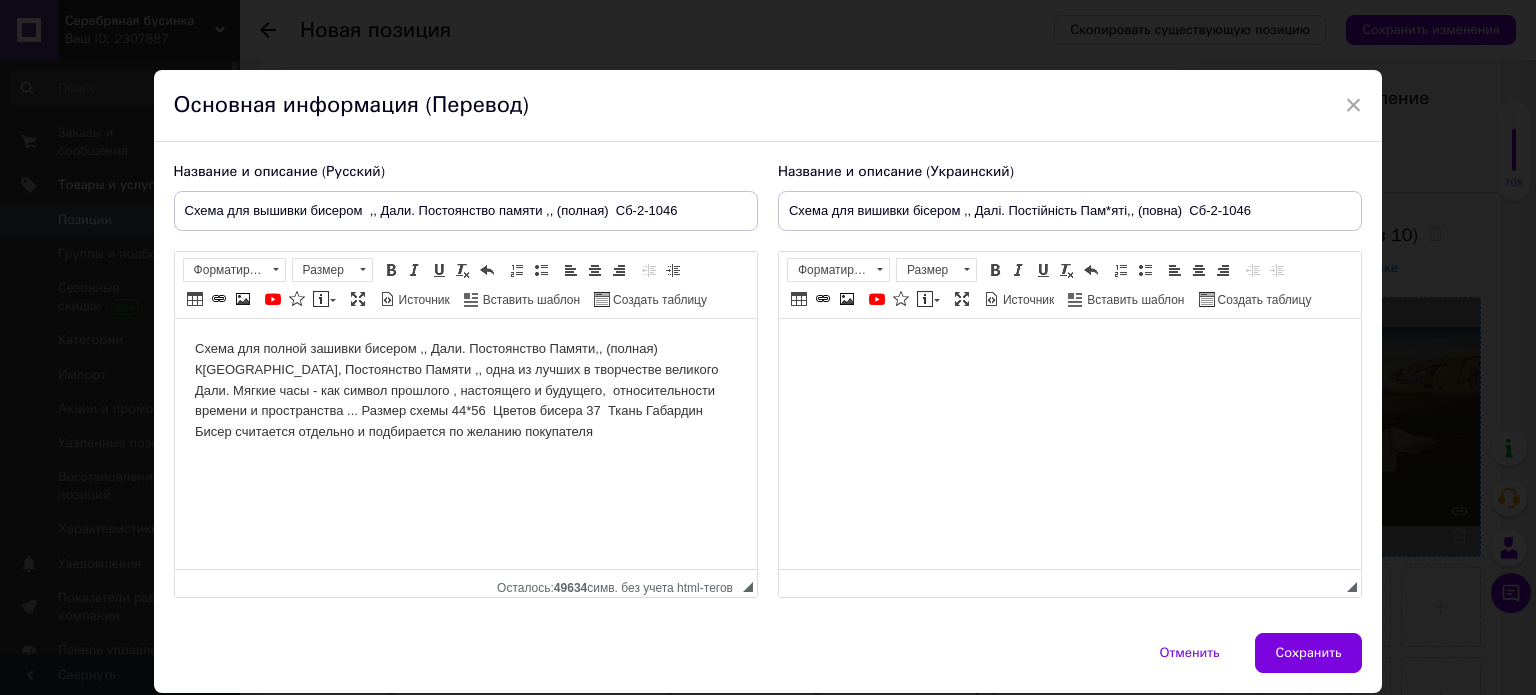 type 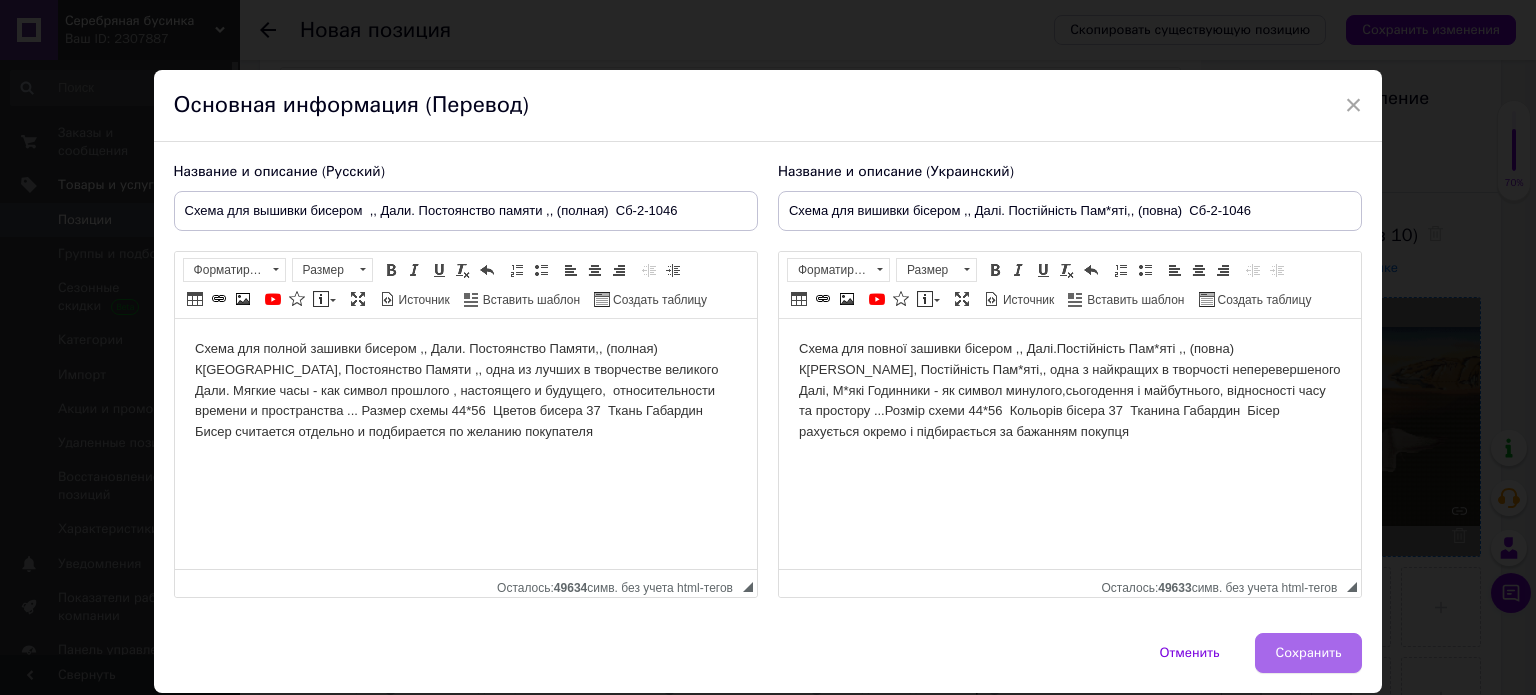 click on "Сохранить" at bounding box center (1309, 653) 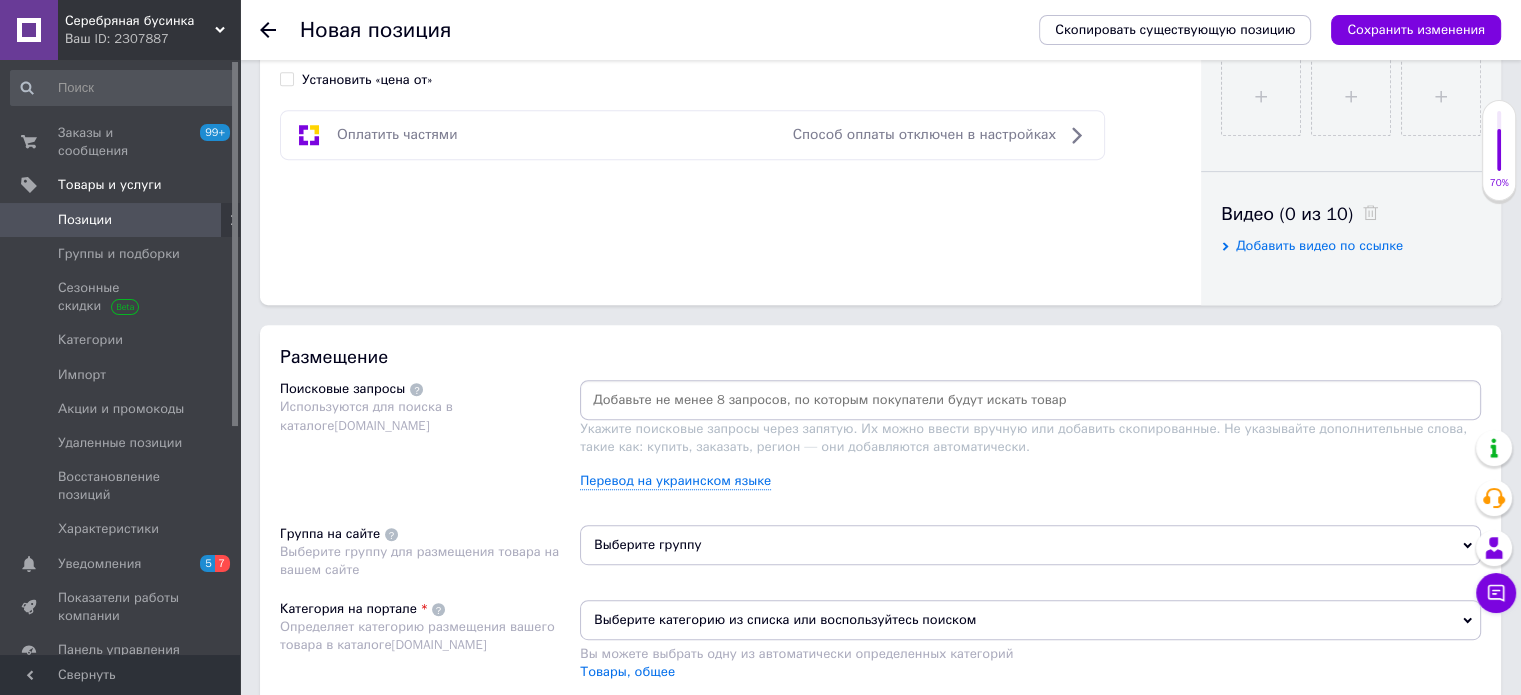 scroll, scrollTop: 1000, scrollLeft: 0, axis: vertical 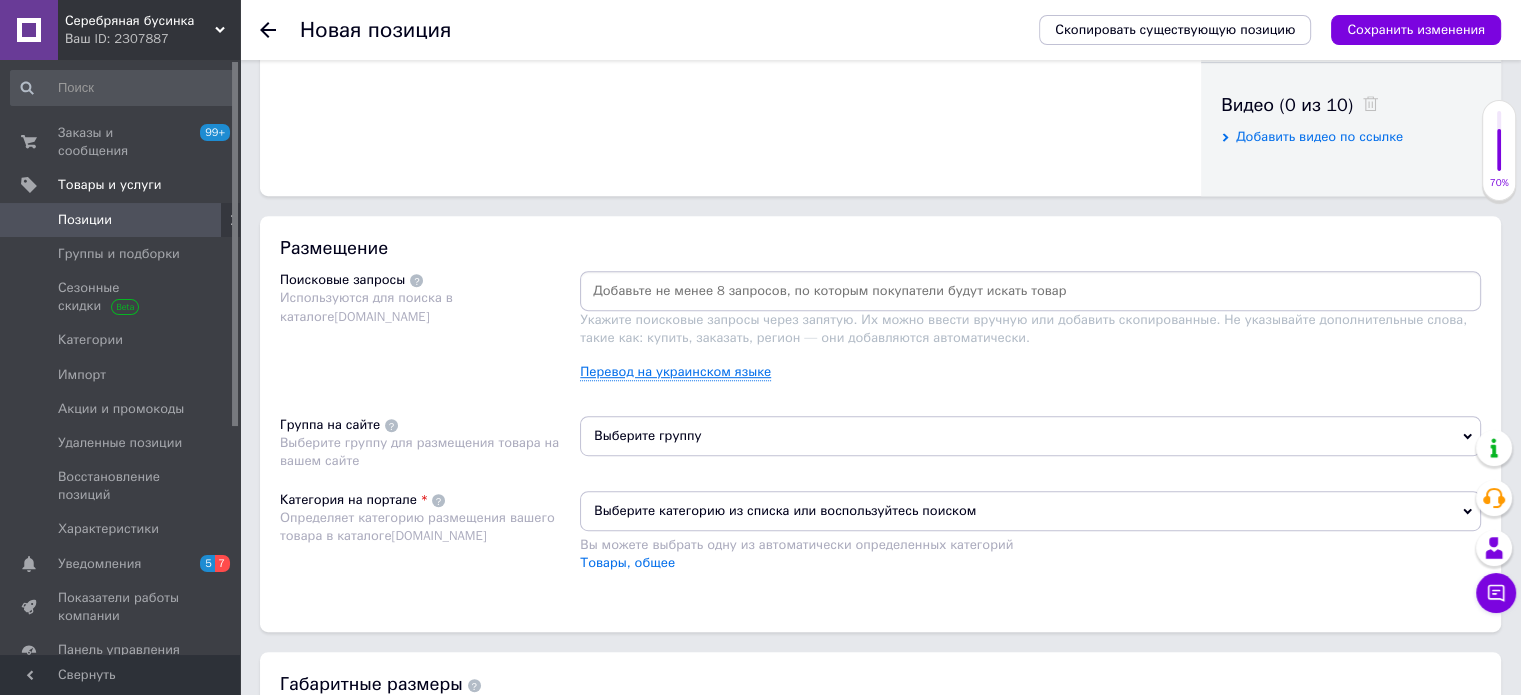 click on "Перевод на украинском языке" at bounding box center (675, 372) 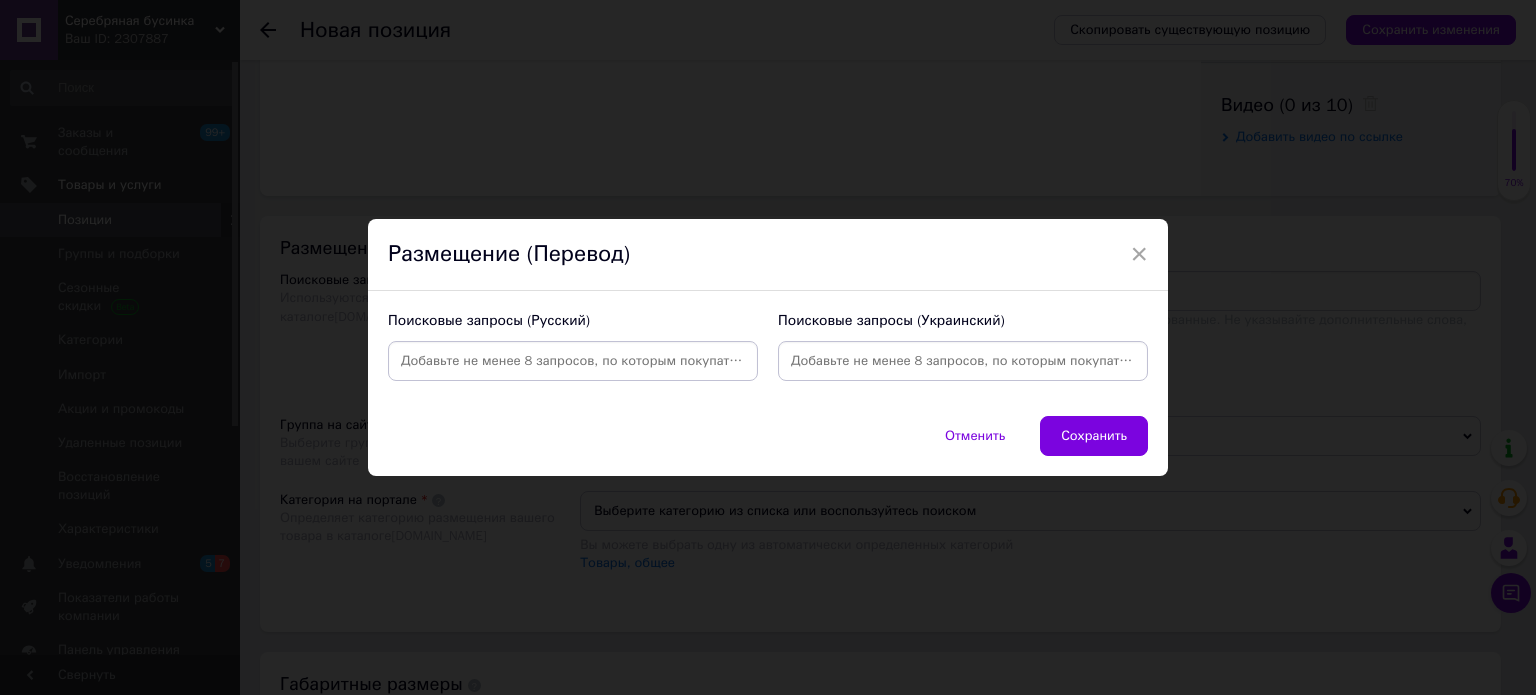 click at bounding box center (963, 361) 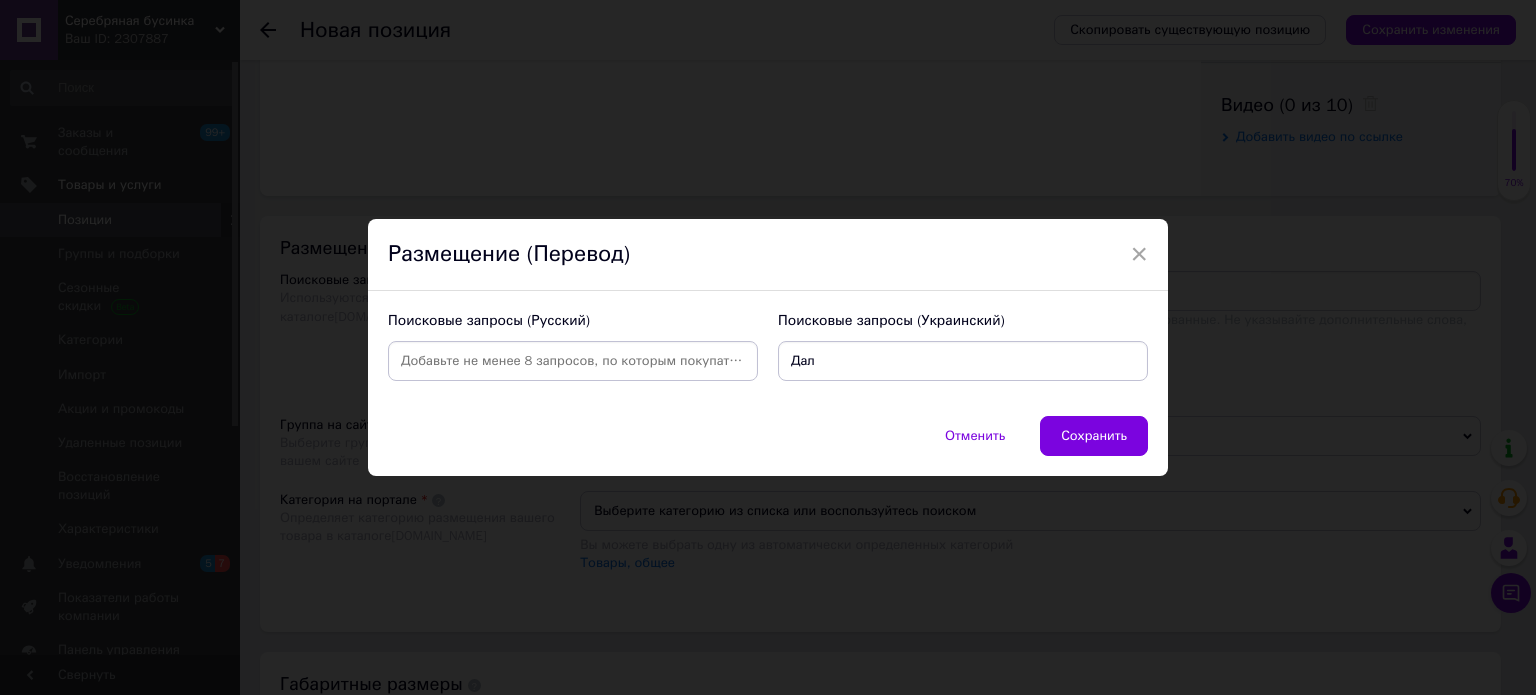 type on "Далі" 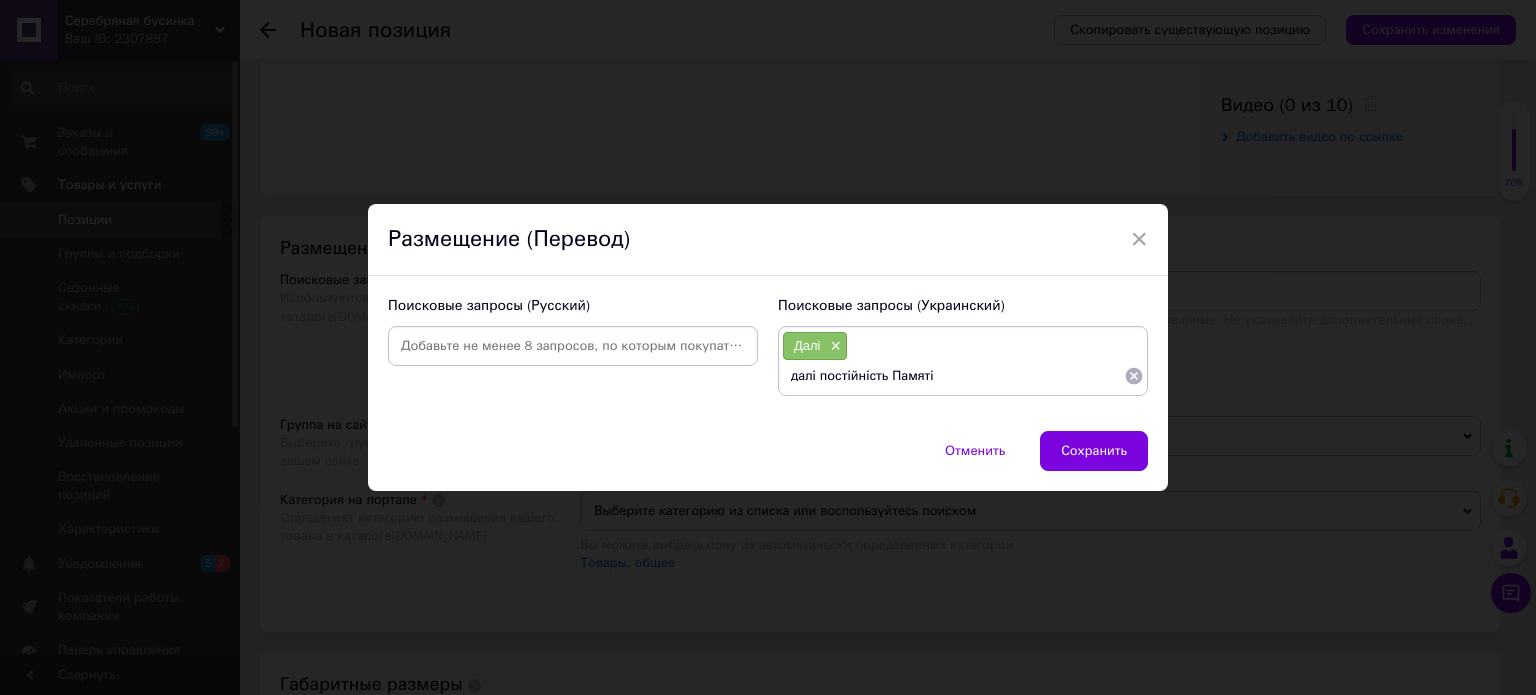 click on "далі постійність Памяті" at bounding box center (953, 376) 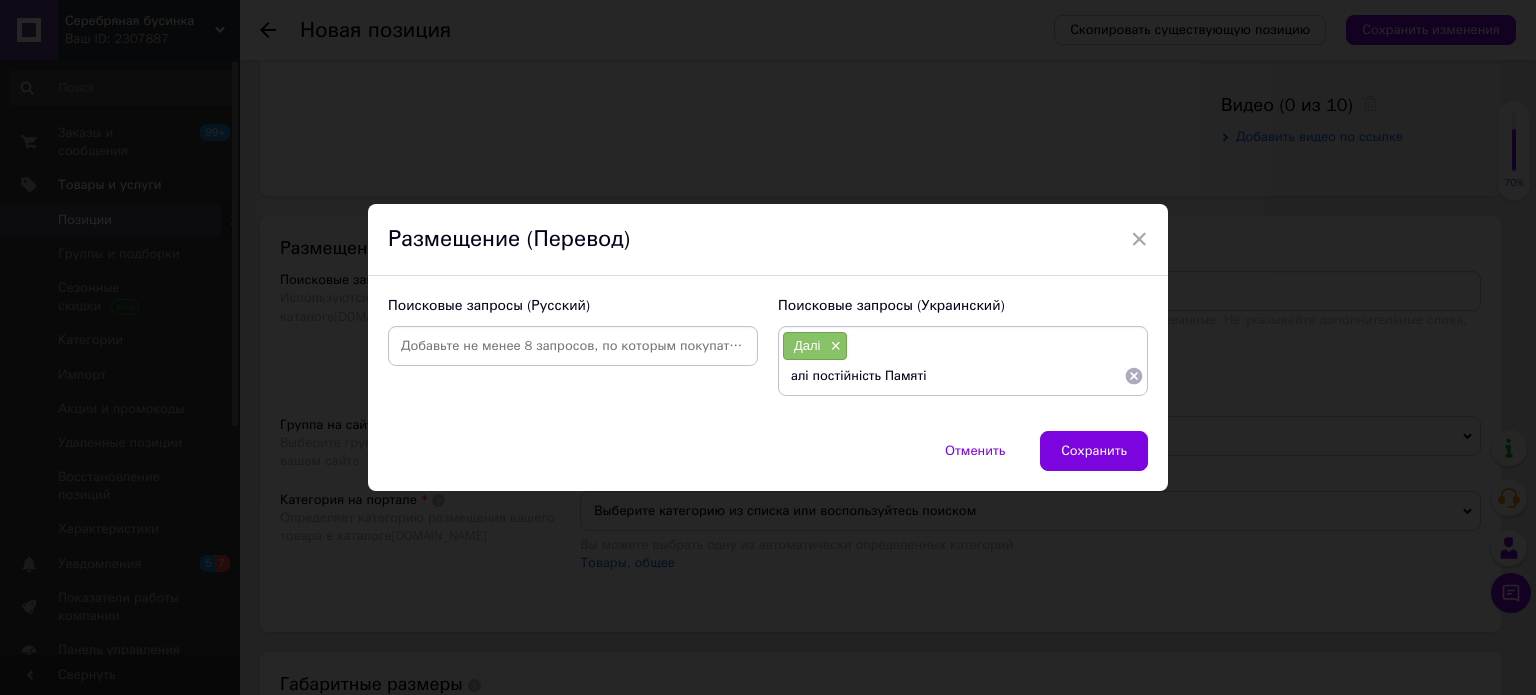 type on "Далі постійність Памяті" 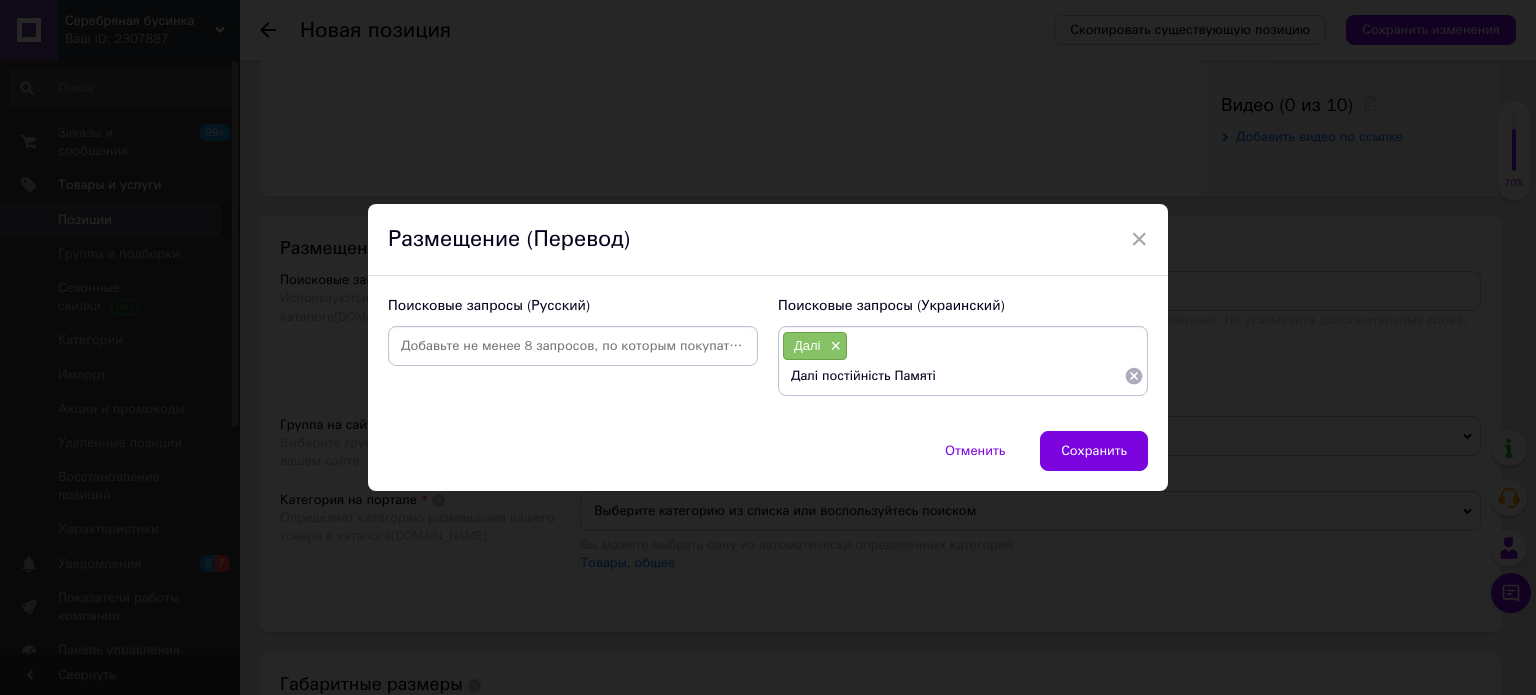 click on "Далі постійність Памяті" at bounding box center (953, 376) 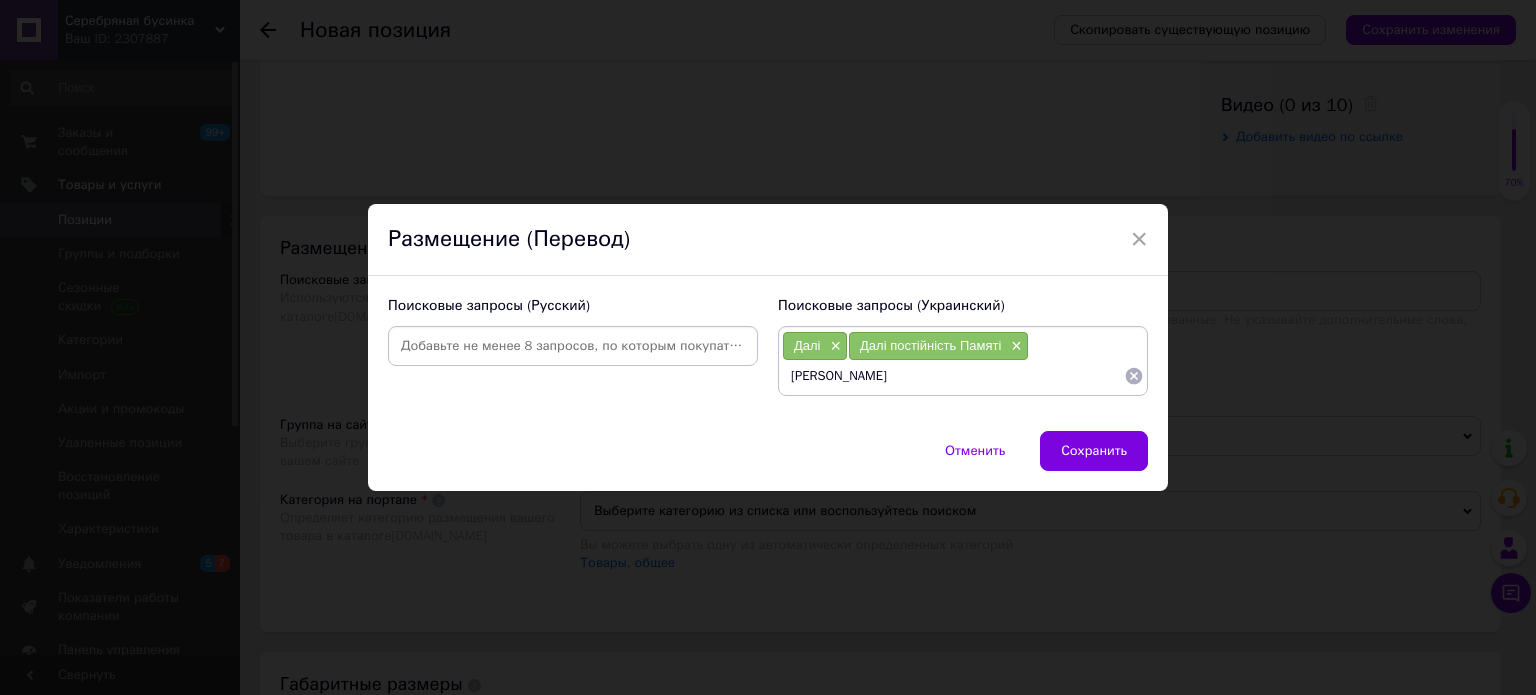 type on "[PERSON_NAME]" 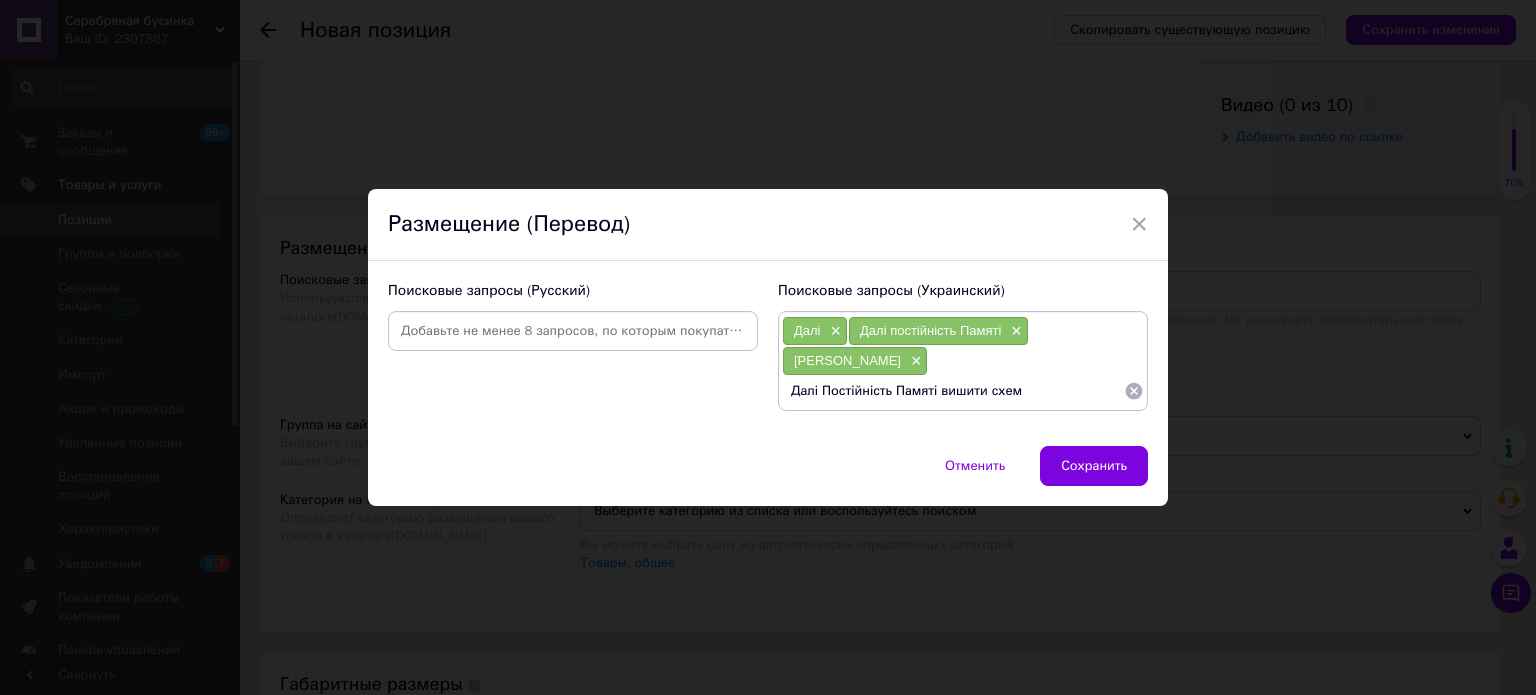 type on "Далі Постійність Памяті вишити схема" 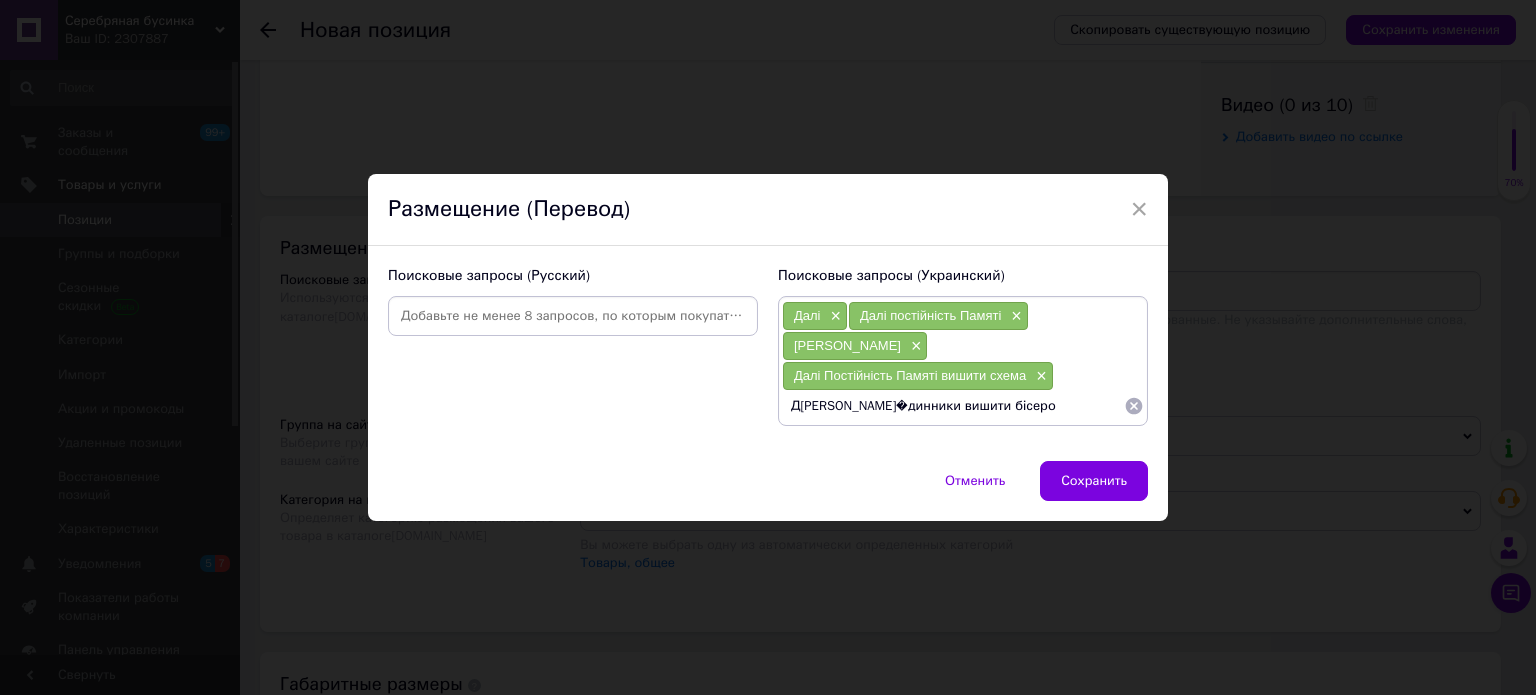 type on "[PERSON_NAME] Годинники вишити бісером" 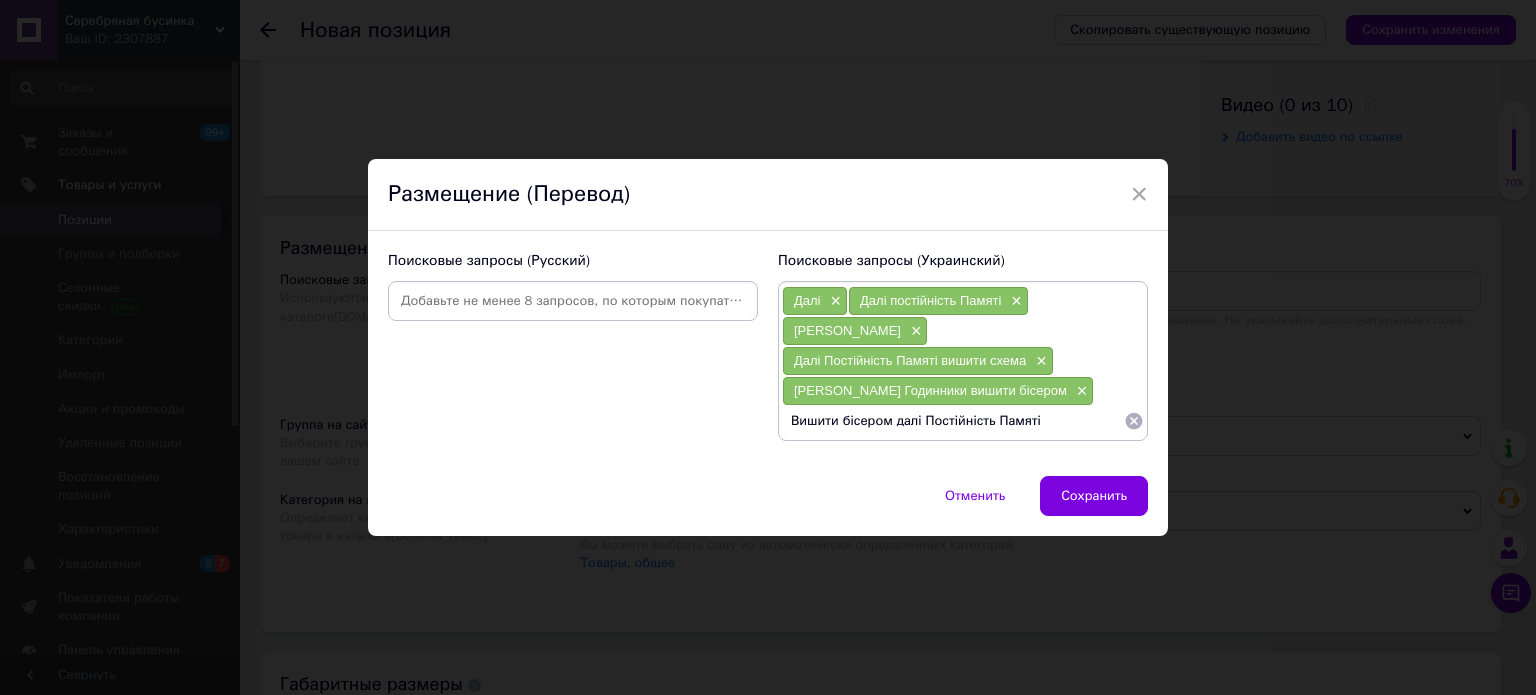 click on "Вишити бісером далі Постійність Памяті" at bounding box center [953, 421] 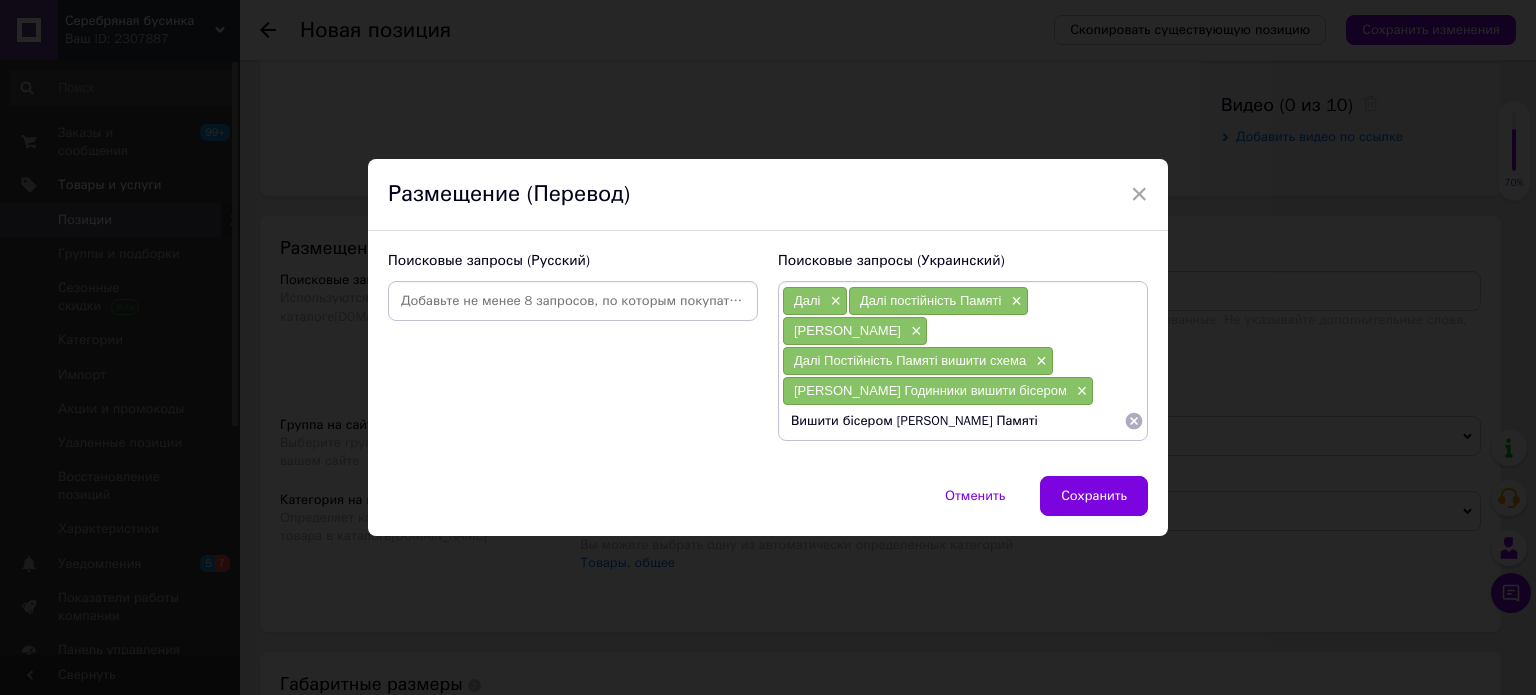 type on "Вишити бісером Д[PERSON_NAME]�мяті" 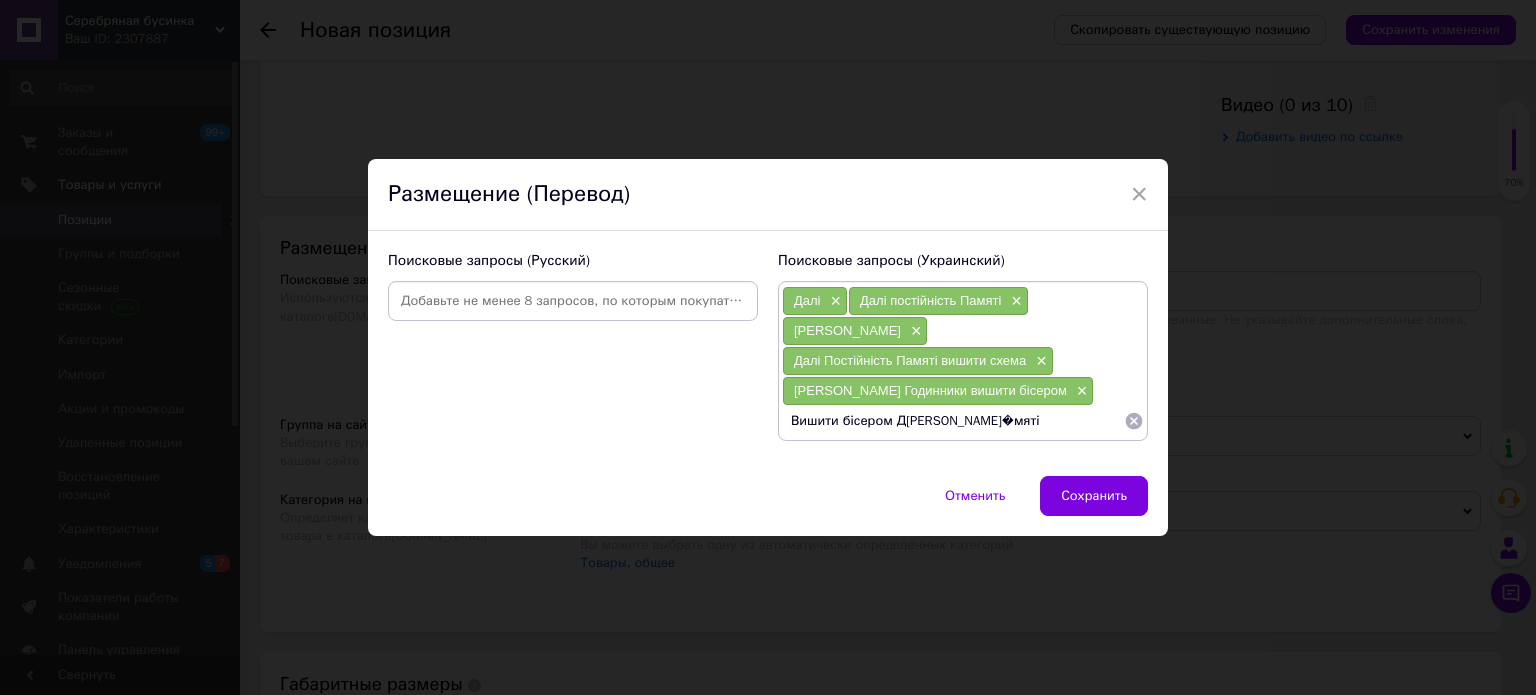 click on "Вишити бісером Д[PERSON_NAME]�мяті" at bounding box center [953, 421] 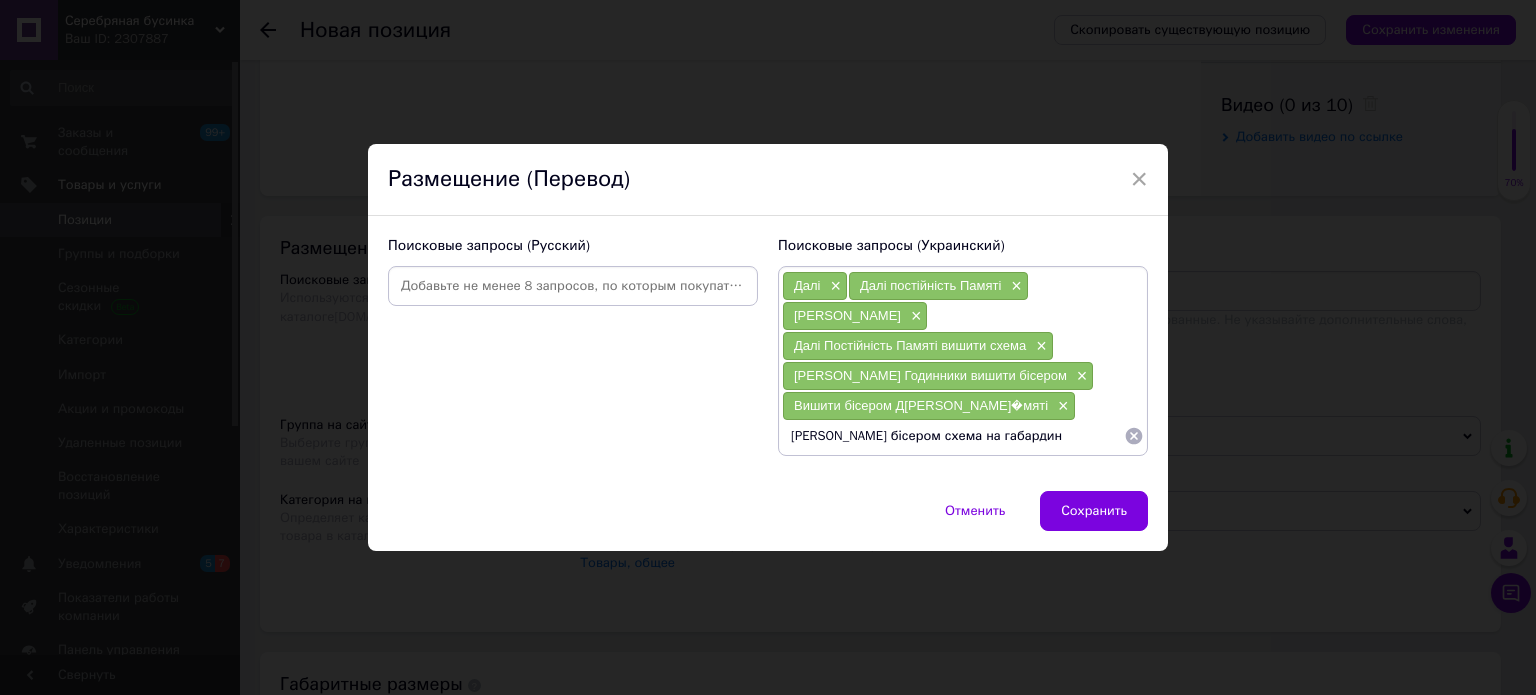 type on "[PERSON_NAME] бісером схема на габардині" 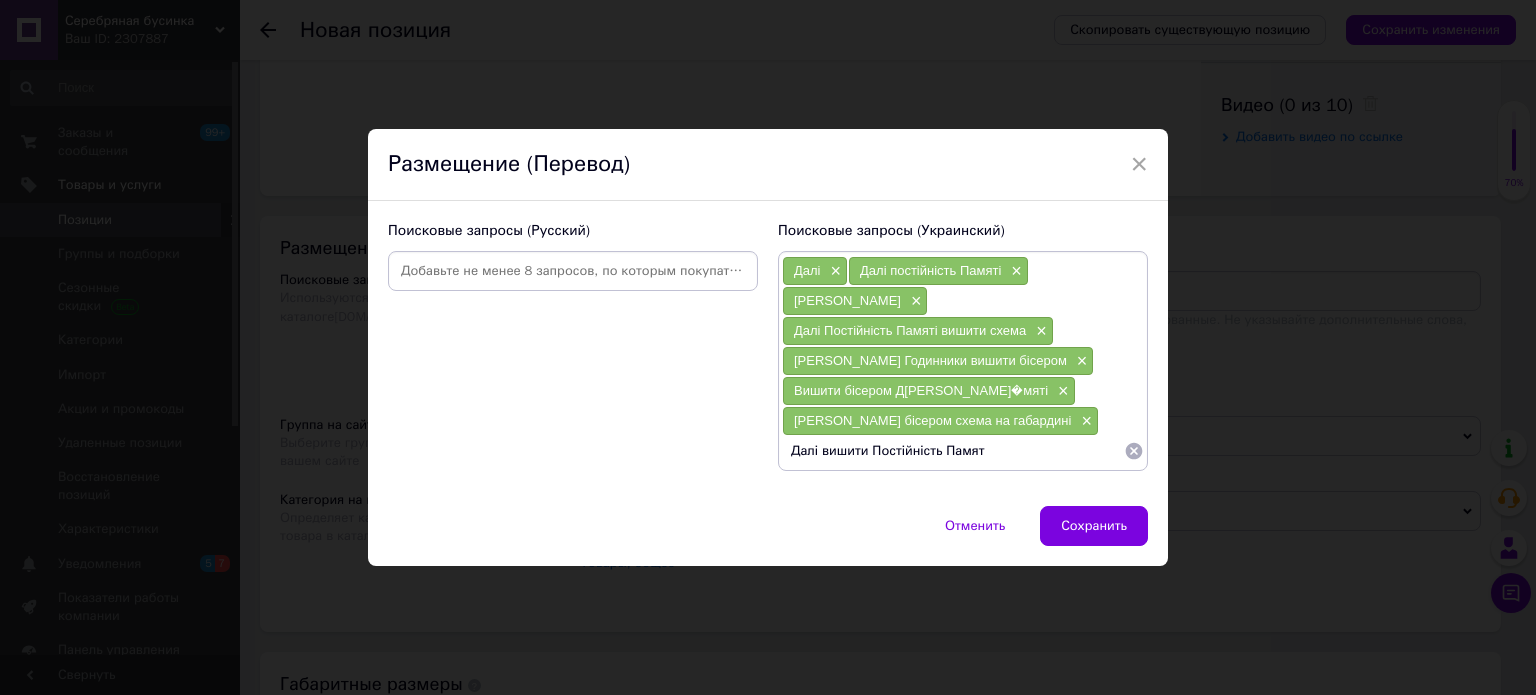 type on "Далі вишити Постійність Памяті" 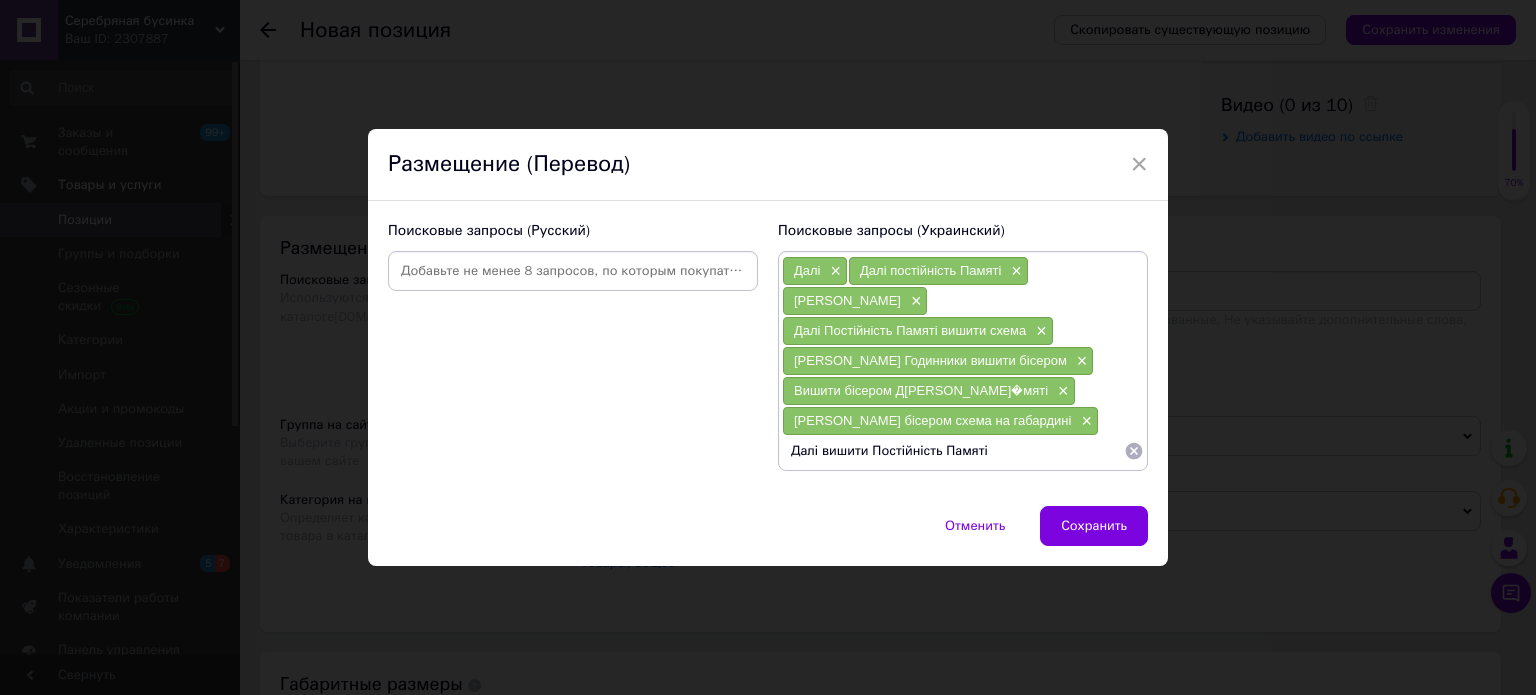 type 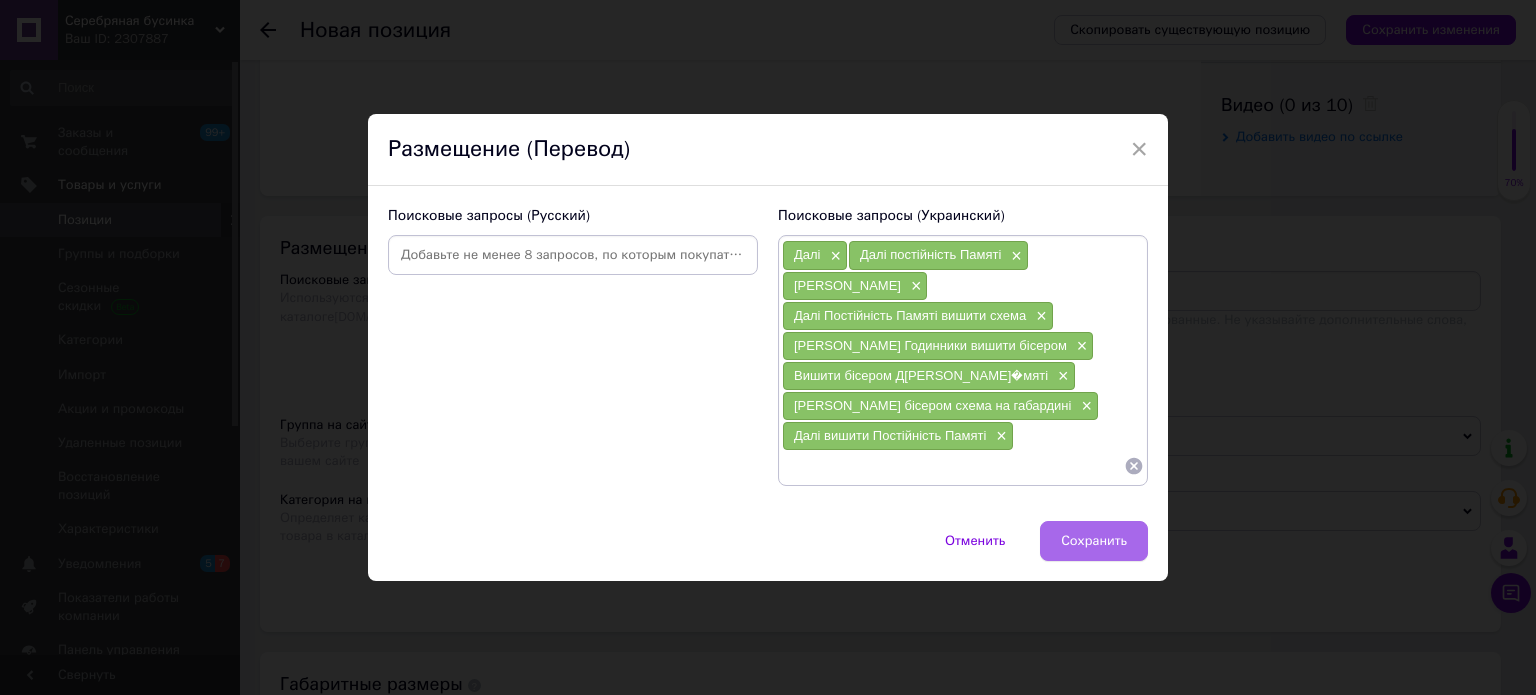 click on "Сохранить" at bounding box center (1094, 541) 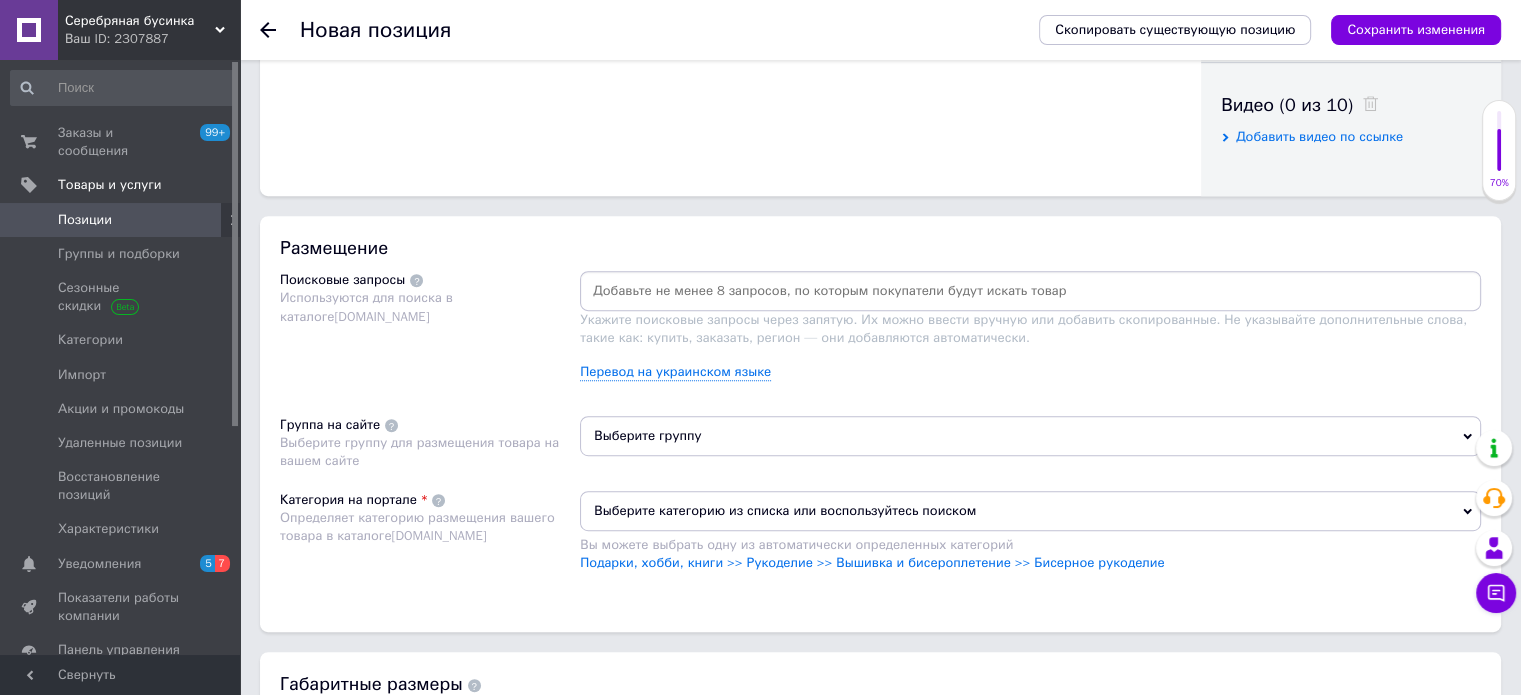 click at bounding box center (1030, 291) 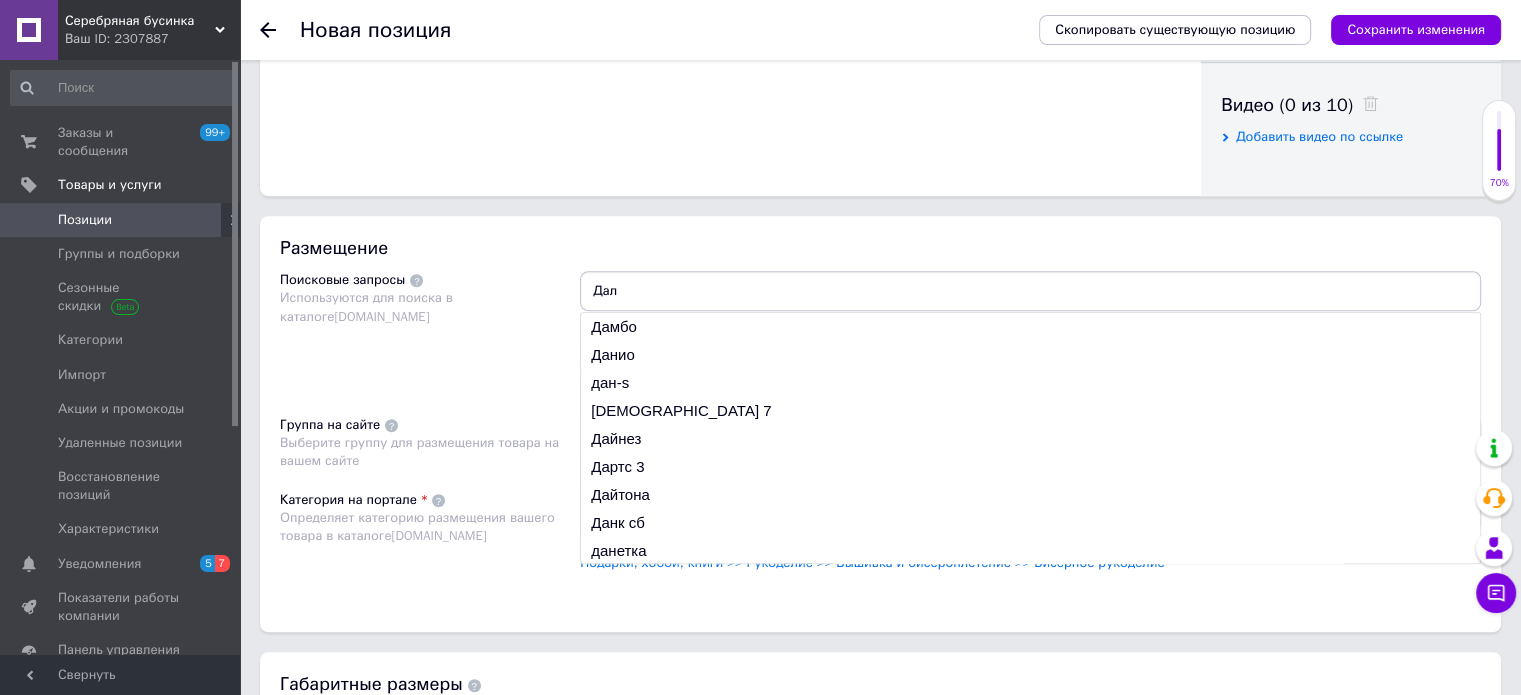type on "Дали" 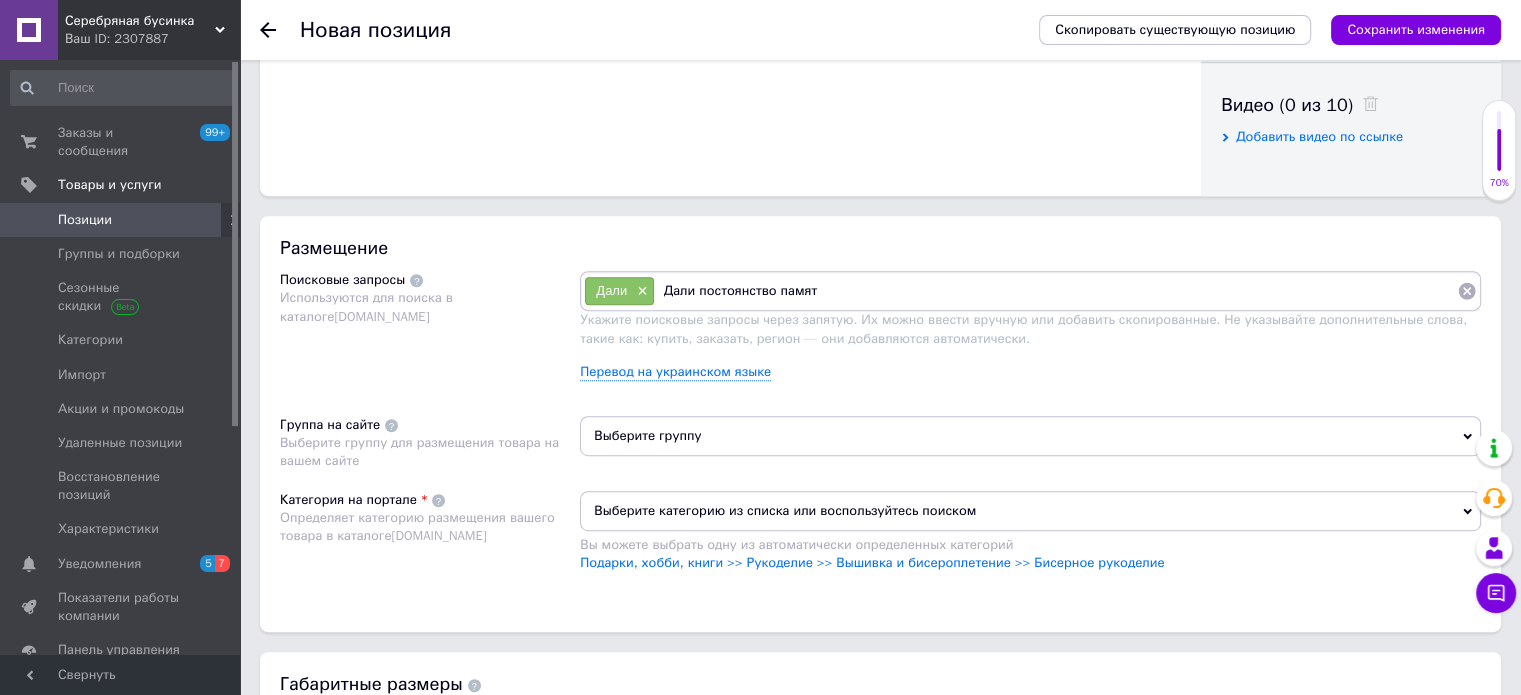 type on "Дали постоянство памяти" 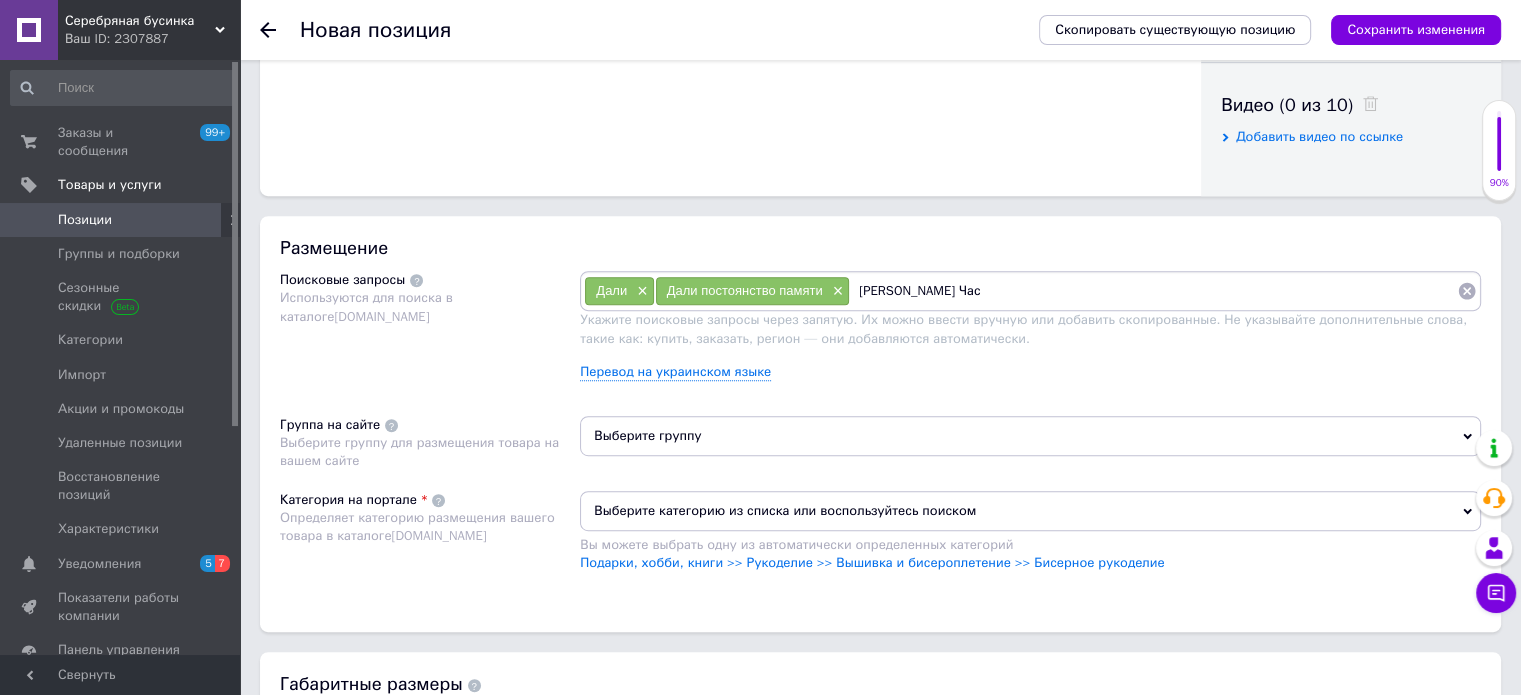 type on "[PERSON_NAME] Часы" 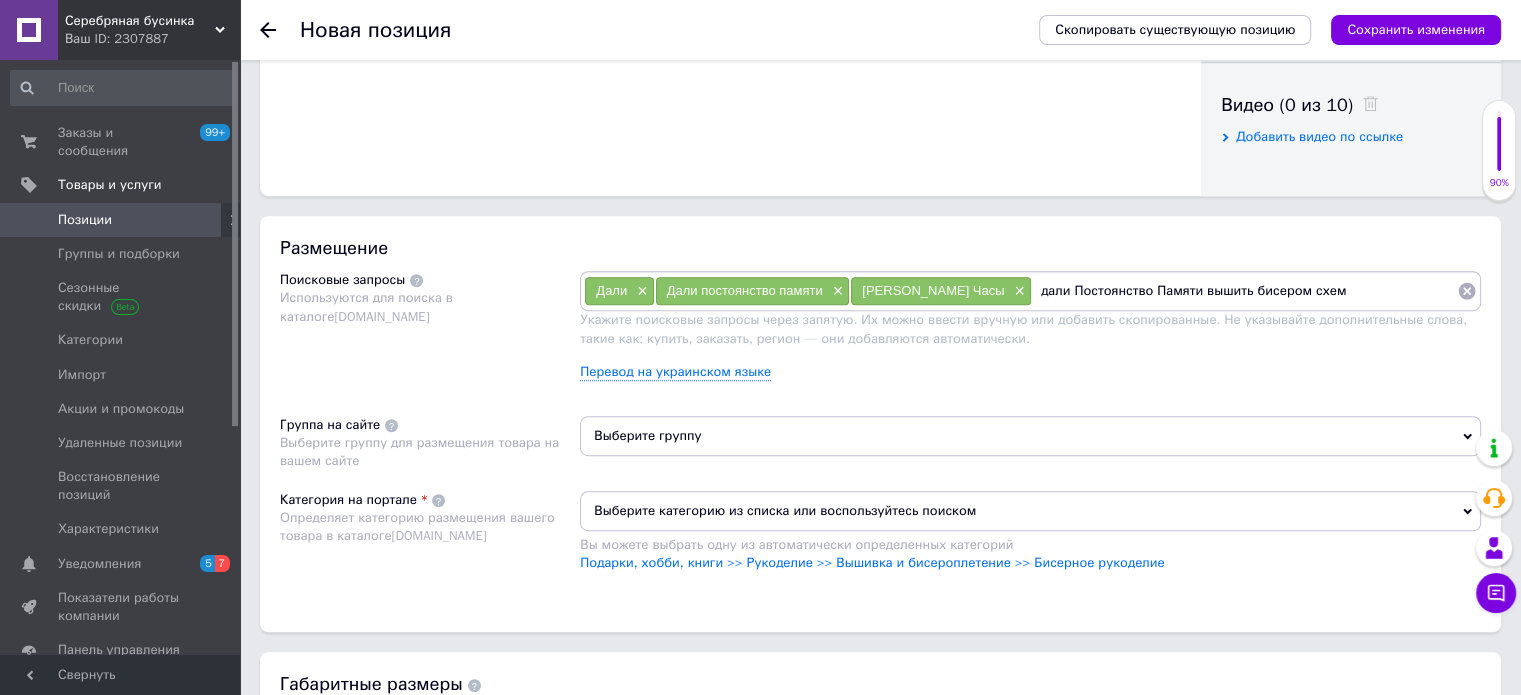 type on "дали Постоянство Памяти вышить бисером схема" 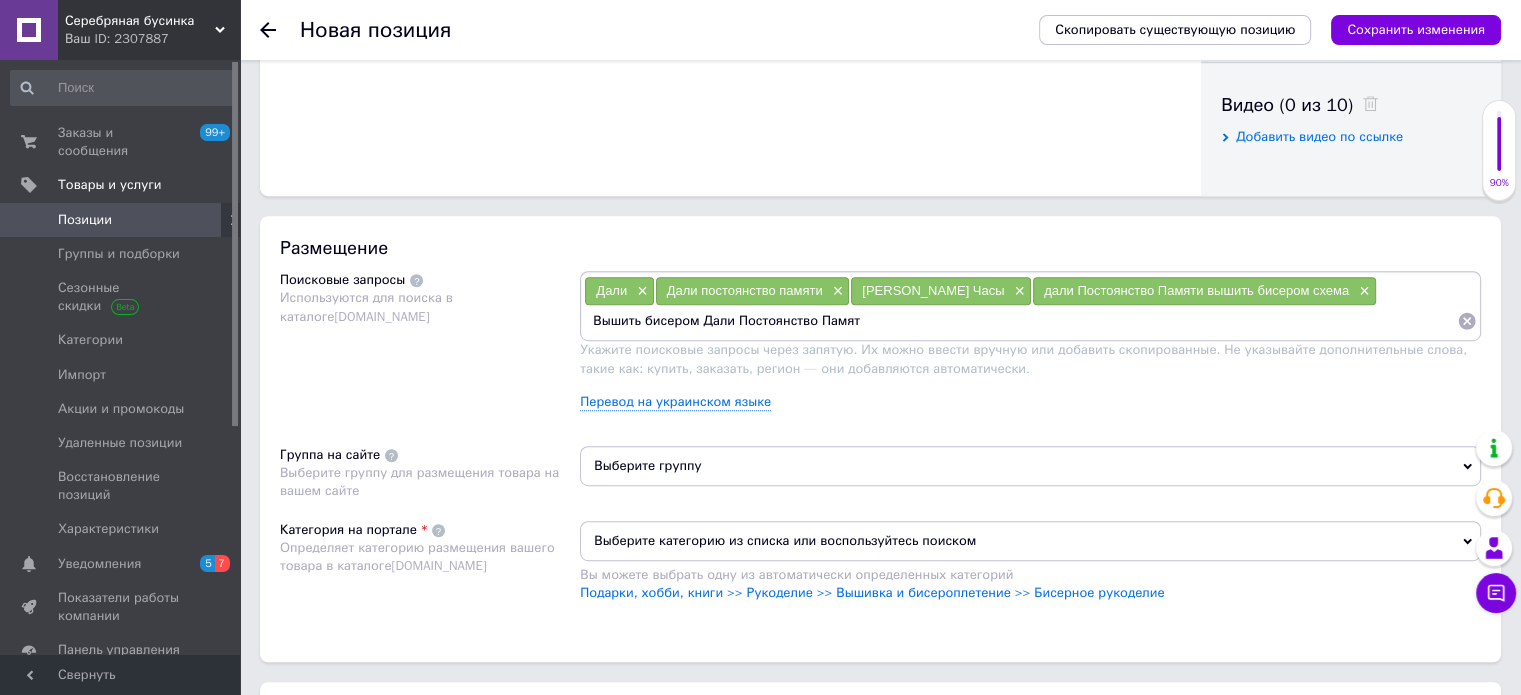 type on "Вышить бисером Дали Постоянство Памяти" 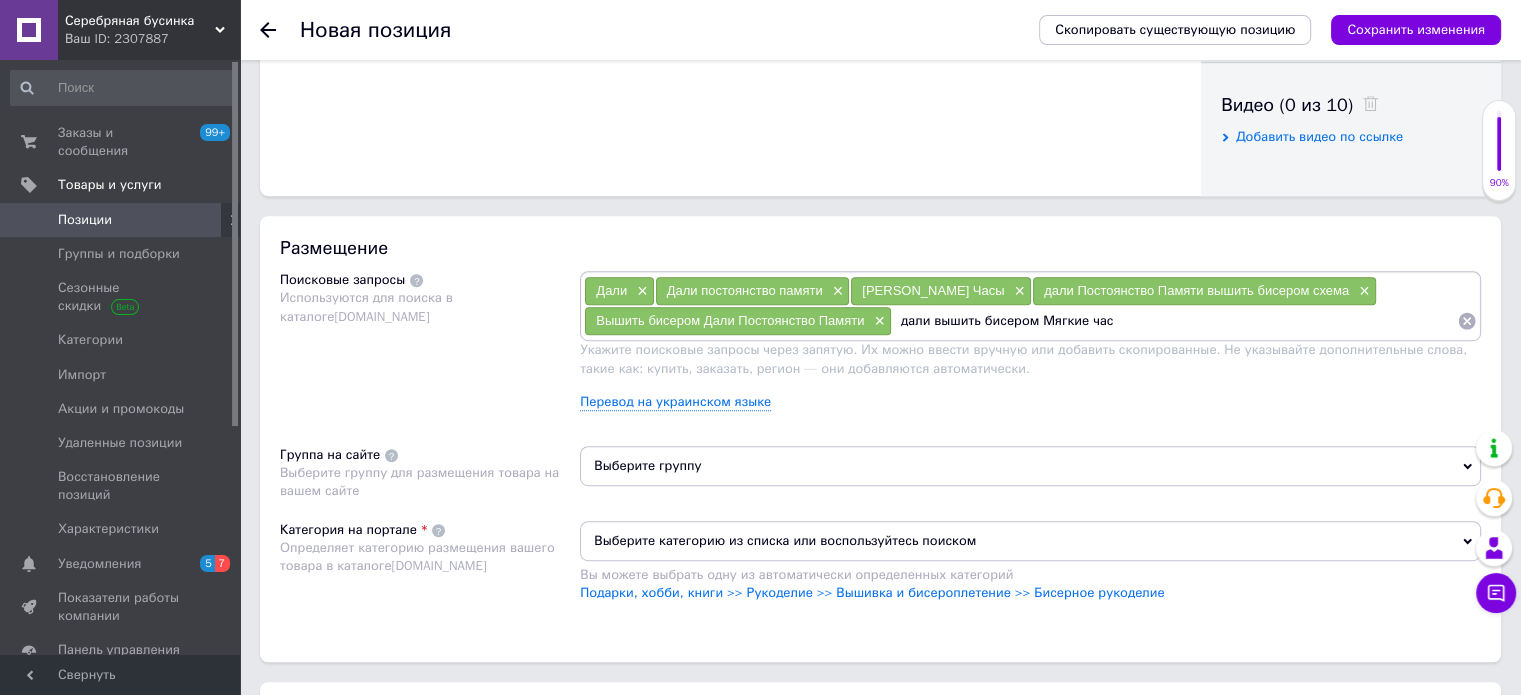 type on "дали вышить бисером Мягкие часы" 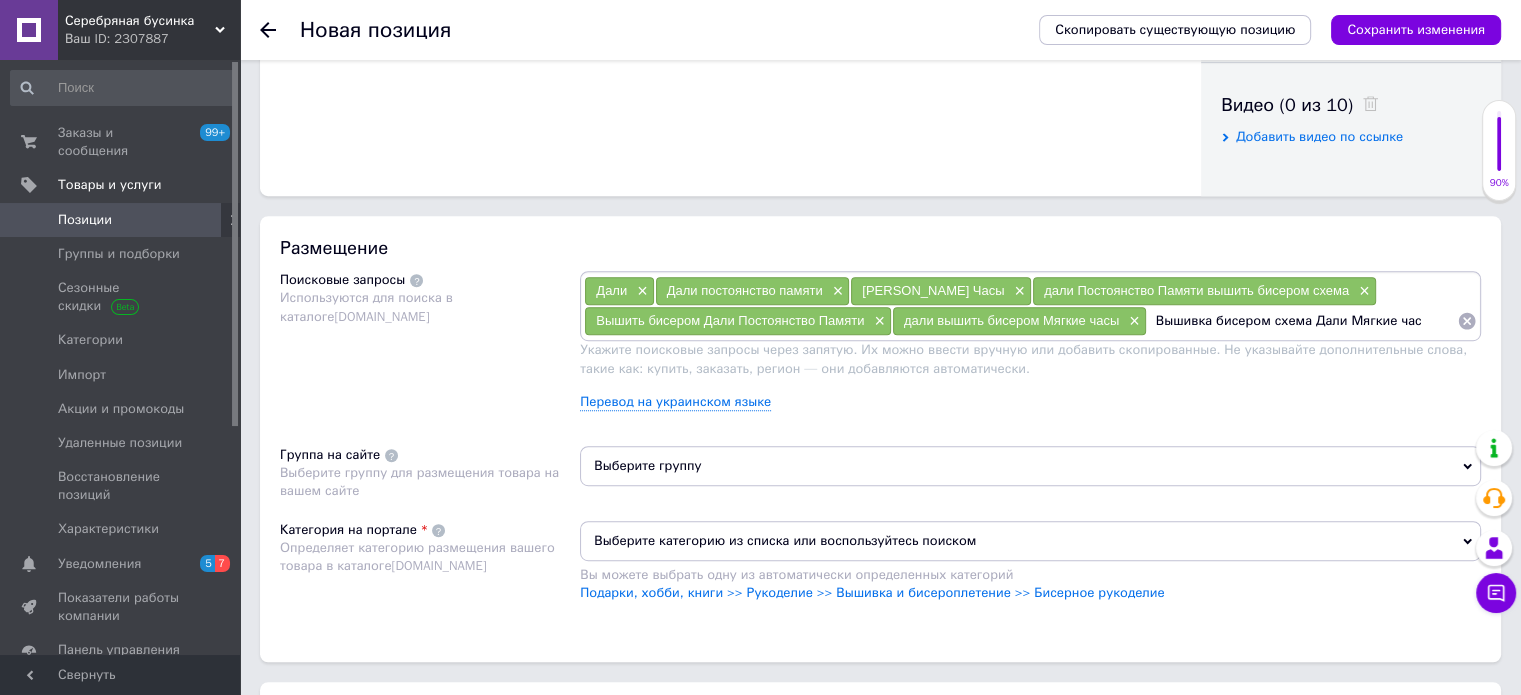 type on "Вышивка бисером схема Дали Мягкие часы" 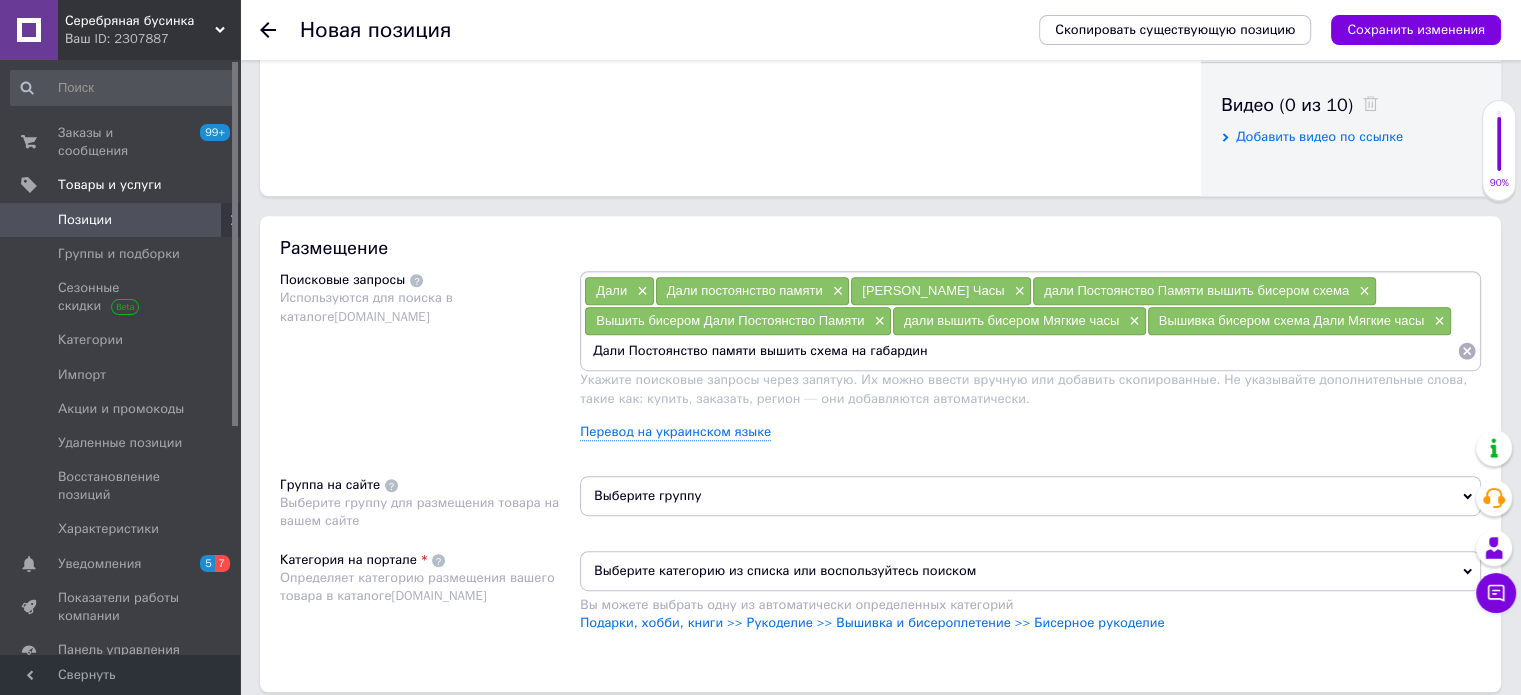 type on "Дали Постоянство памяти вышить схема на габардине" 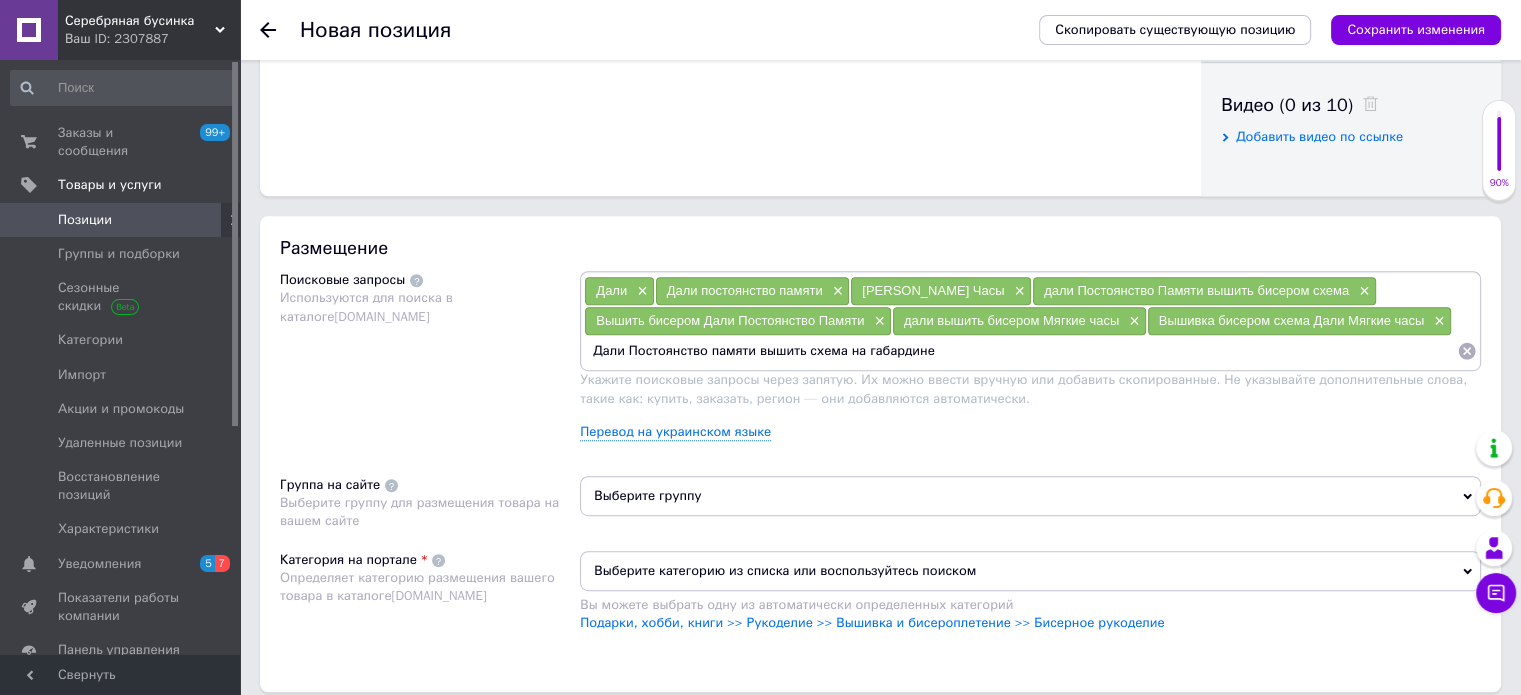 type 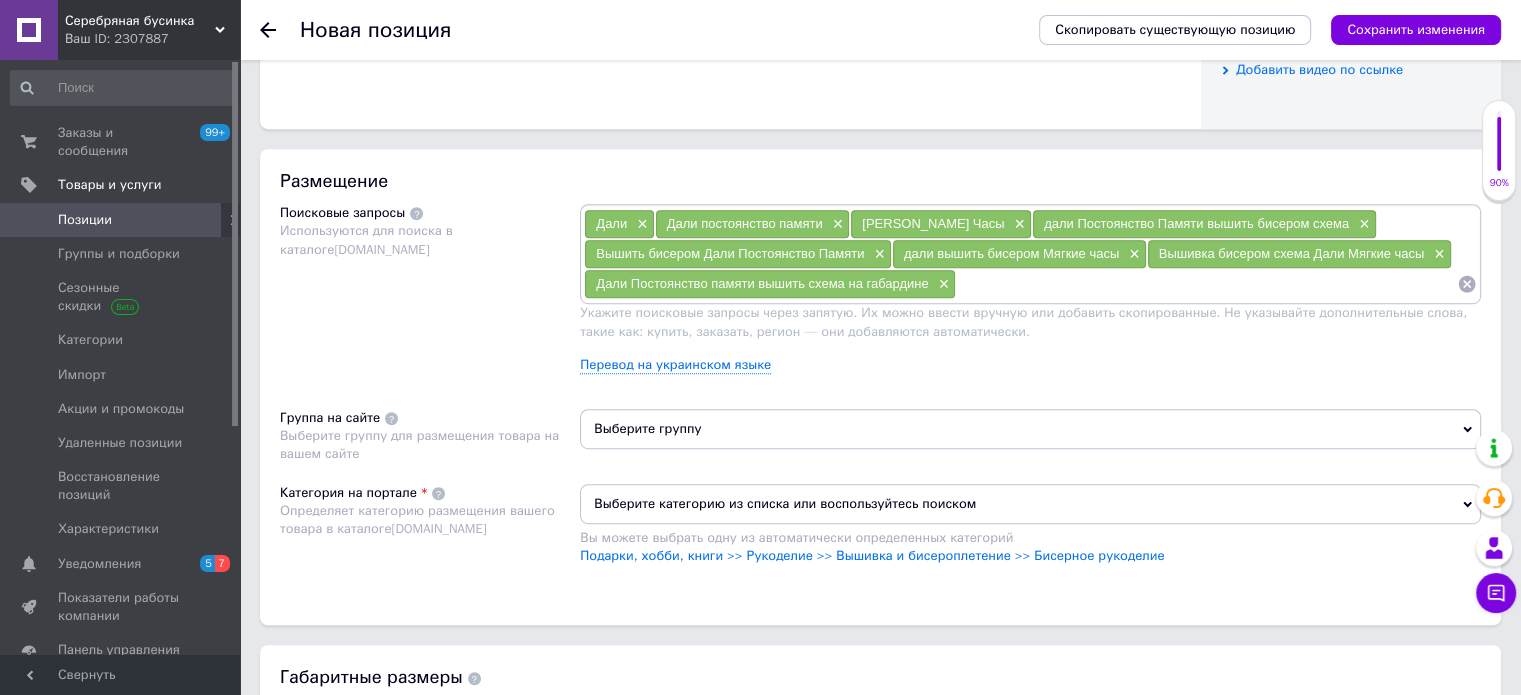 scroll, scrollTop: 1100, scrollLeft: 0, axis: vertical 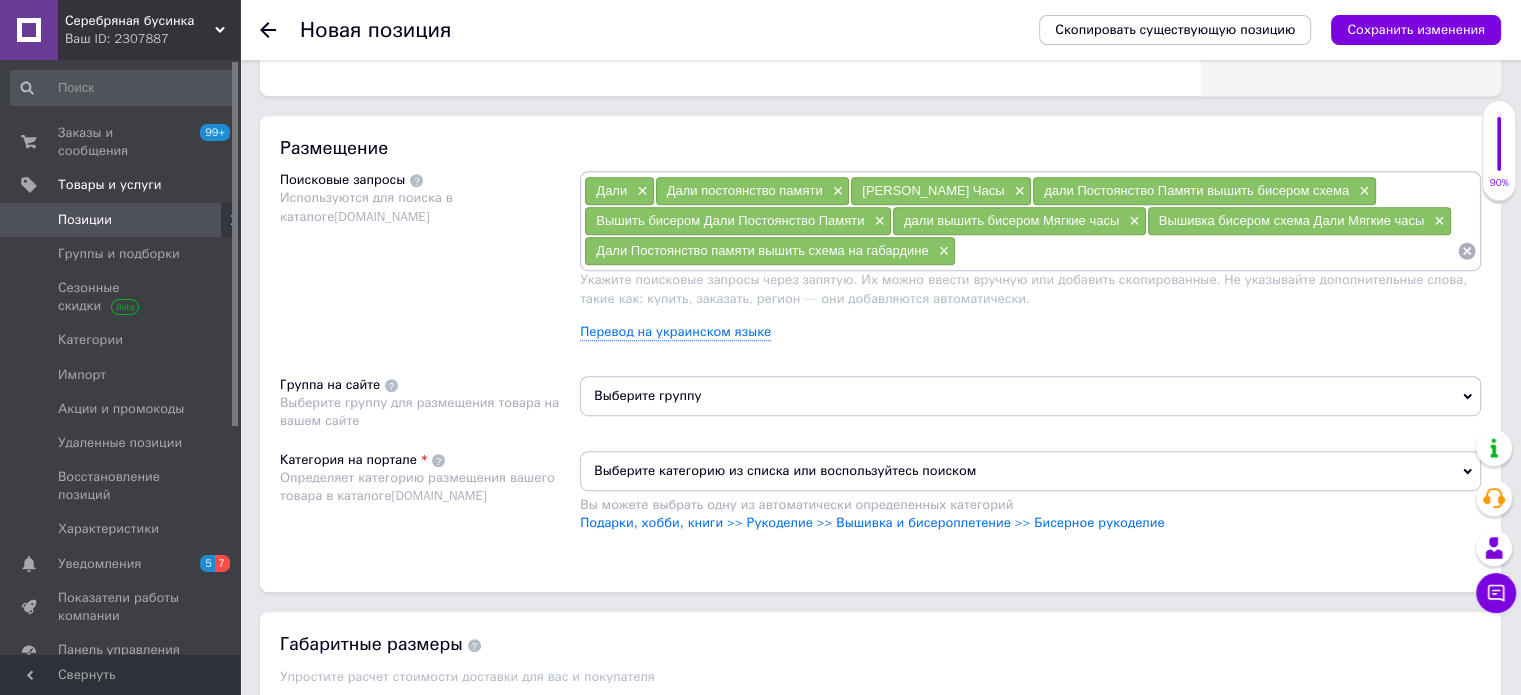click 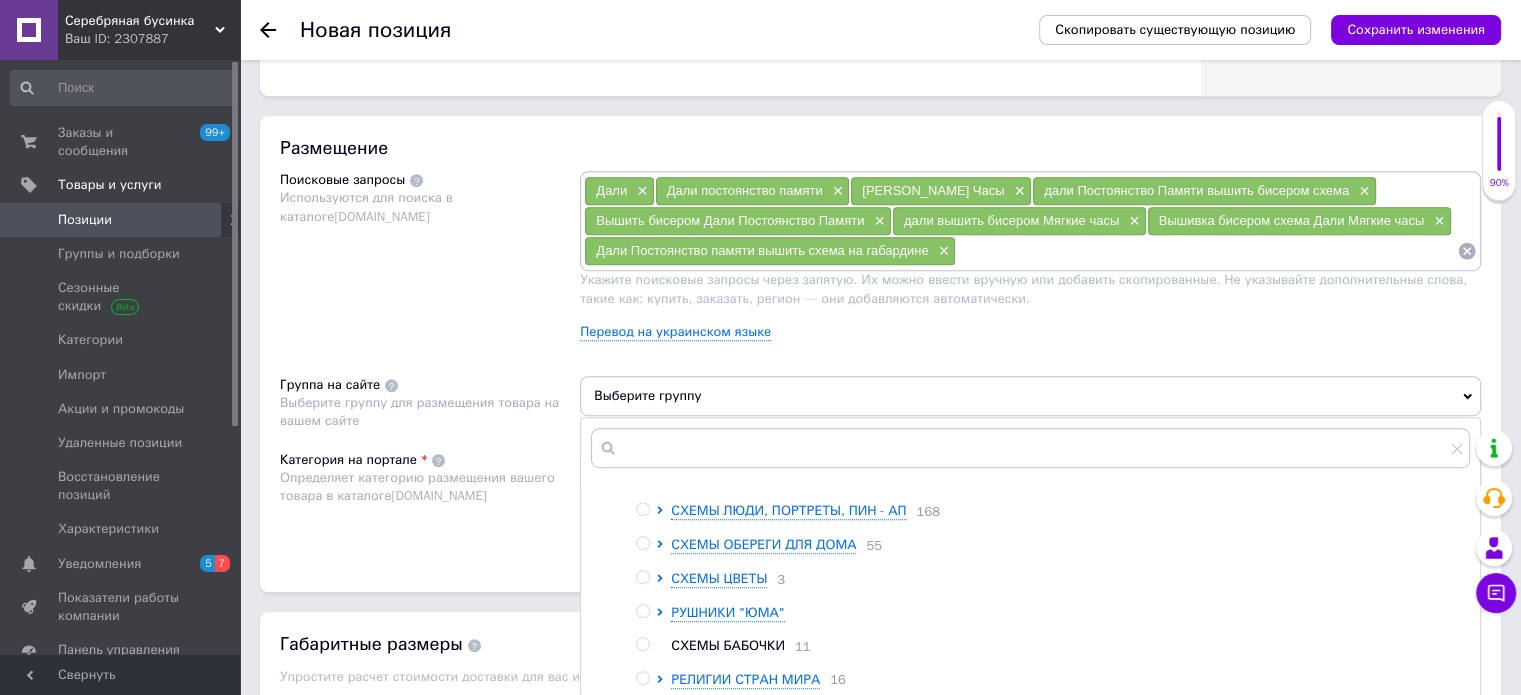 scroll, scrollTop: 174, scrollLeft: 0, axis: vertical 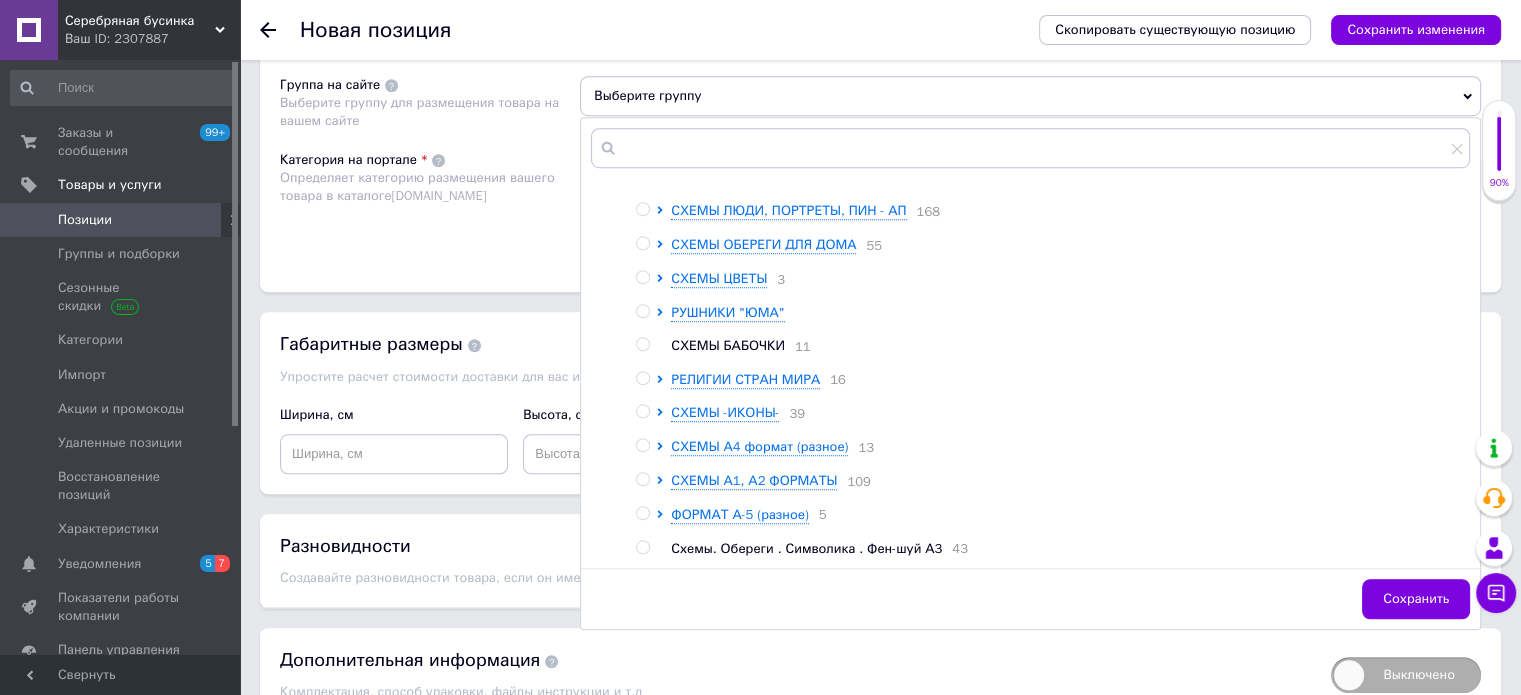 click at bounding box center [642, 479] 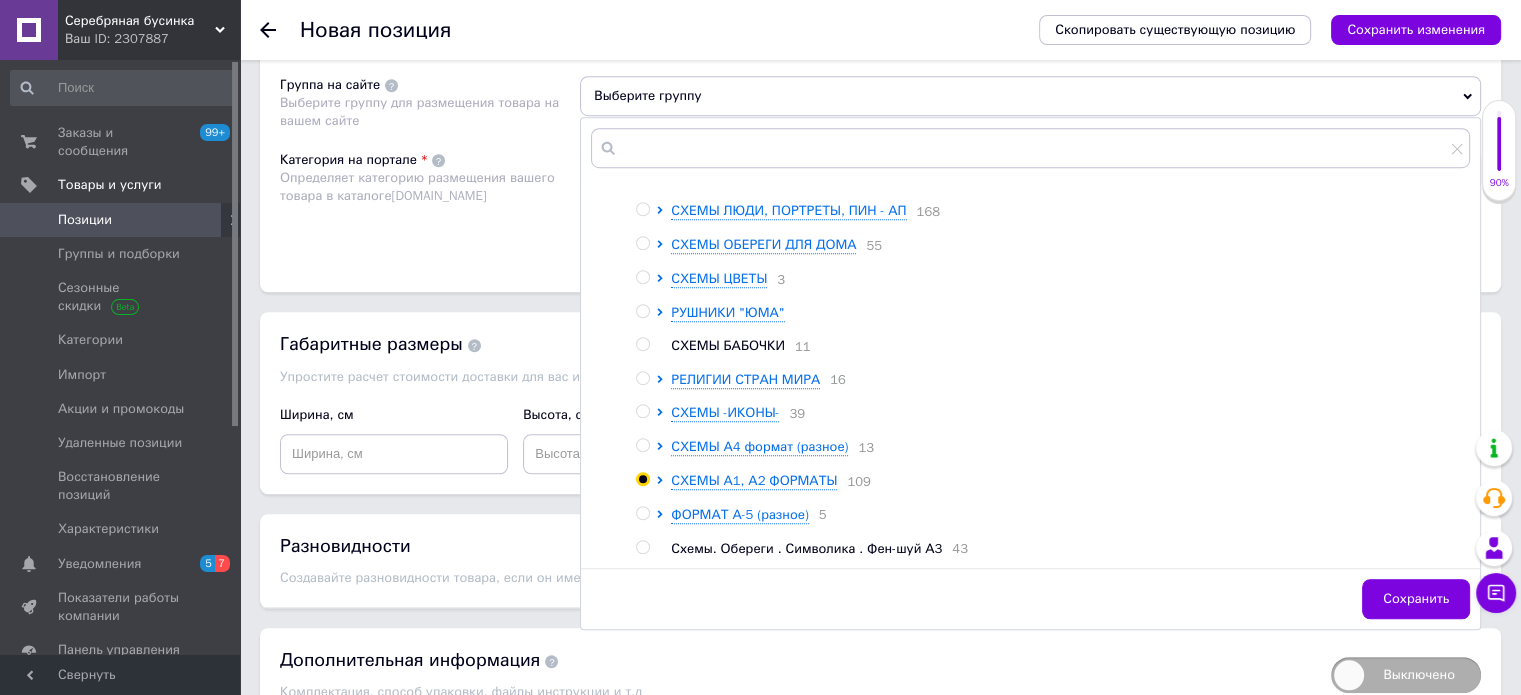 radio on "true" 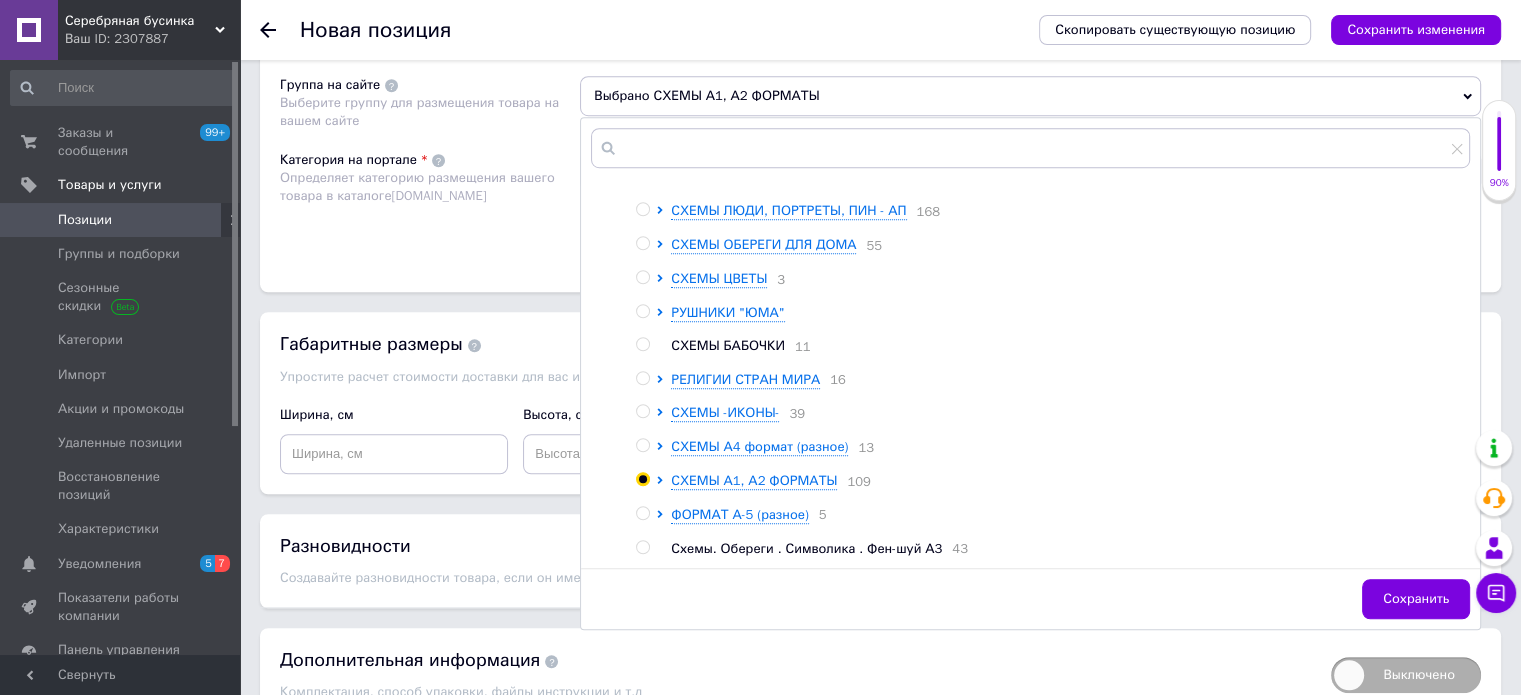 click on "Высота, см" at bounding box center (637, 439) 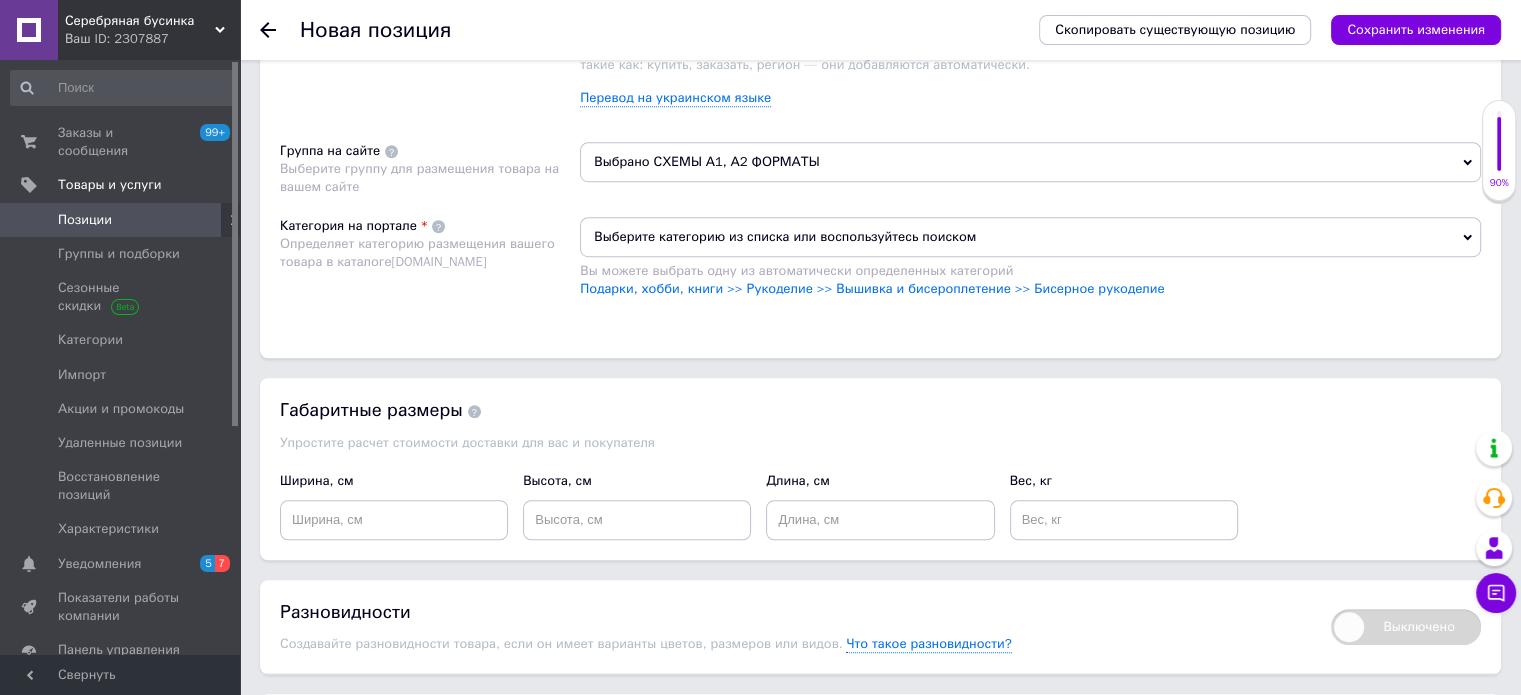 scroll, scrollTop: 1300, scrollLeft: 0, axis: vertical 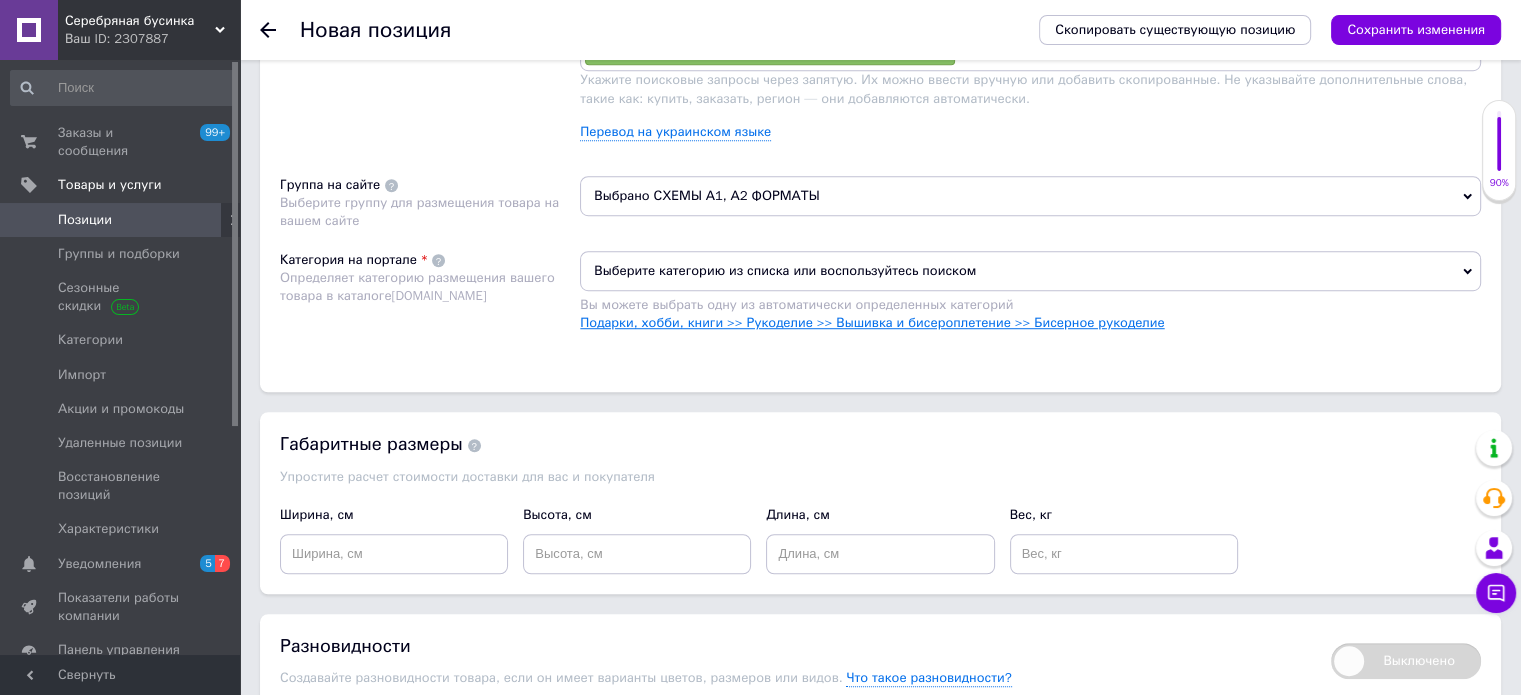 click on "Подарки, хобби, книги >> Рукоделие >> Вышивка и бисероплетение >> Бисерное рукоделие" at bounding box center [872, 322] 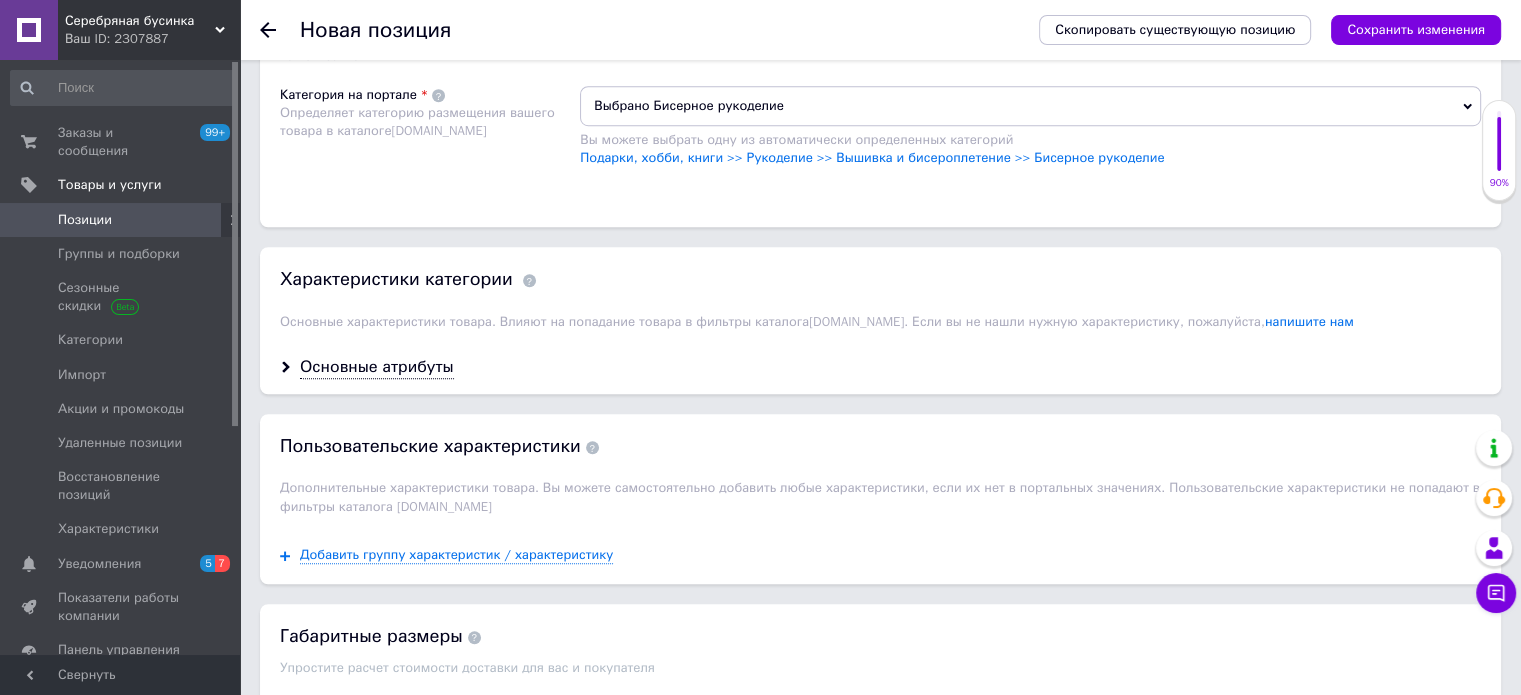 scroll, scrollTop: 1500, scrollLeft: 0, axis: vertical 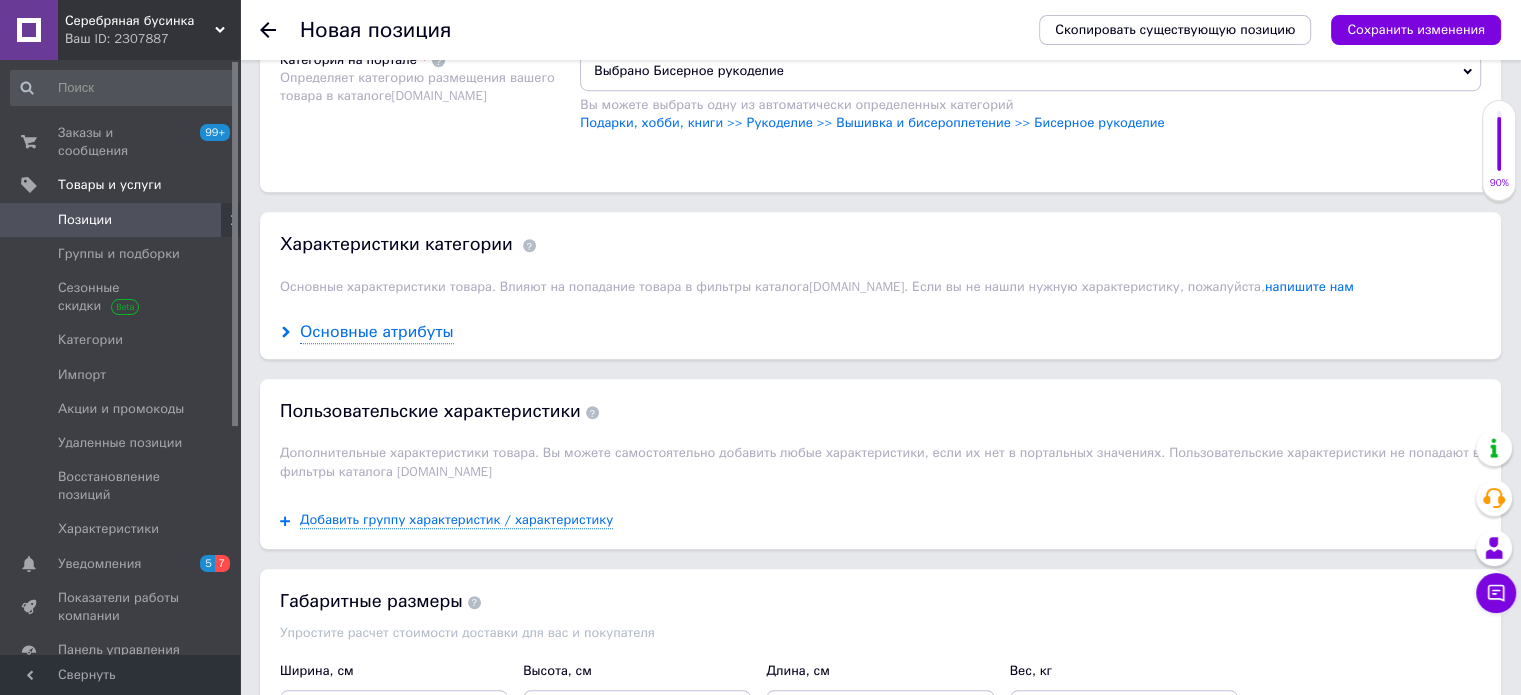 click on "Основные атрибуты" at bounding box center (377, 332) 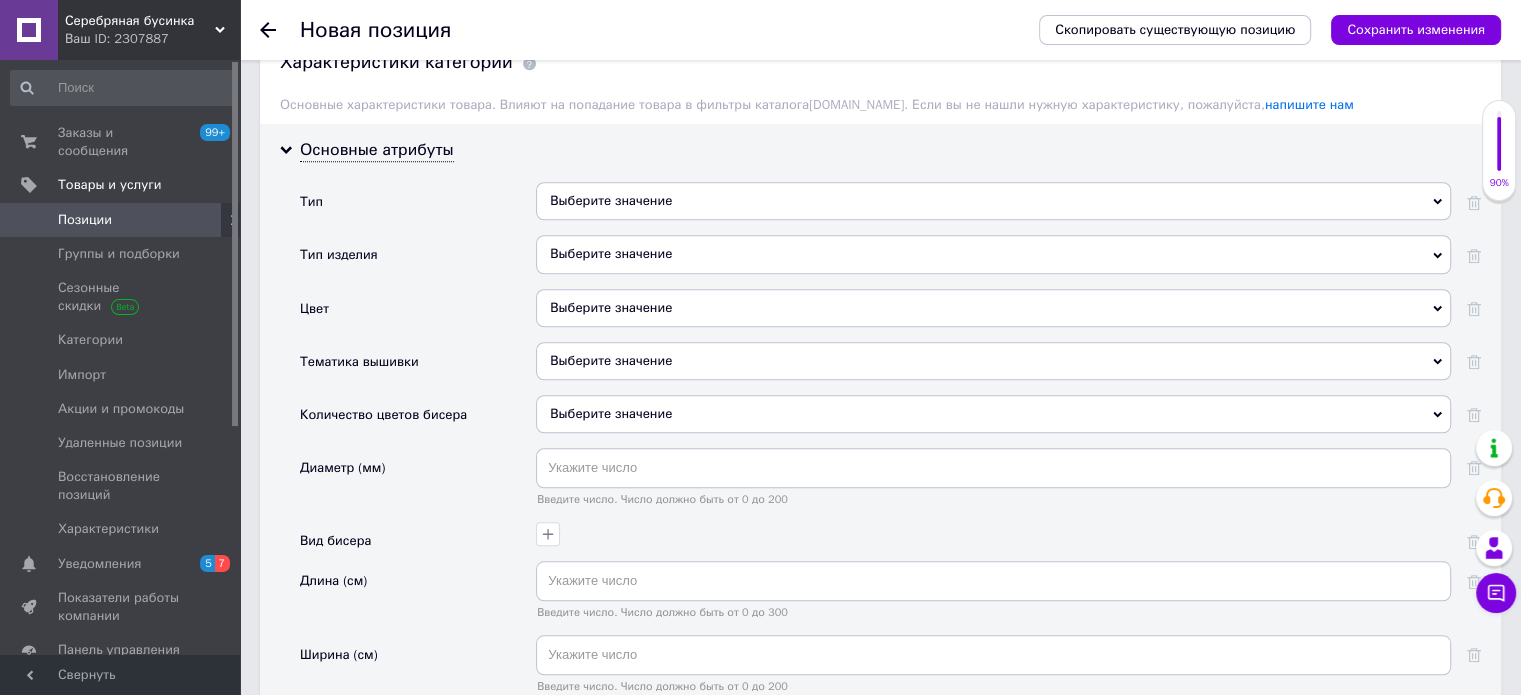 scroll, scrollTop: 1700, scrollLeft: 0, axis: vertical 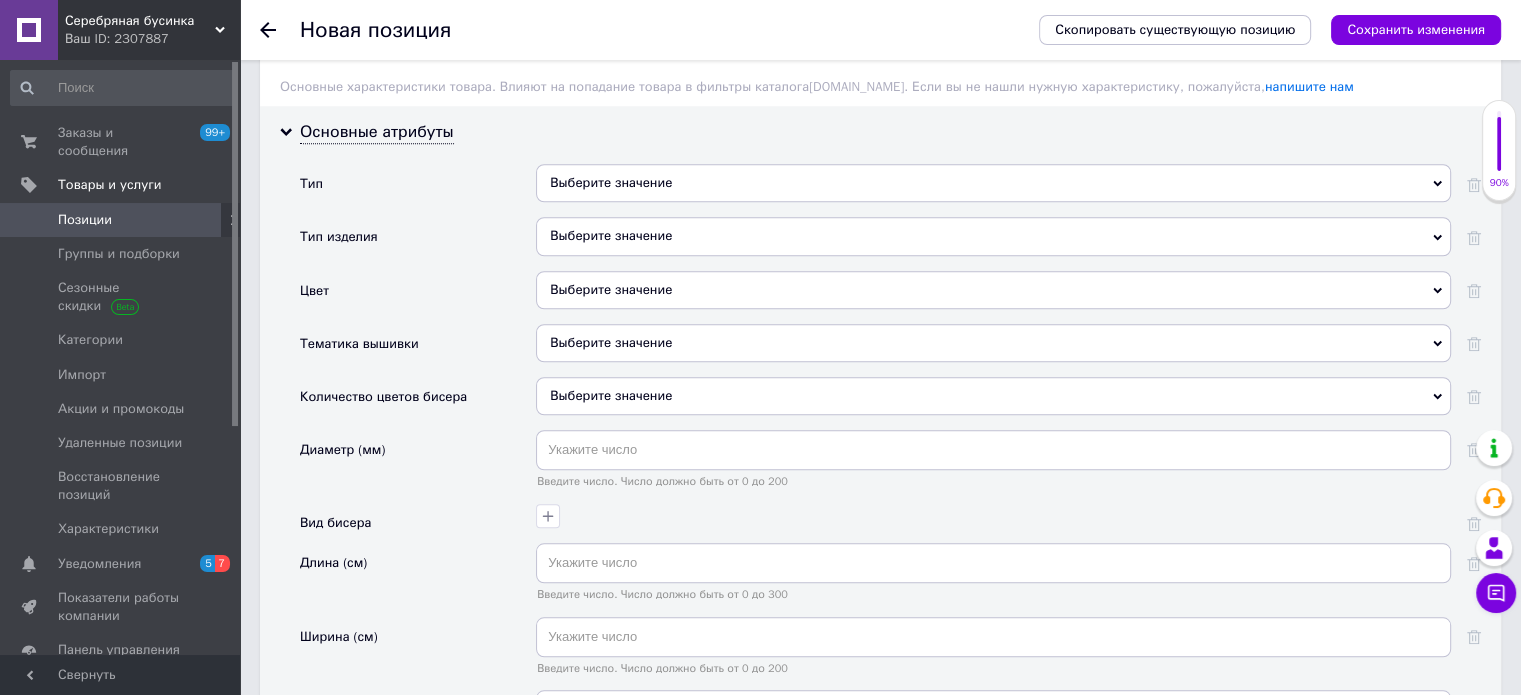 click 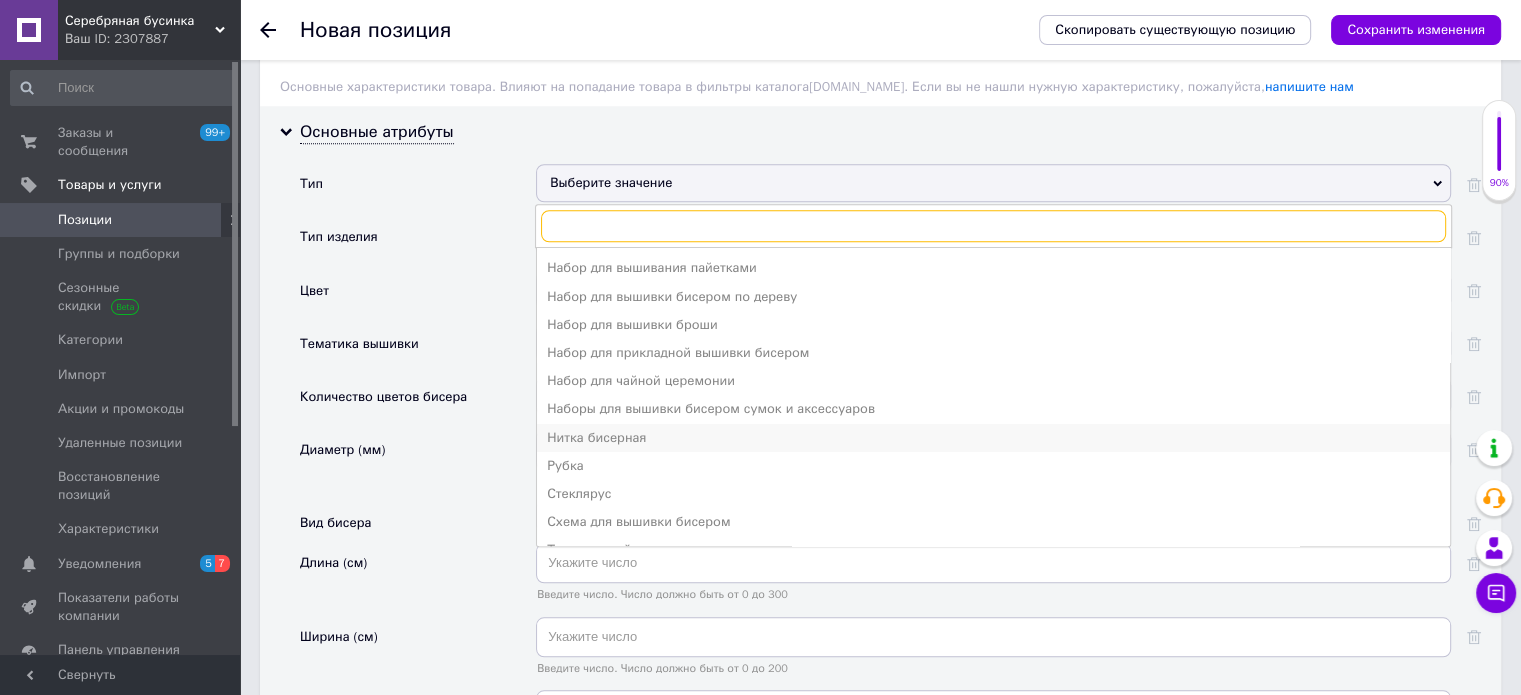 scroll, scrollTop: 163, scrollLeft: 0, axis: vertical 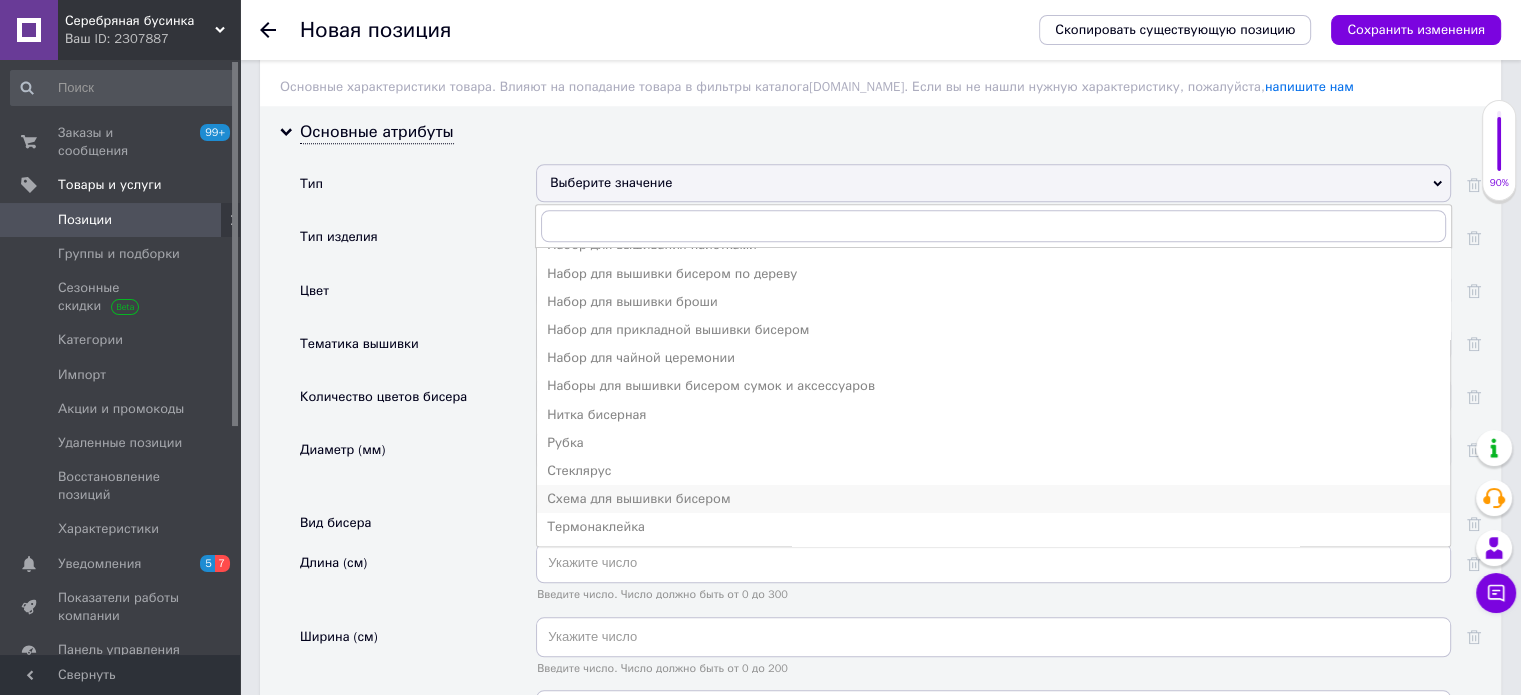 click on "Схема для вышивки бисером" at bounding box center [993, 499] 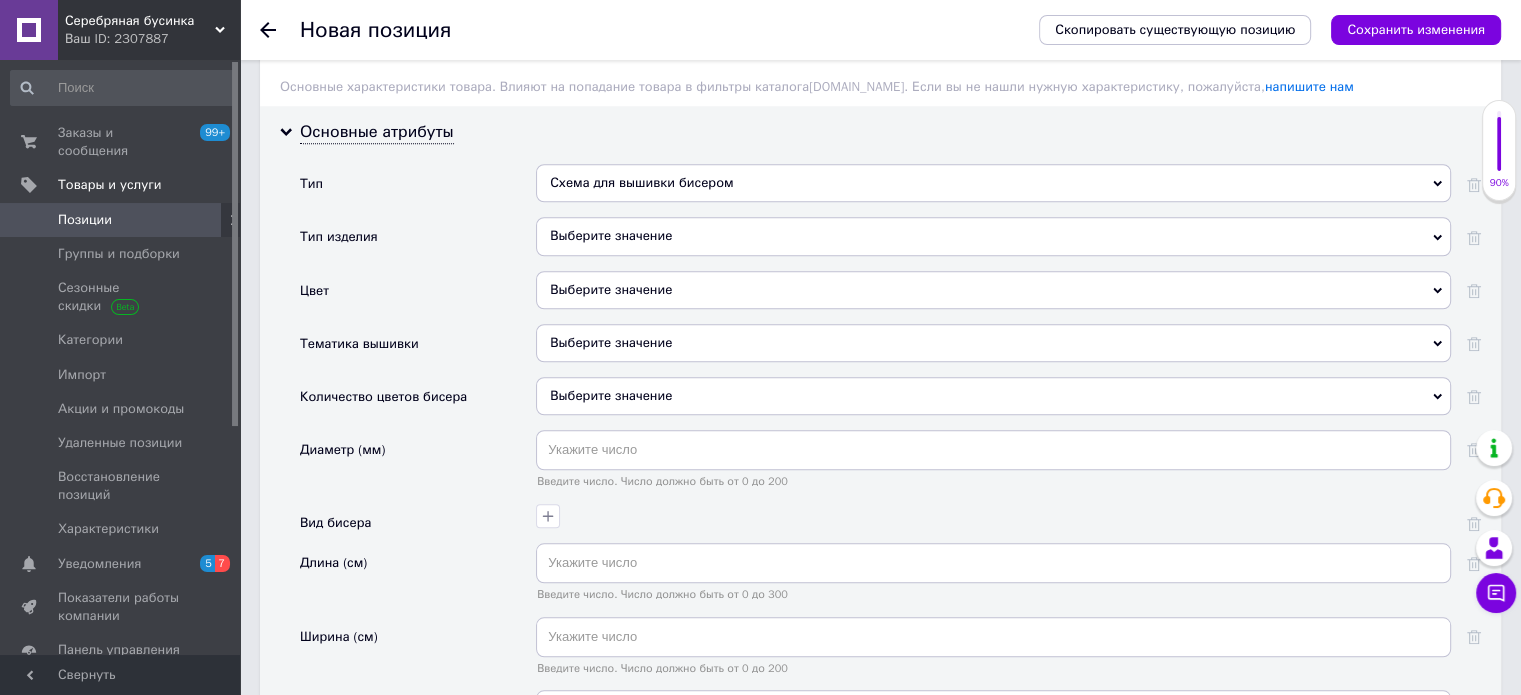 click 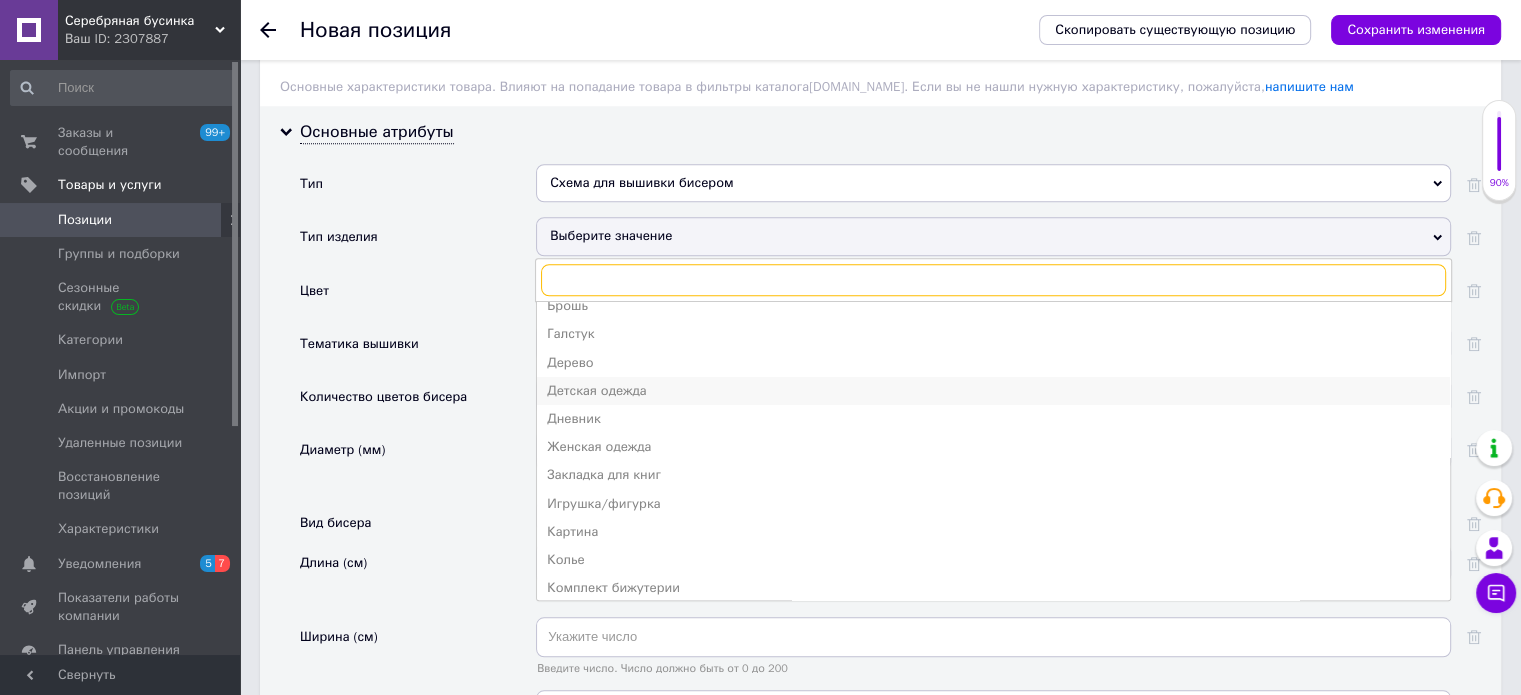 scroll, scrollTop: 100, scrollLeft: 0, axis: vertical 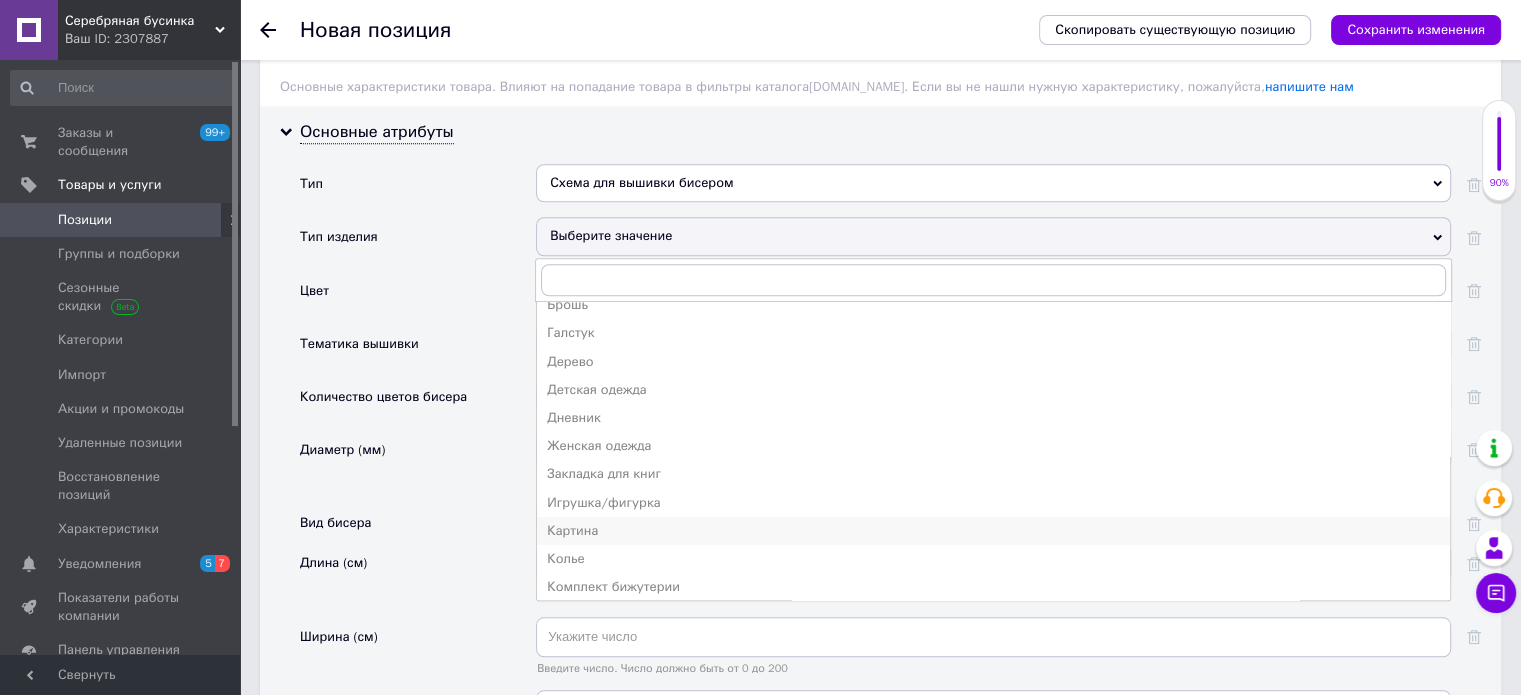 click on "Картина" at bounding box center (993, 531) 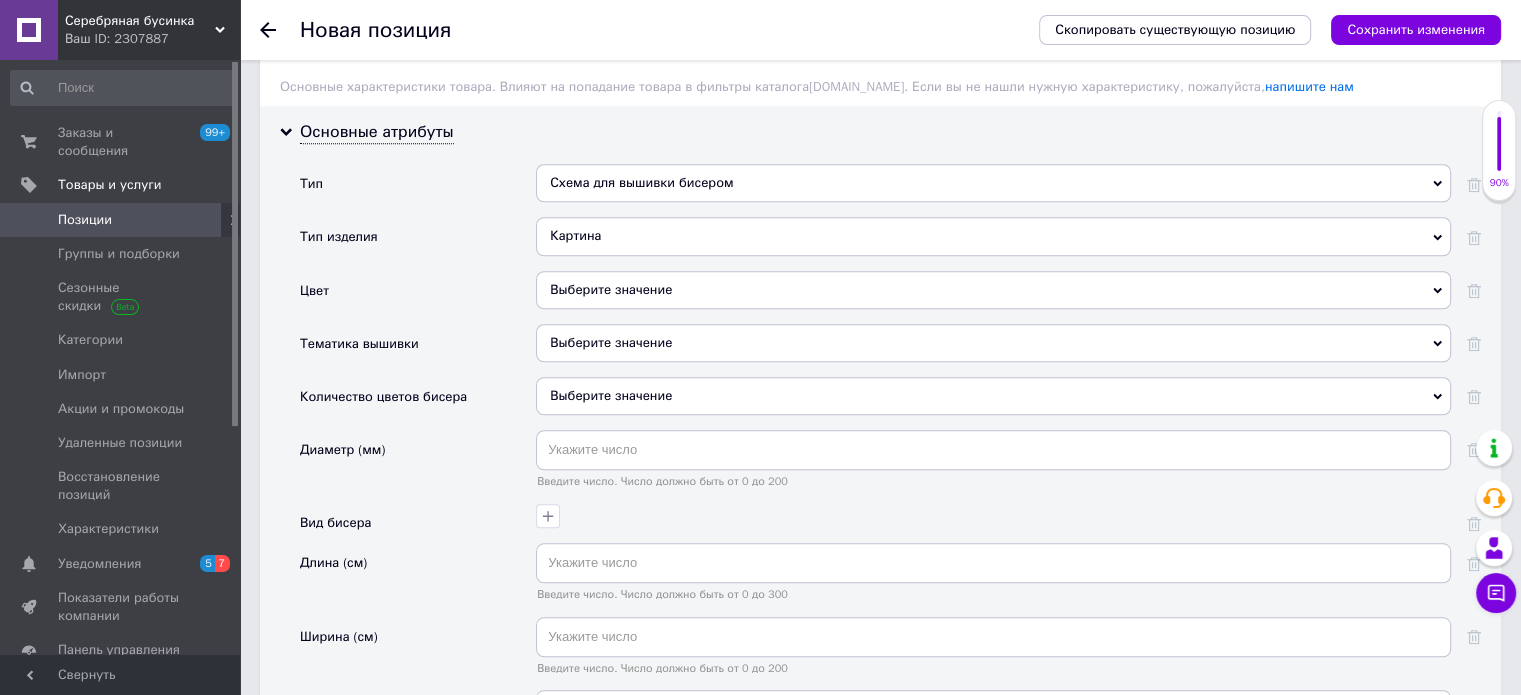 scroll, scrollTop: 1800, scrollLeft: 0, axis: vertical 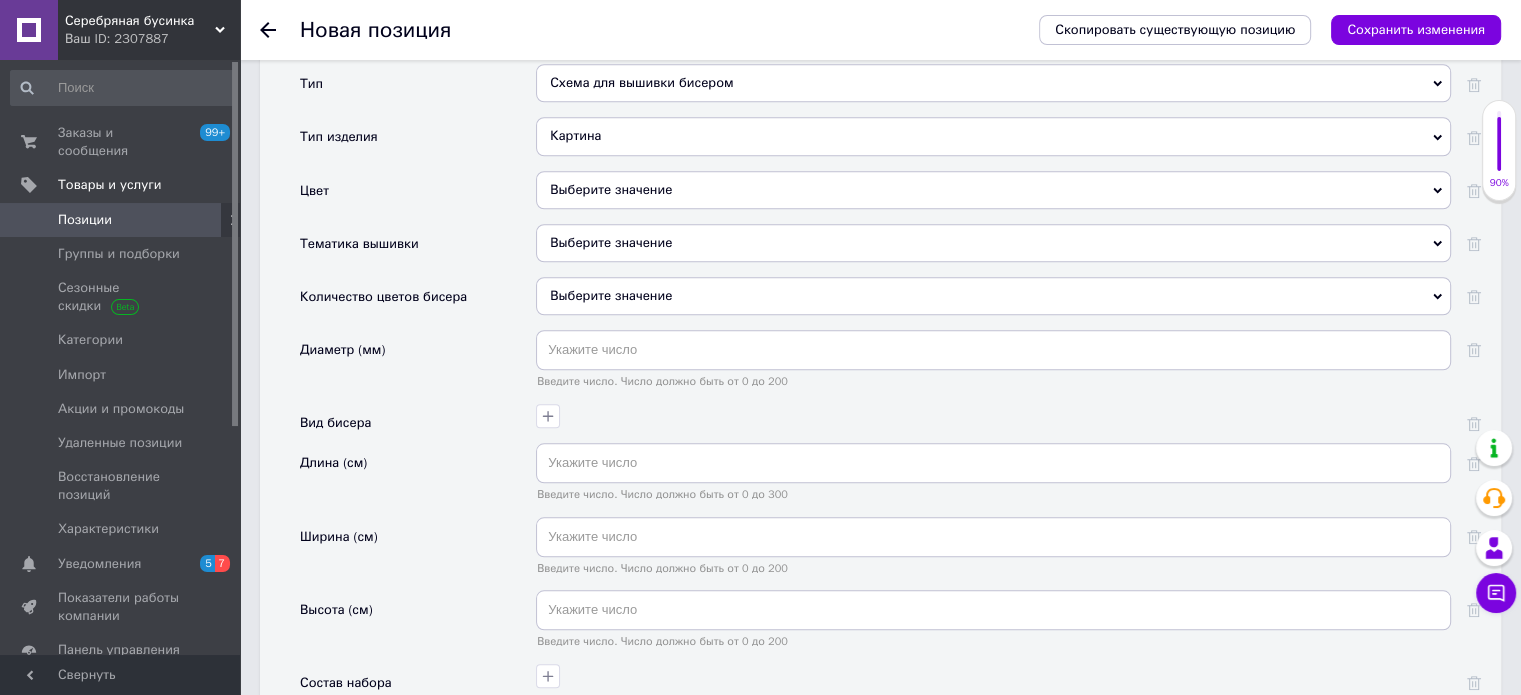 click 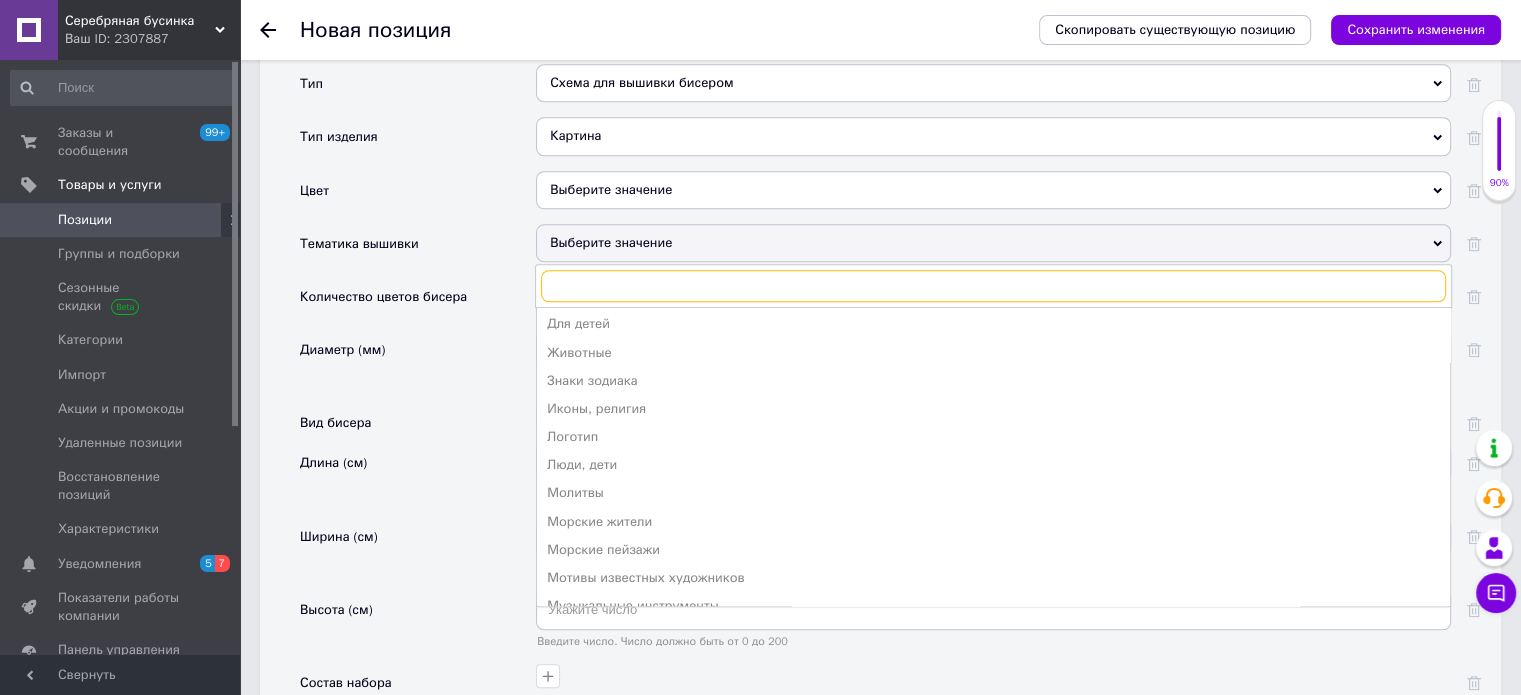 scroll, scrollTop: 300, scrollLeft: 0, axis: vertical 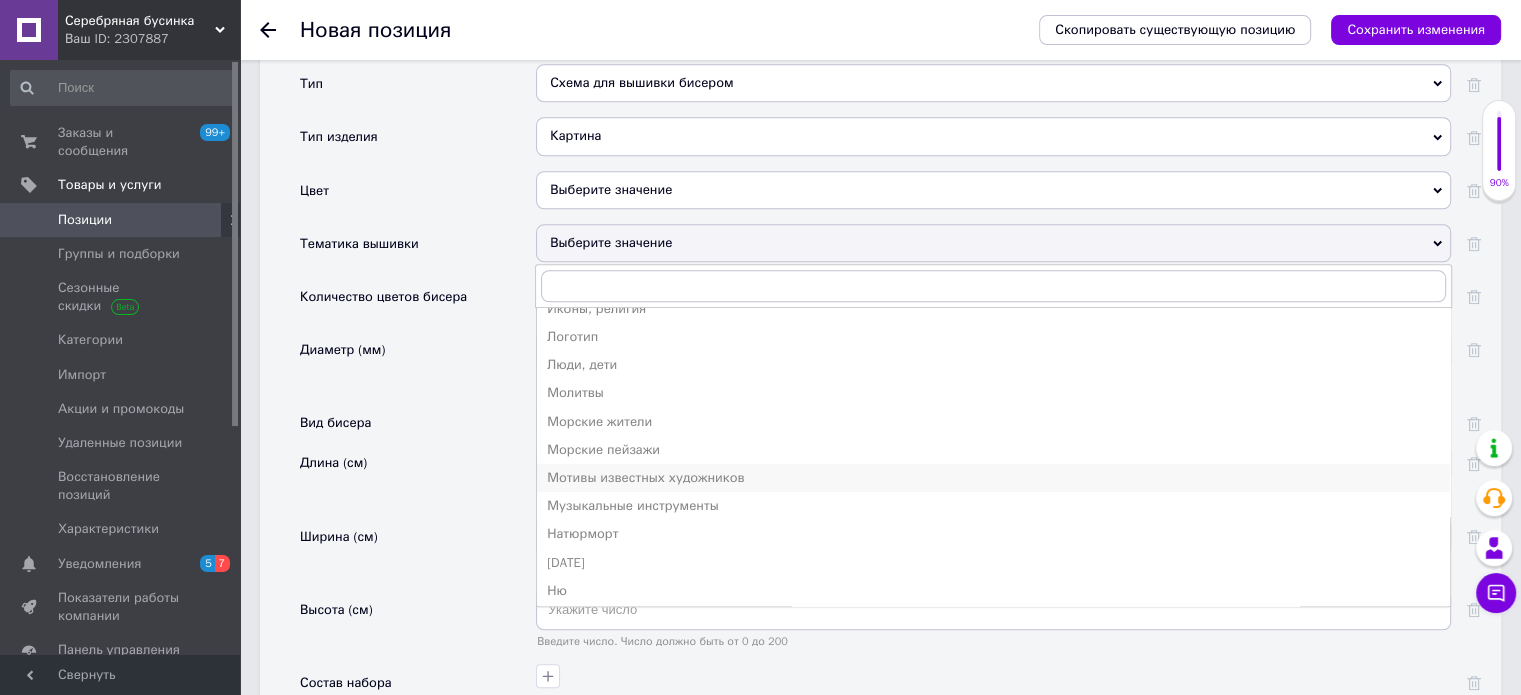 click on "Мотивы известных художников" at bounding box center (993, 478) 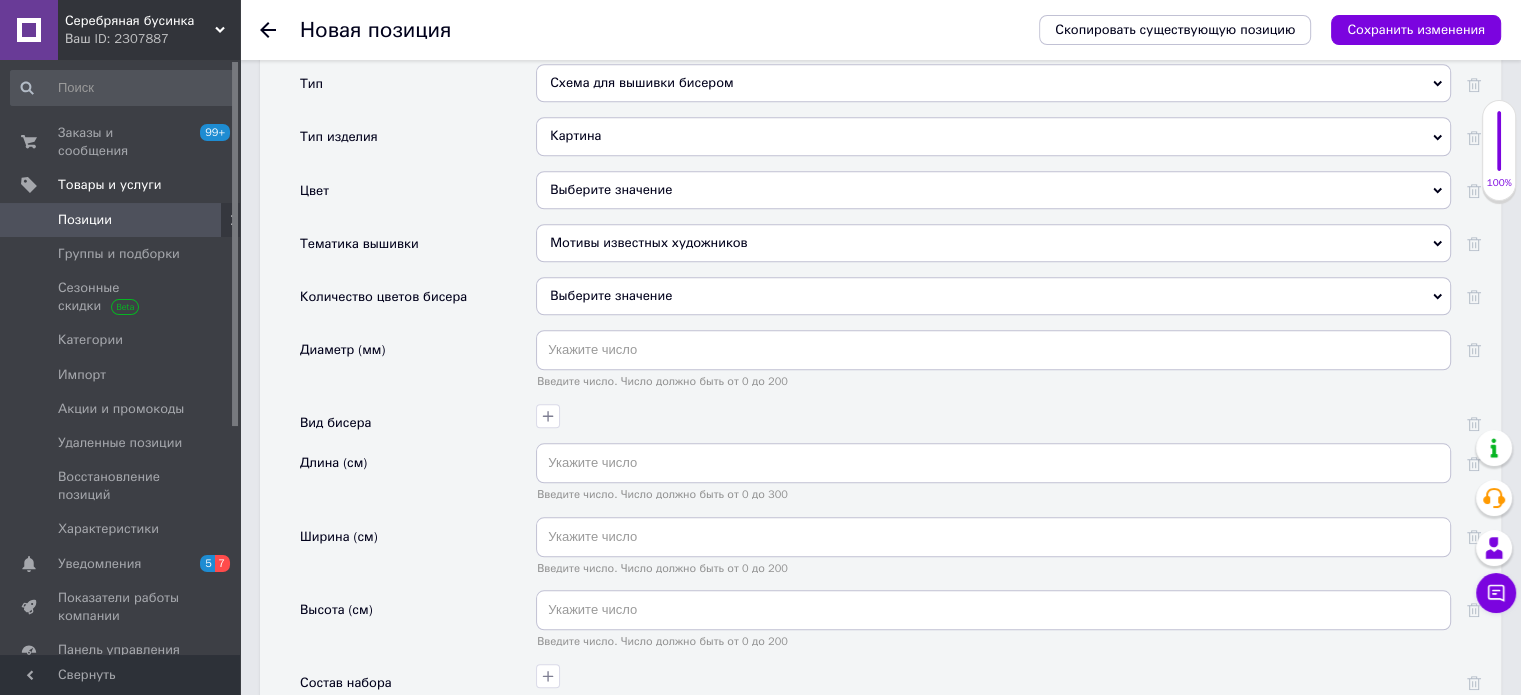 click 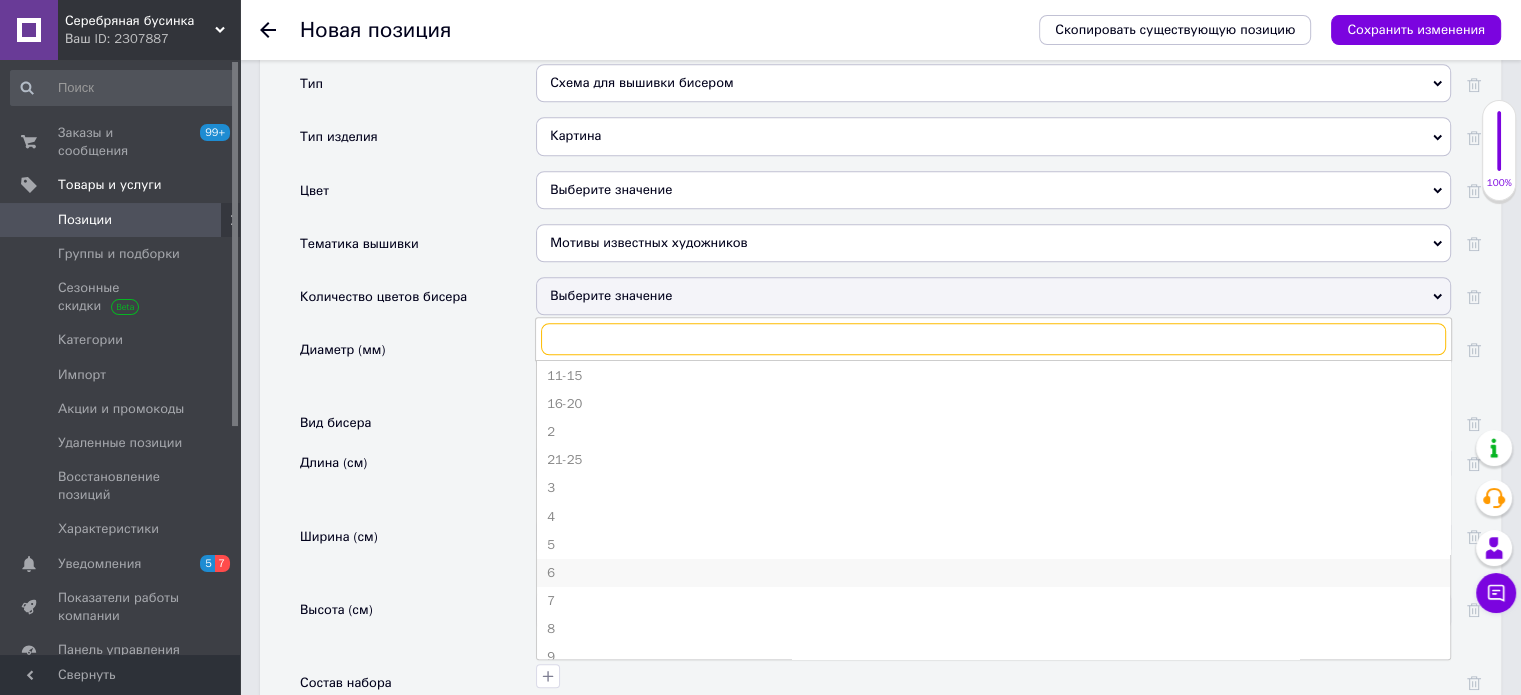 scroll, scrollTop: 106, scrollLeft: 0, axis: vertical 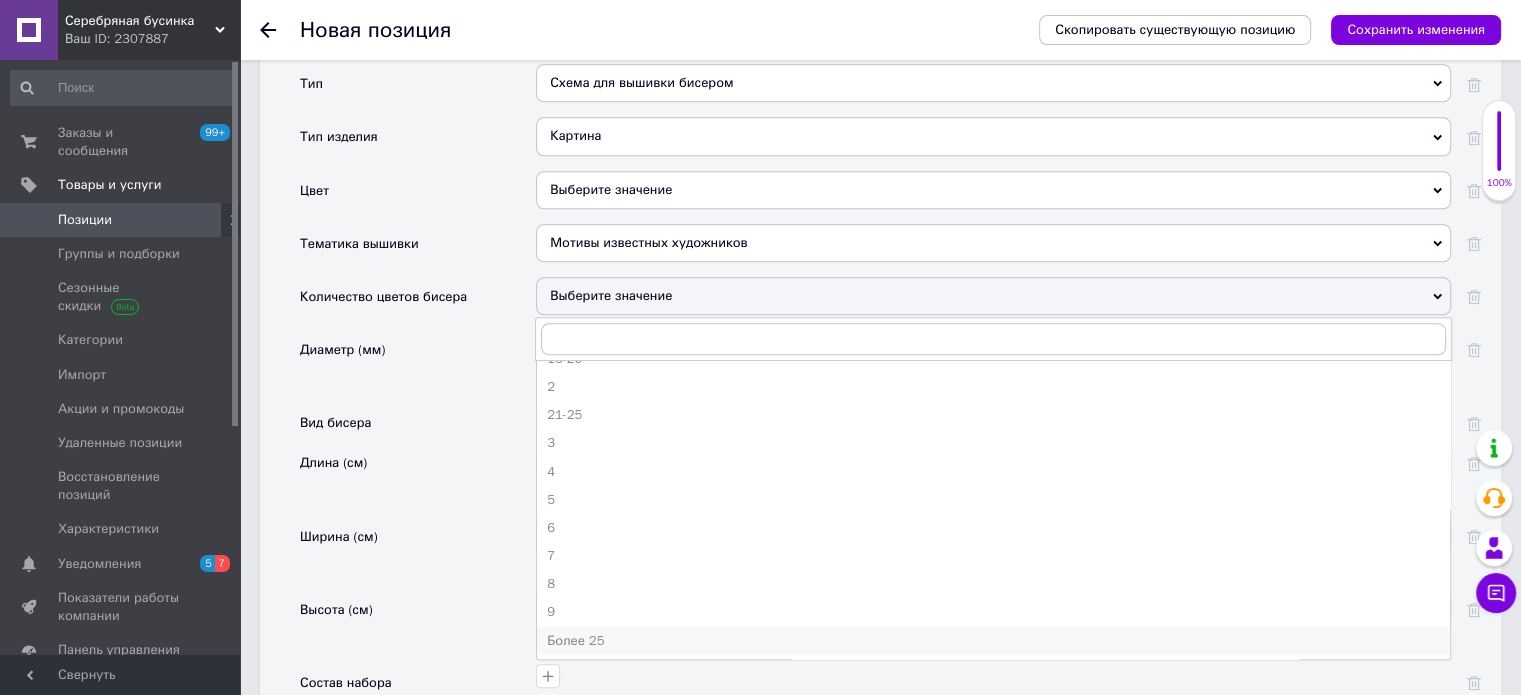 click on "Более 25" at bounding box center [993, 641] 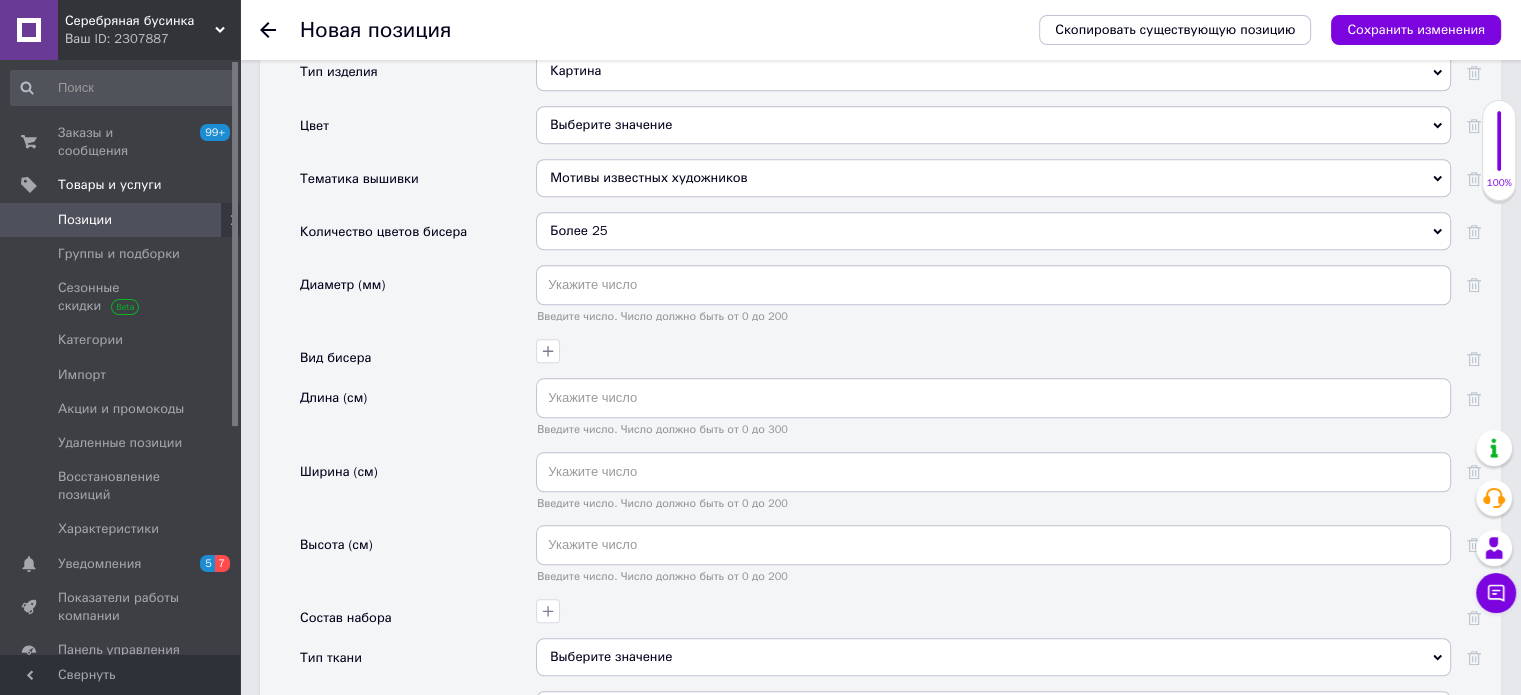 scroll, scrollTop: 1900, scrollLeft: 0, axis: vertical 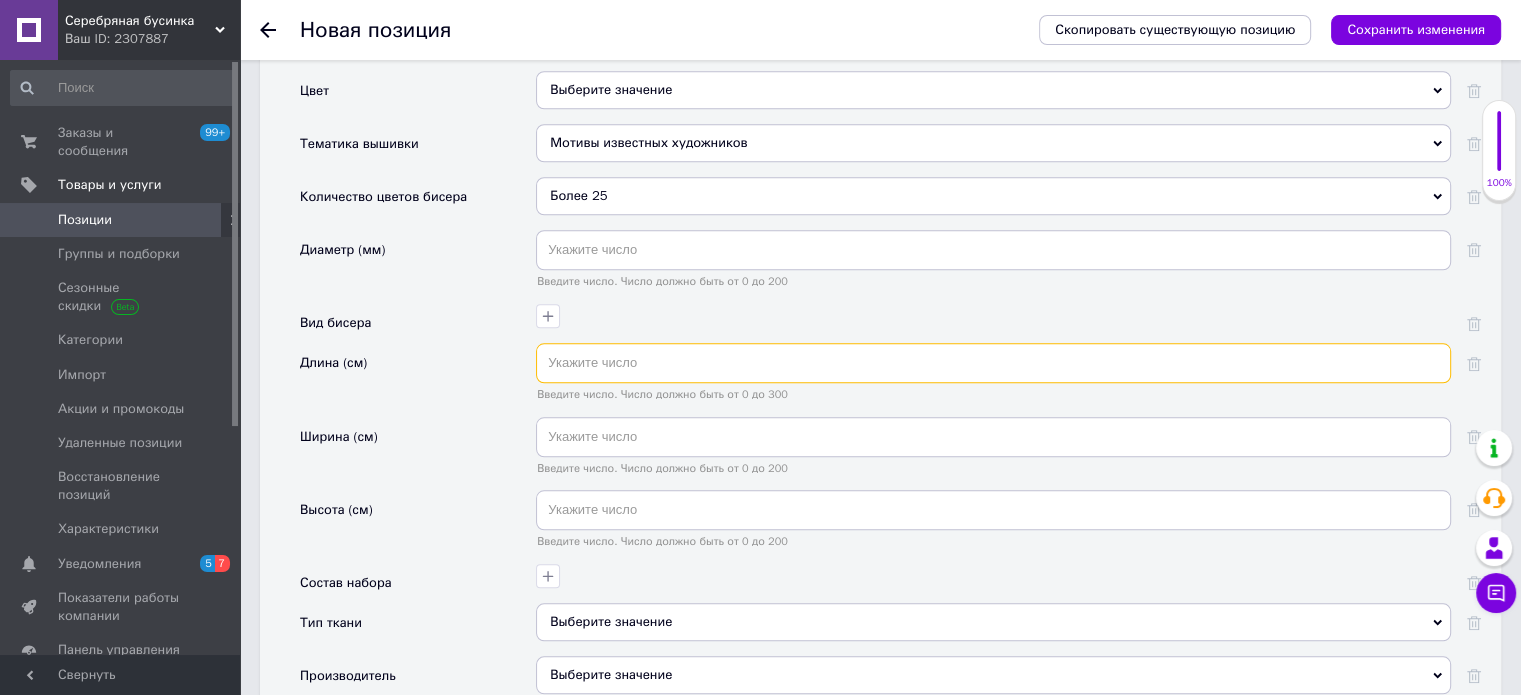 click at bounding box center [993, 363] 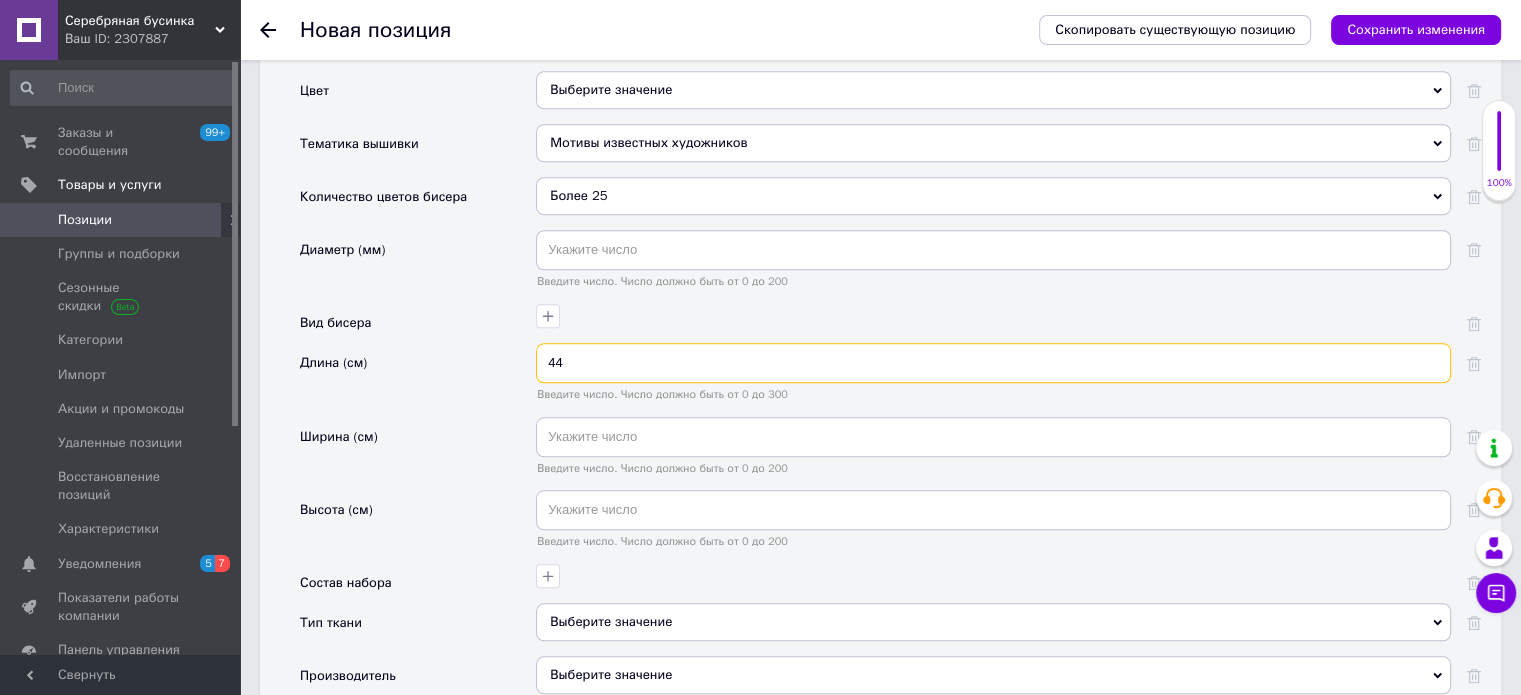 type on "44" 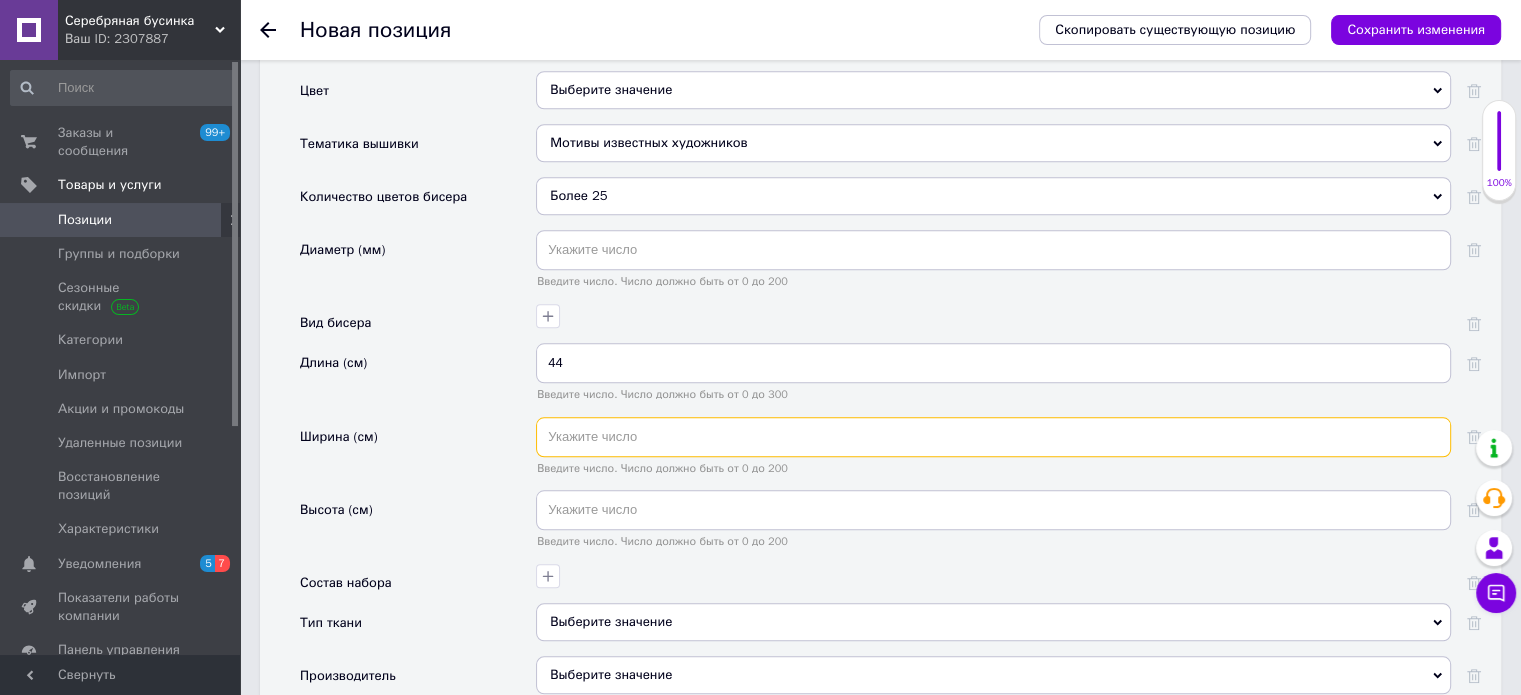 click at bounding box center (993, 437) 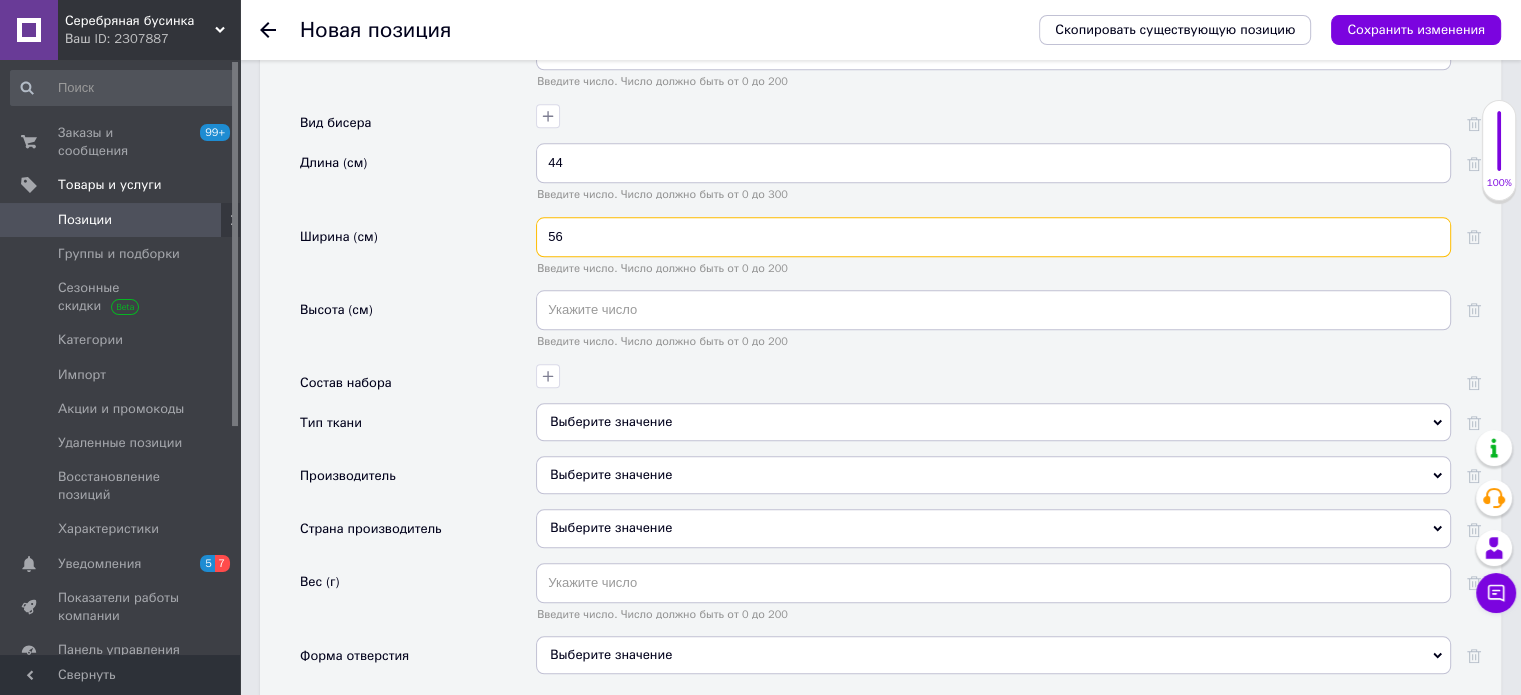 scroll, scrollTop: 2200, scrollLeft: 0, axis: vertical 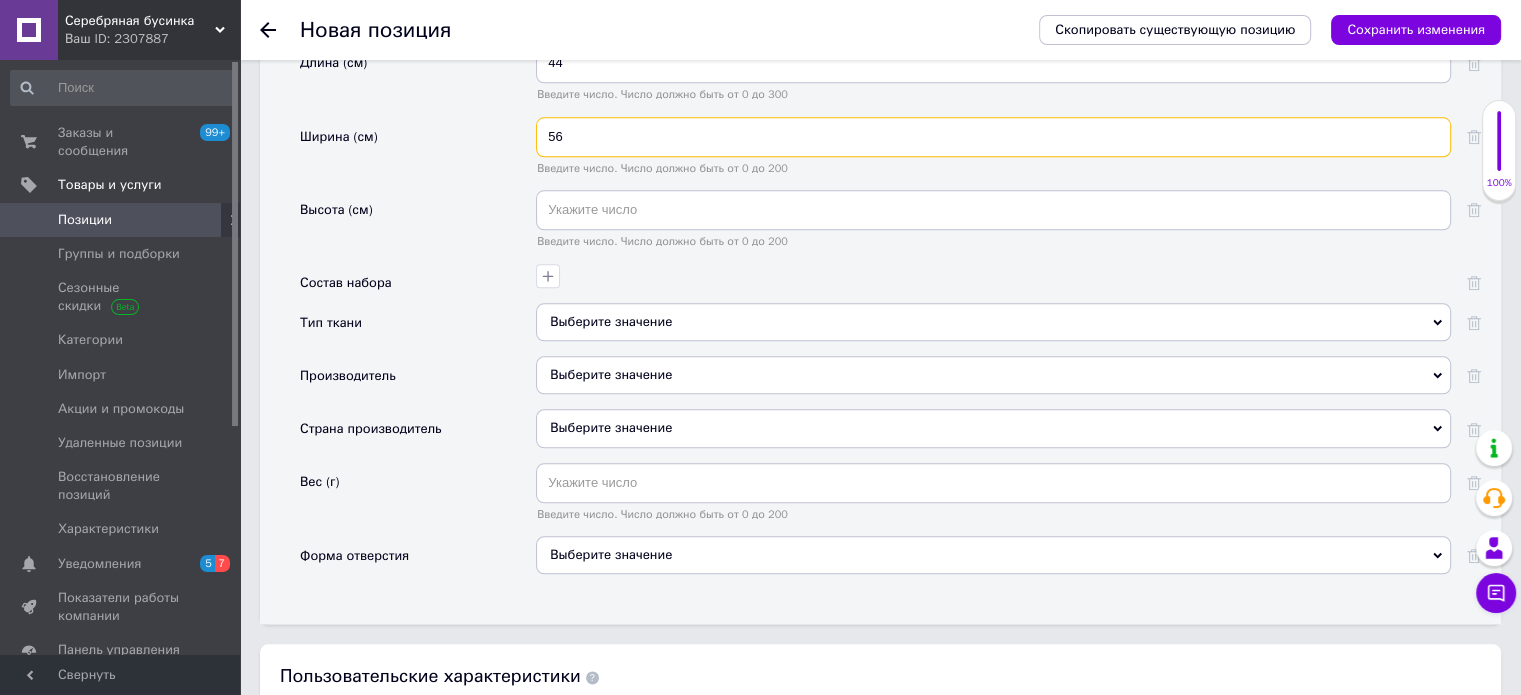 type on "56" 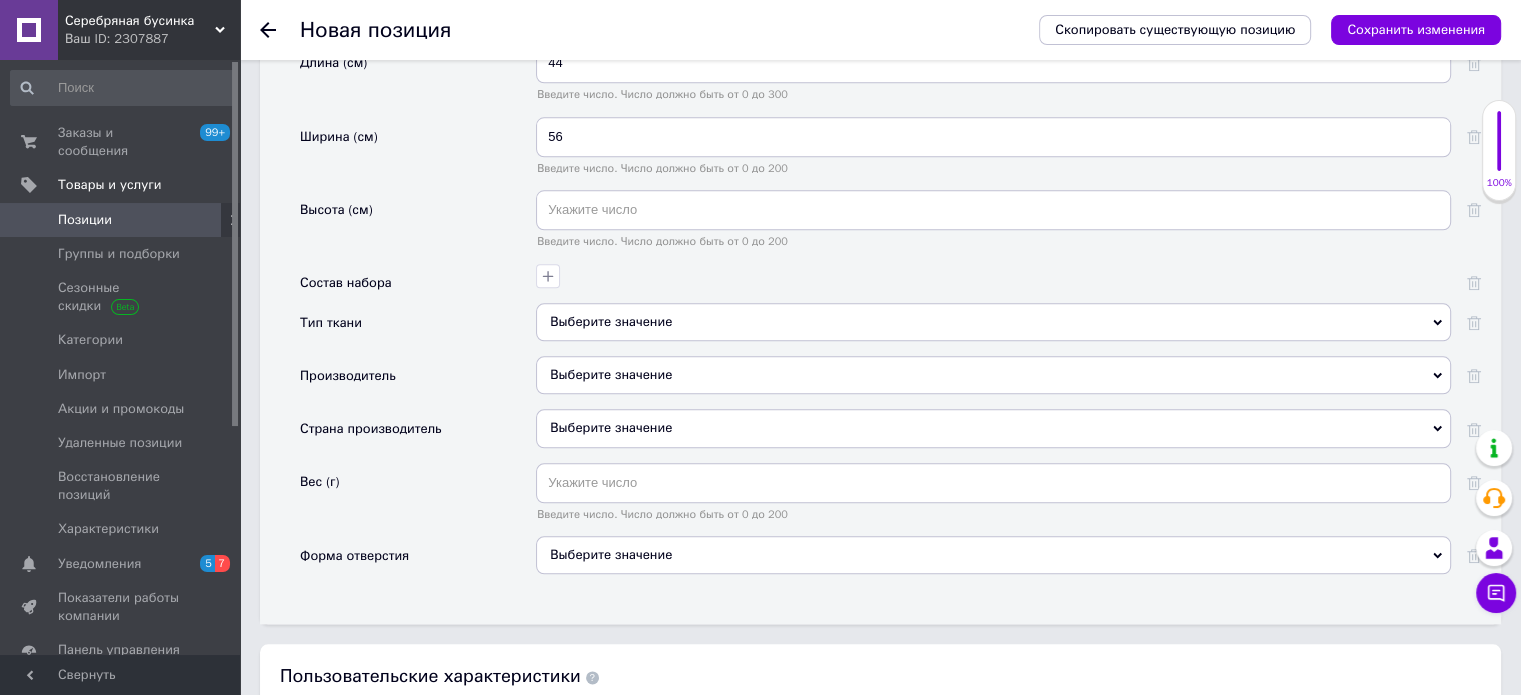 click 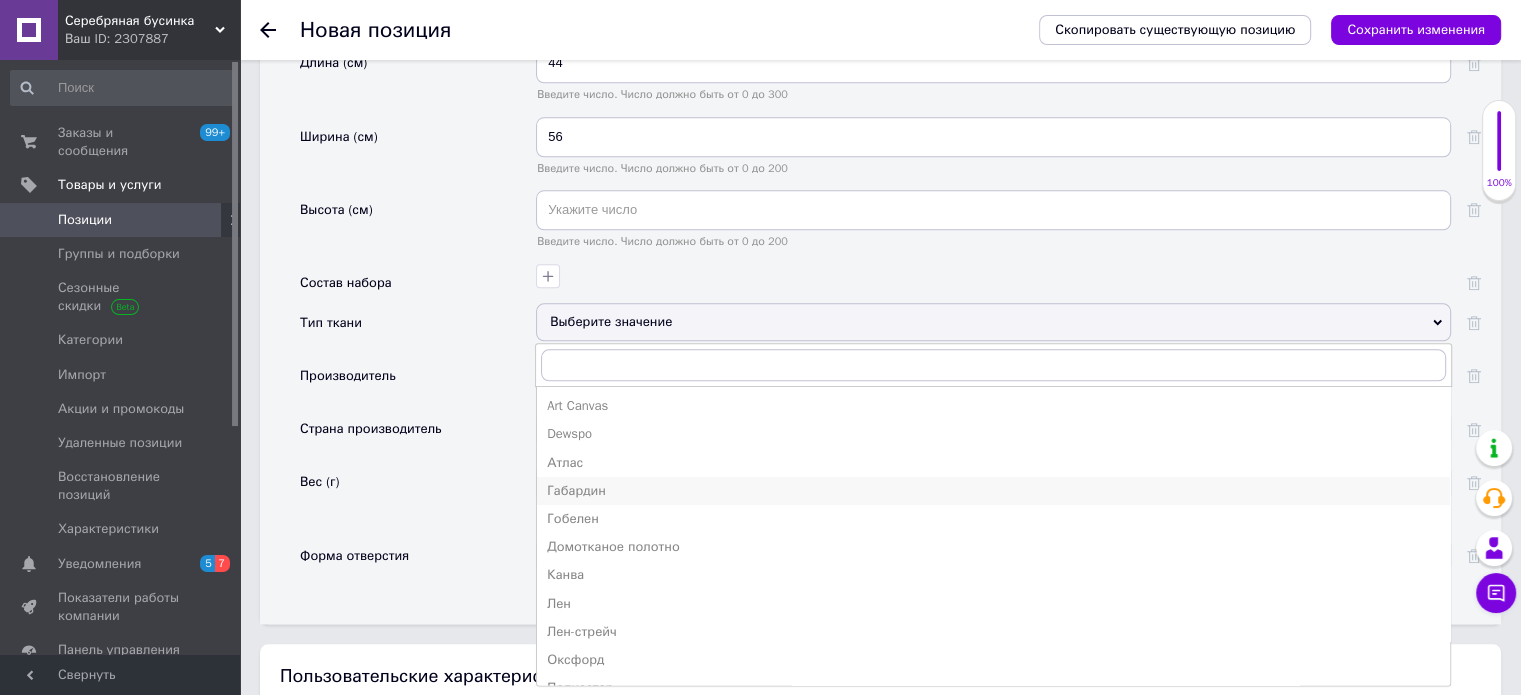 click on "Габардин" at bounding box center (993, 491) 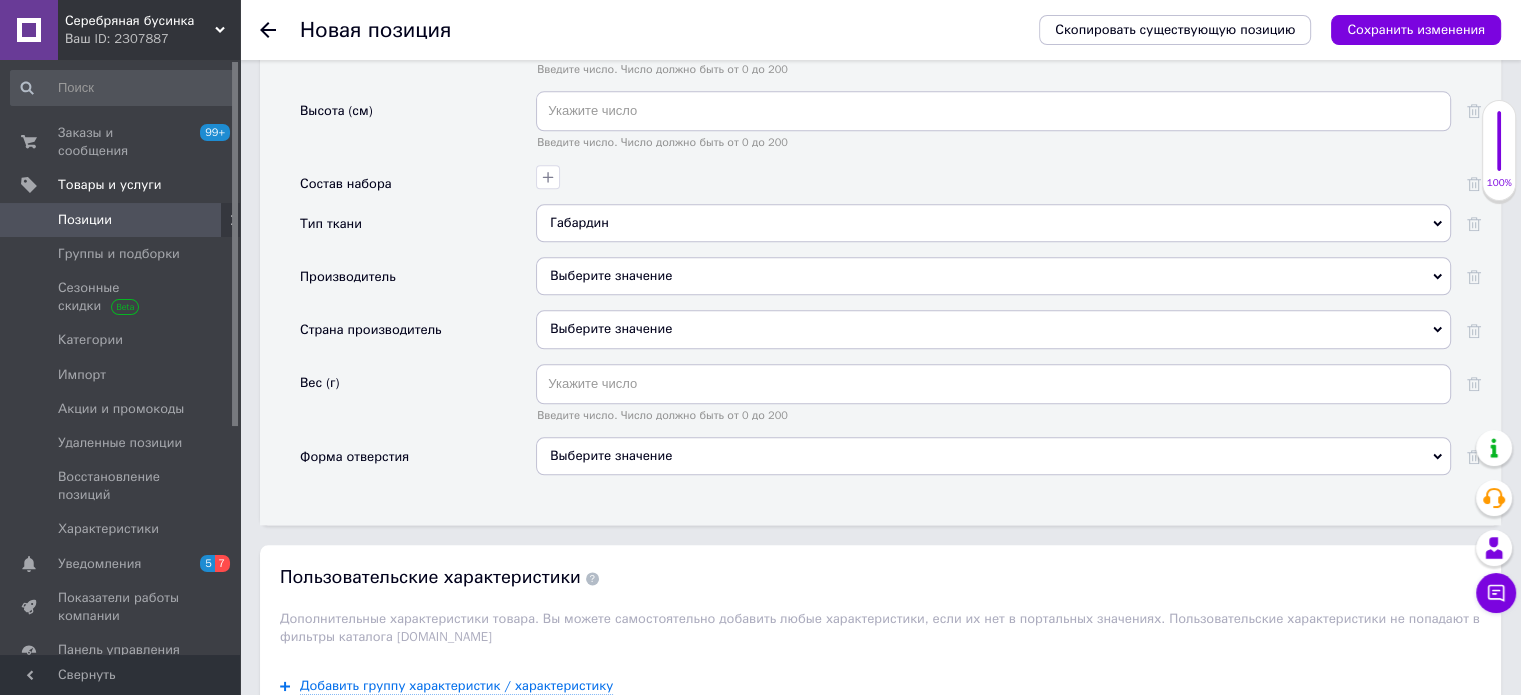 scroll, scrollTop: 2300, scrollLeft: 0, axis: vertical 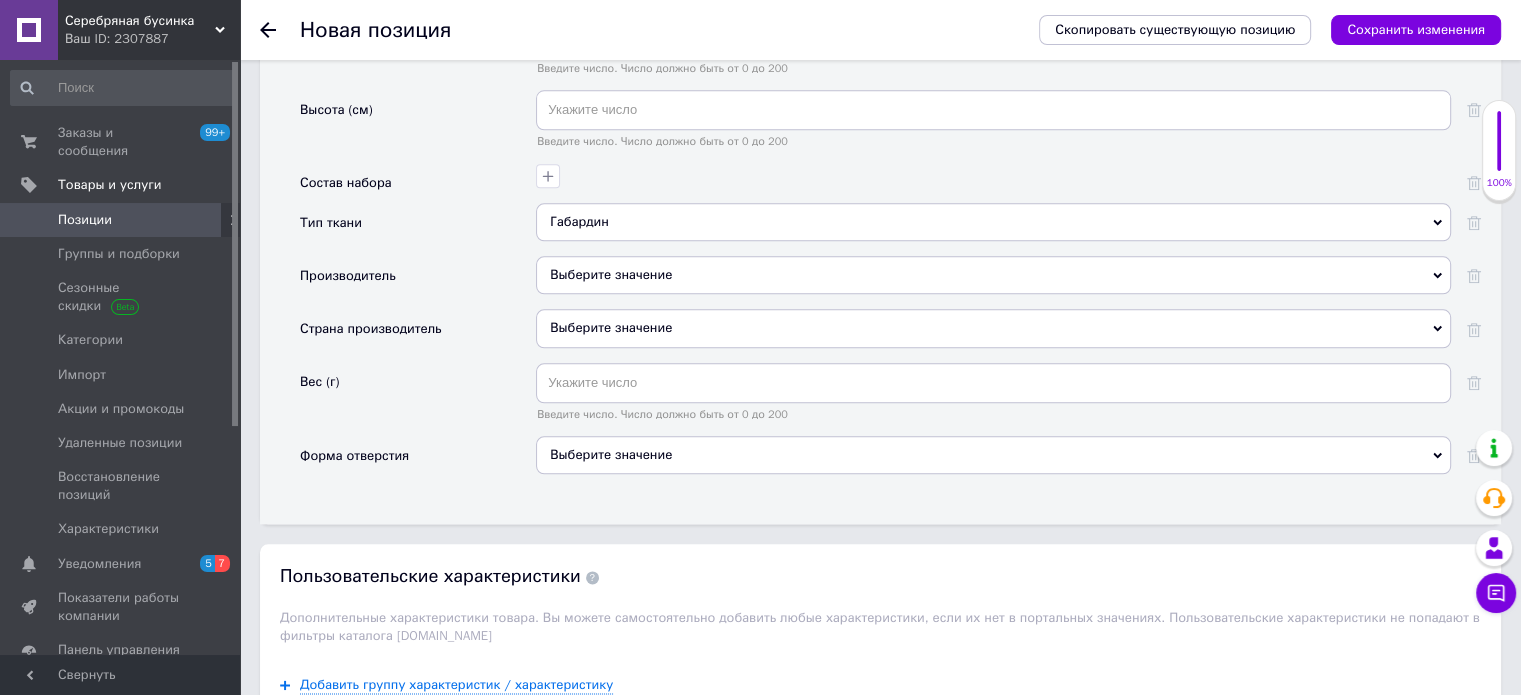 click 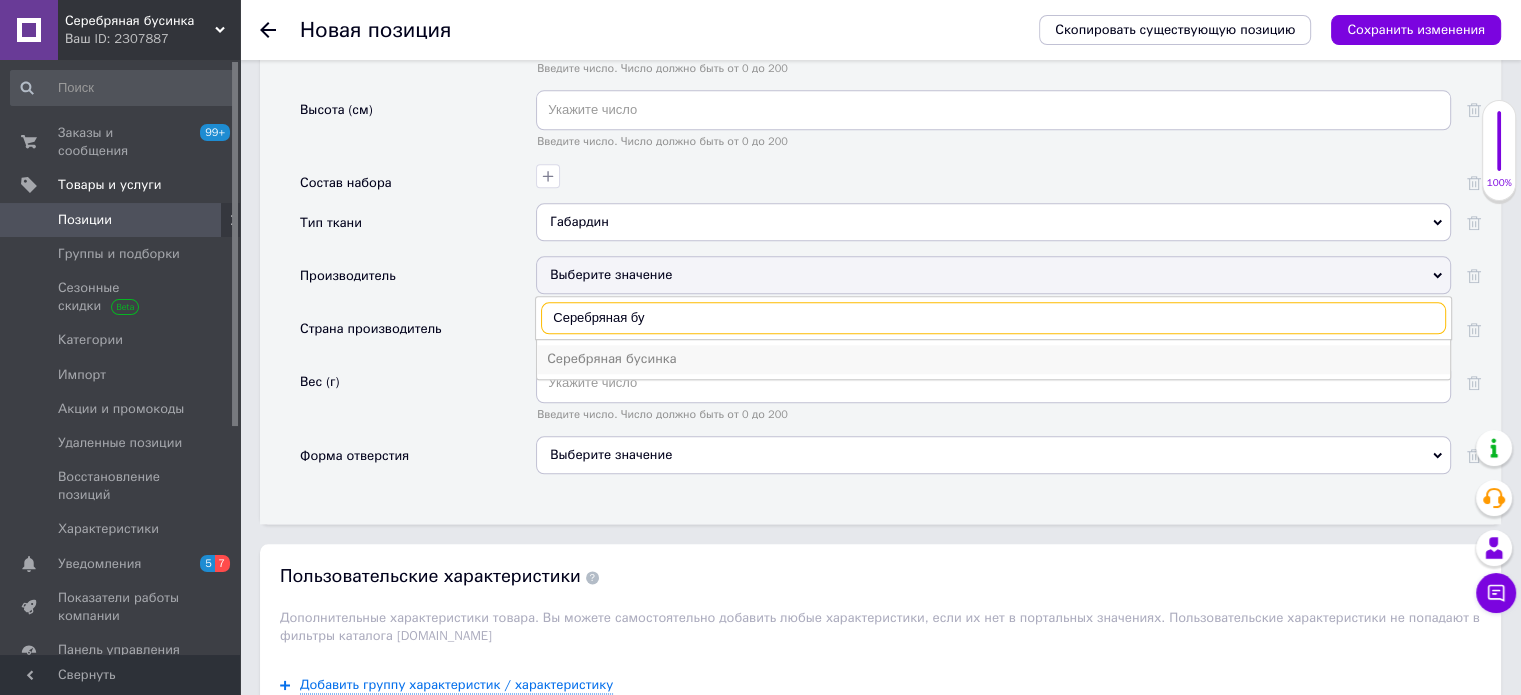 type on "Серебряная бу" 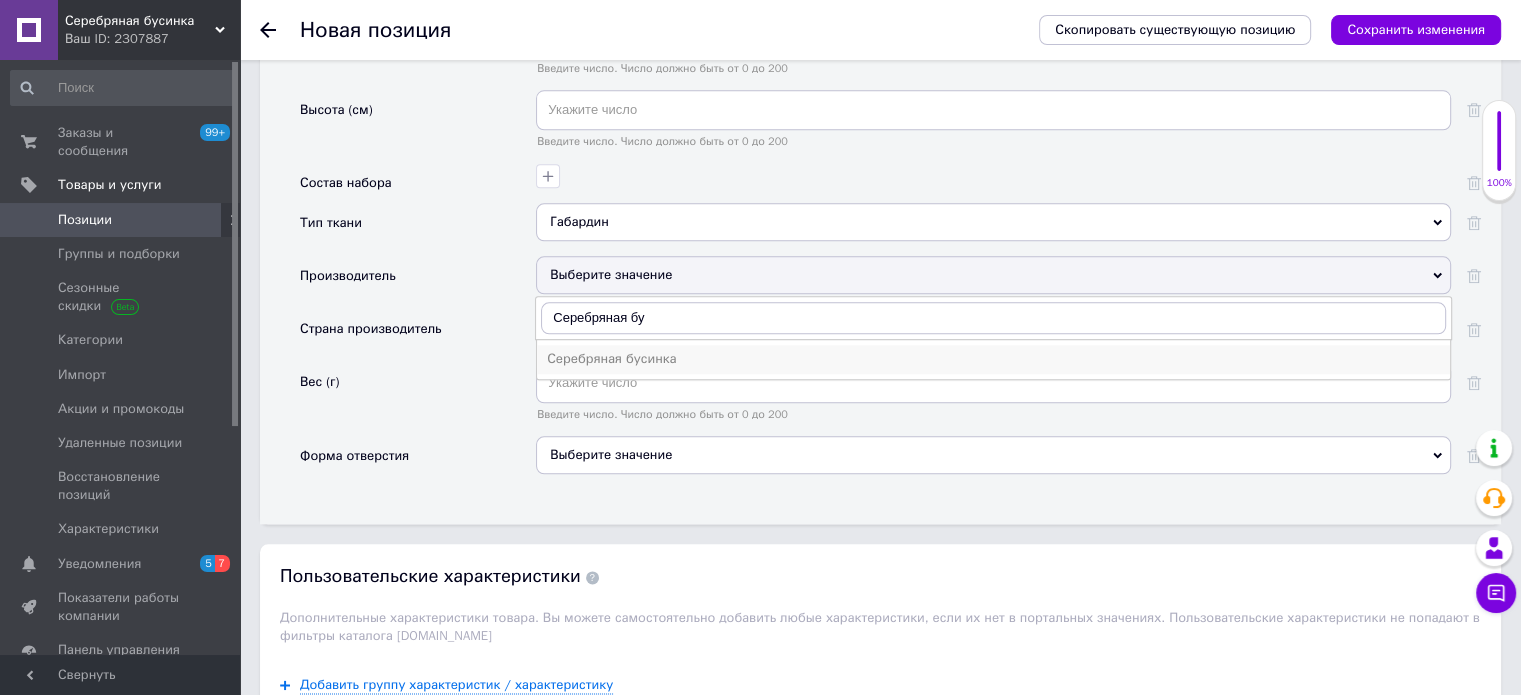 click on "Серебряная бусинка" at bounding box center (993, 359) 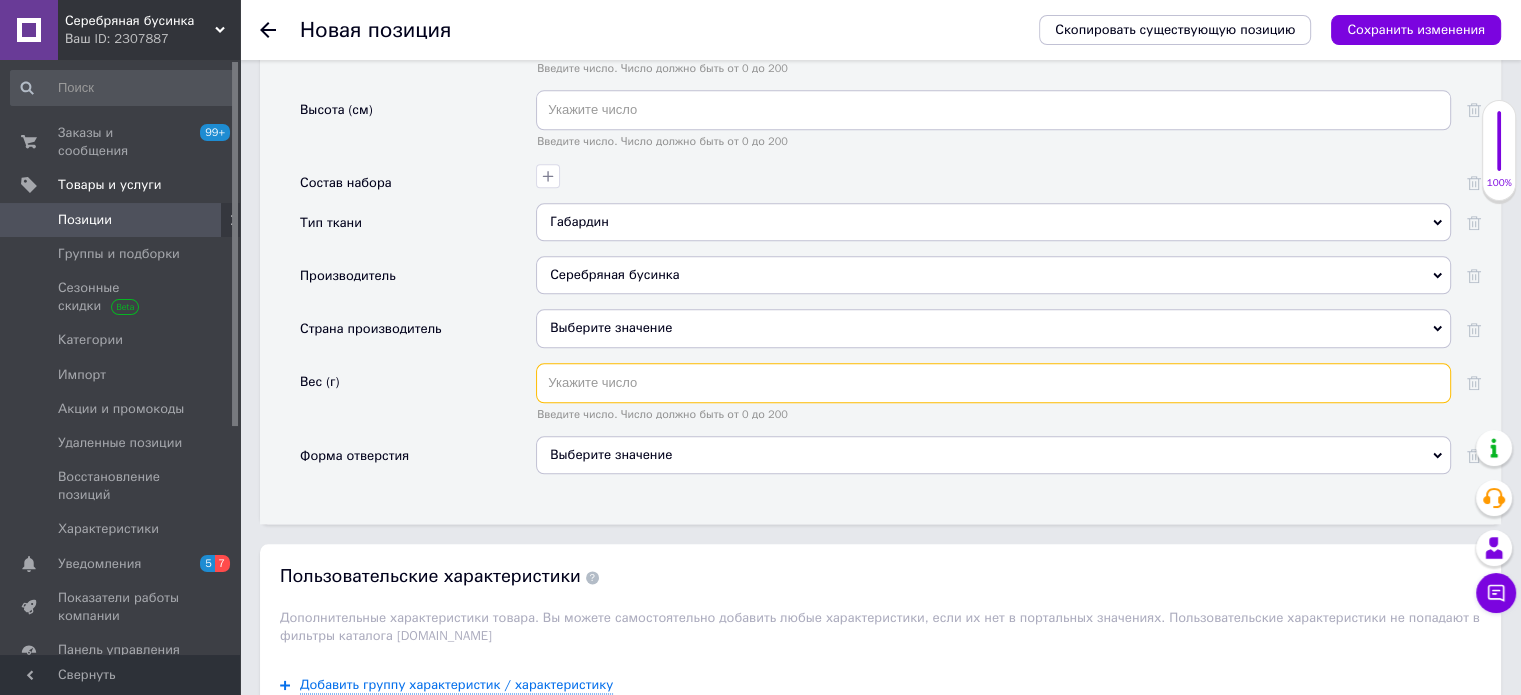 click at bounding box center (993, 383) 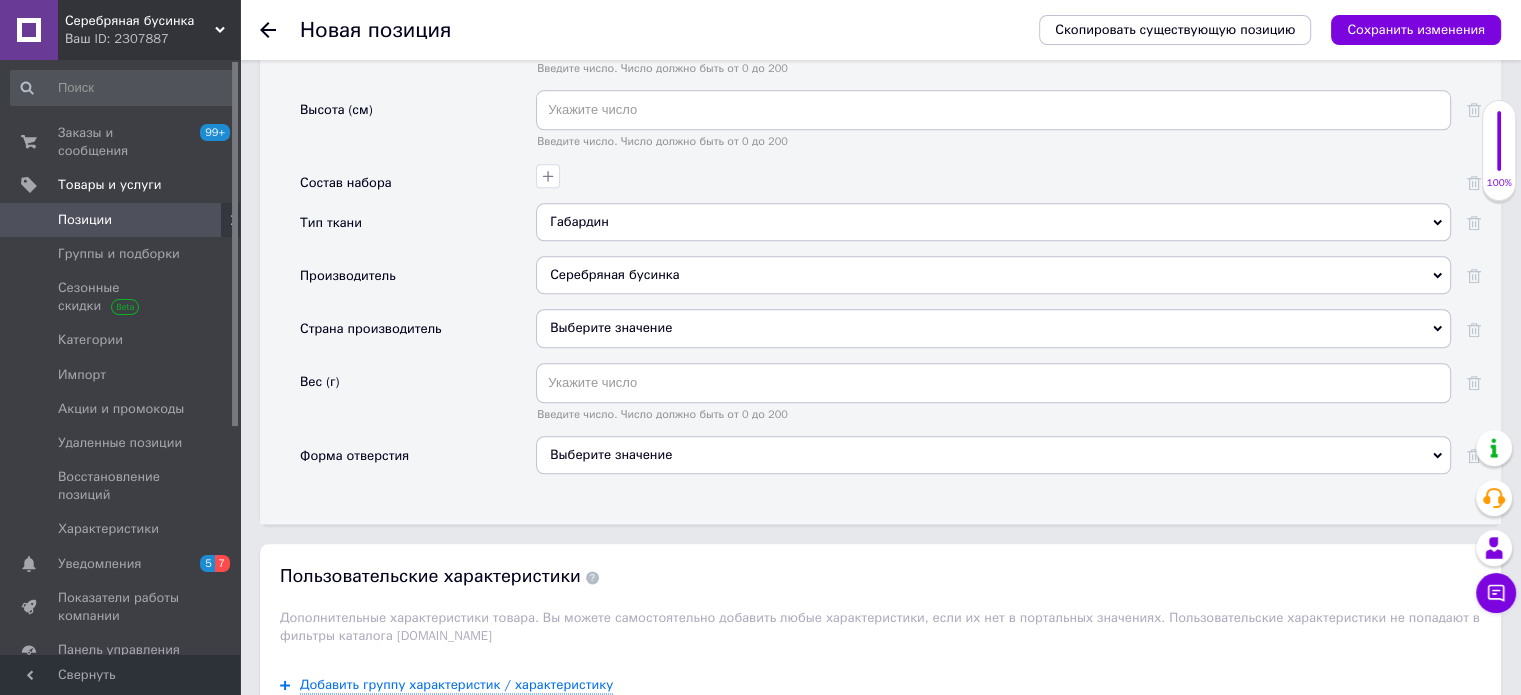 click 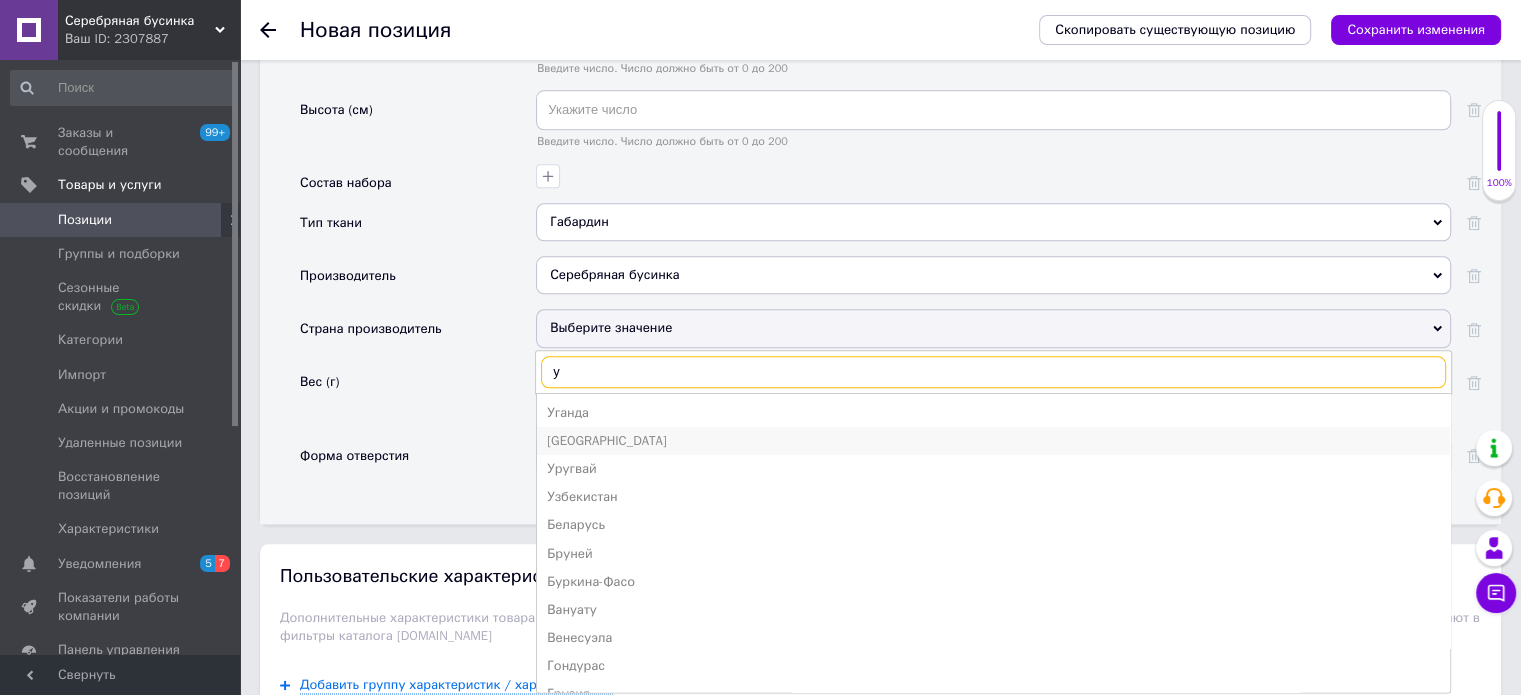 type on "у" 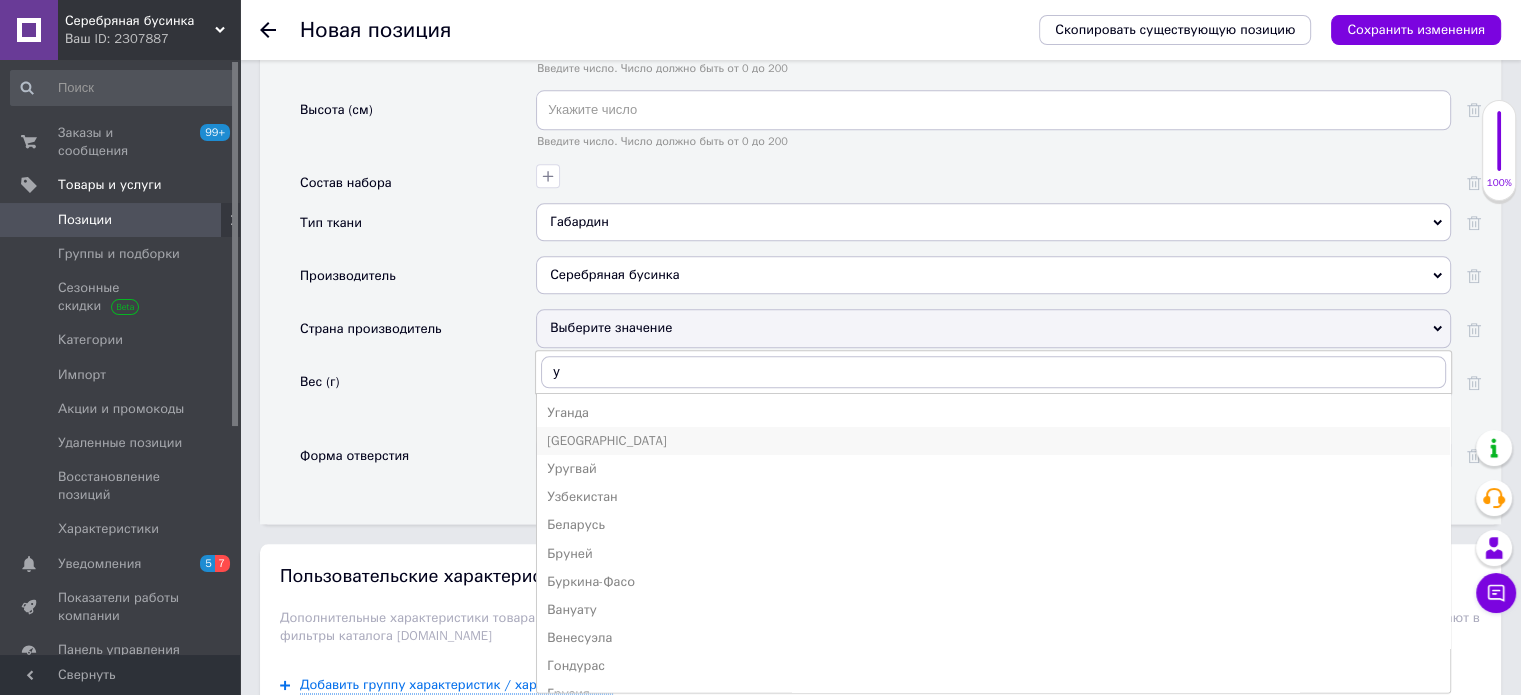 click on "[GEOGRAPHIC_DATA]" at bounding box center [993, 441] 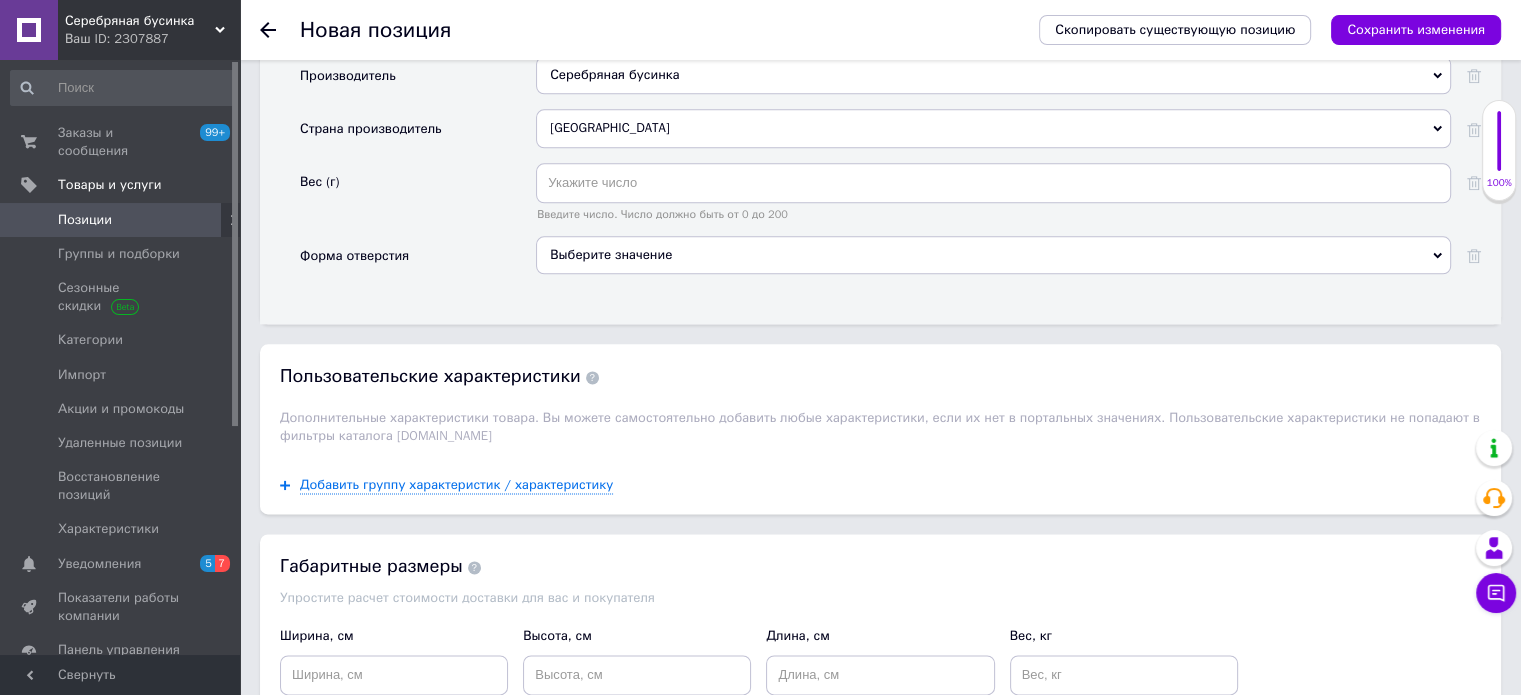 scroll, scrollTop: 2600, scrollLeft: 0, axis: vertical 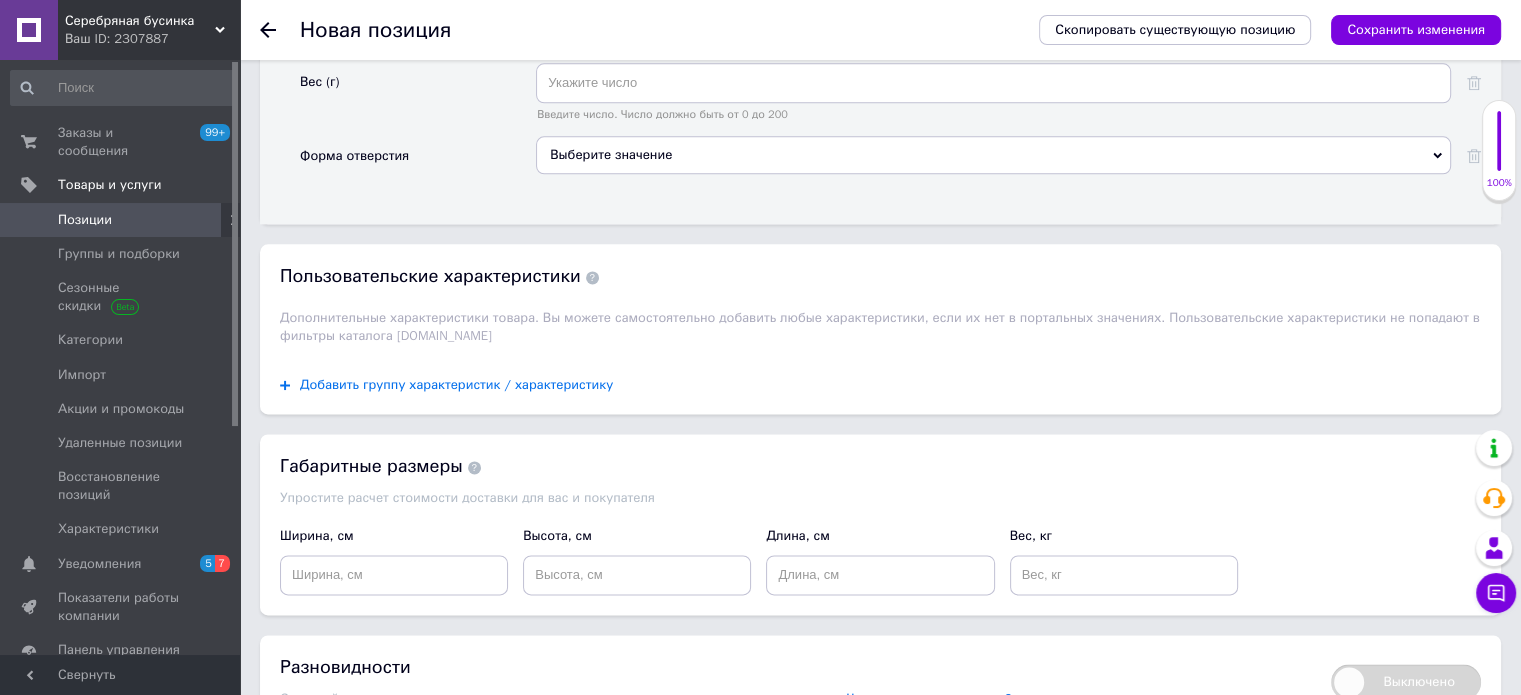 click on "Добавить группу характеристик / характеристику" at bounding box center [456, 385] 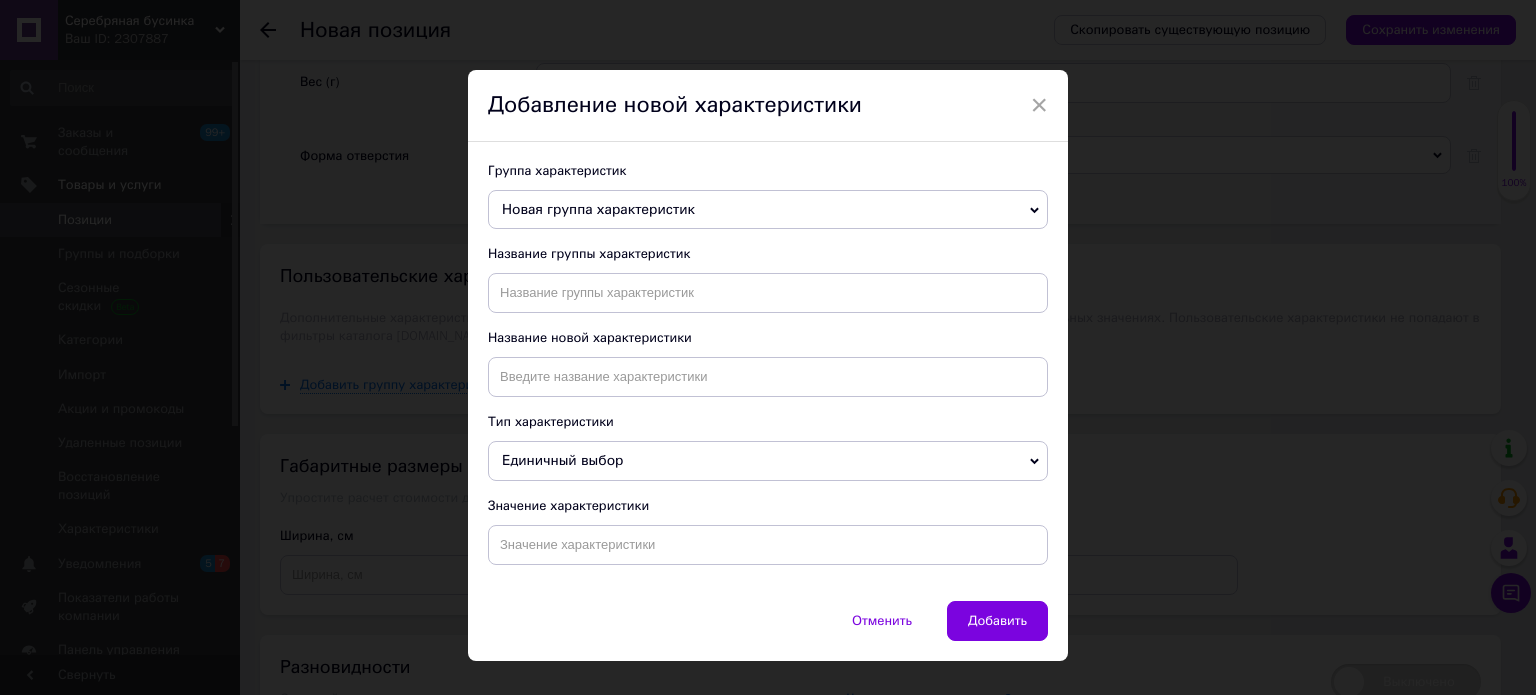 click 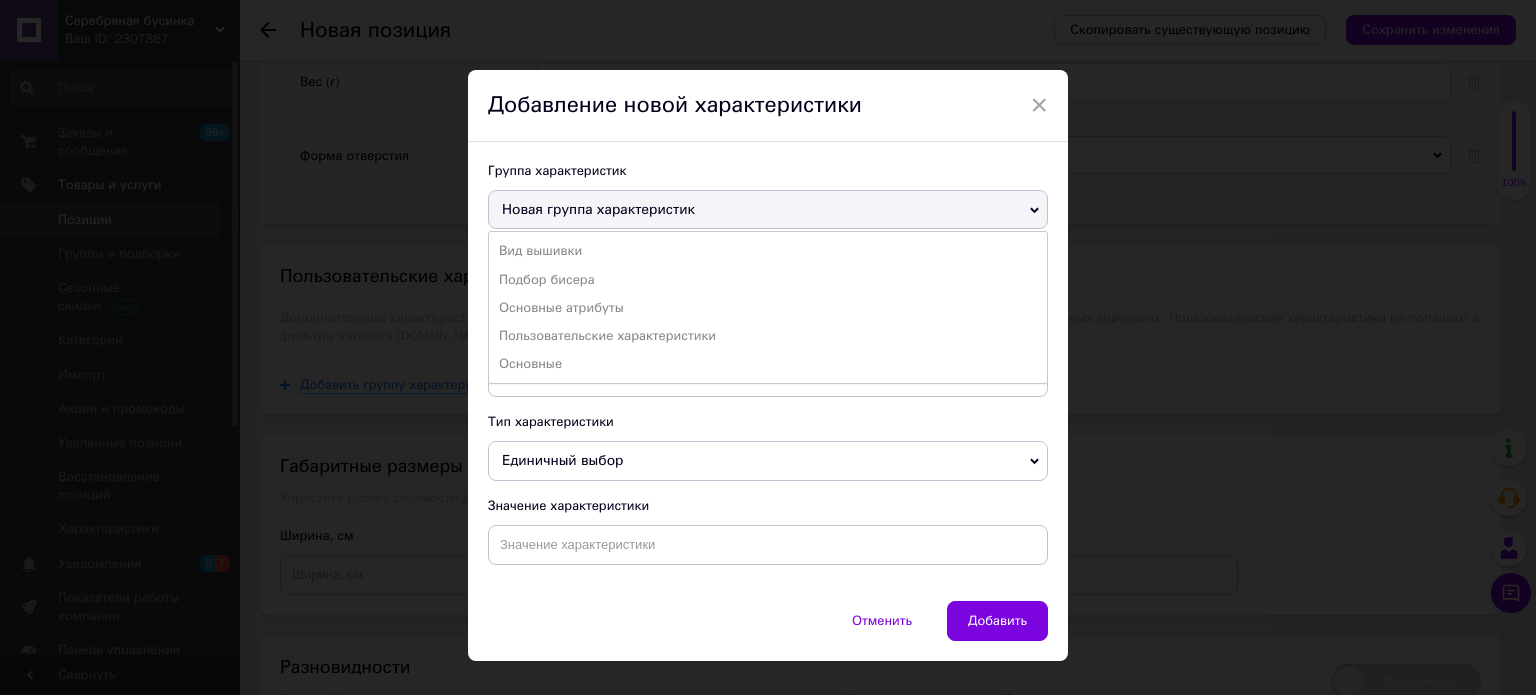 drag, startPoint x: 620, startPoint y: 252, endPoint x: 585, endPoint y: 274, distance: 41.340054 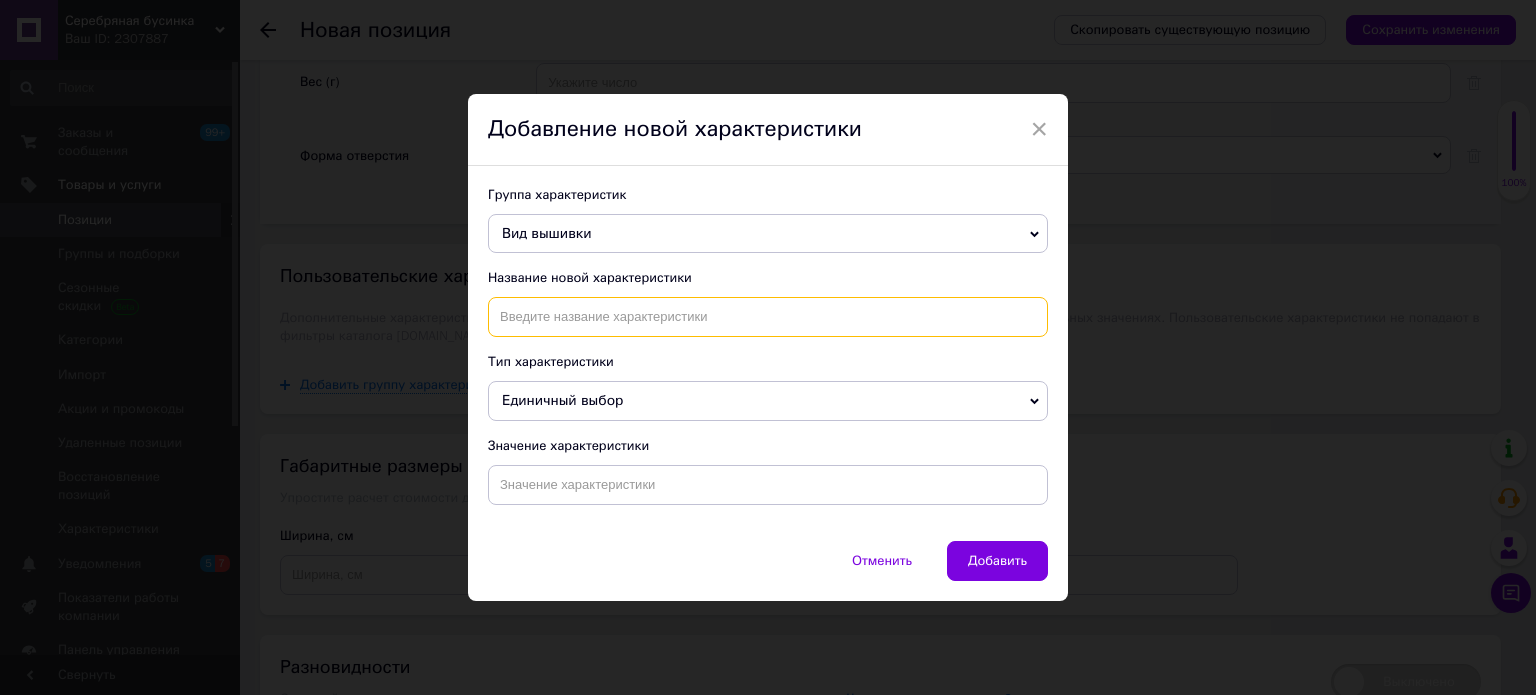 click at bounding box center (768, 317) 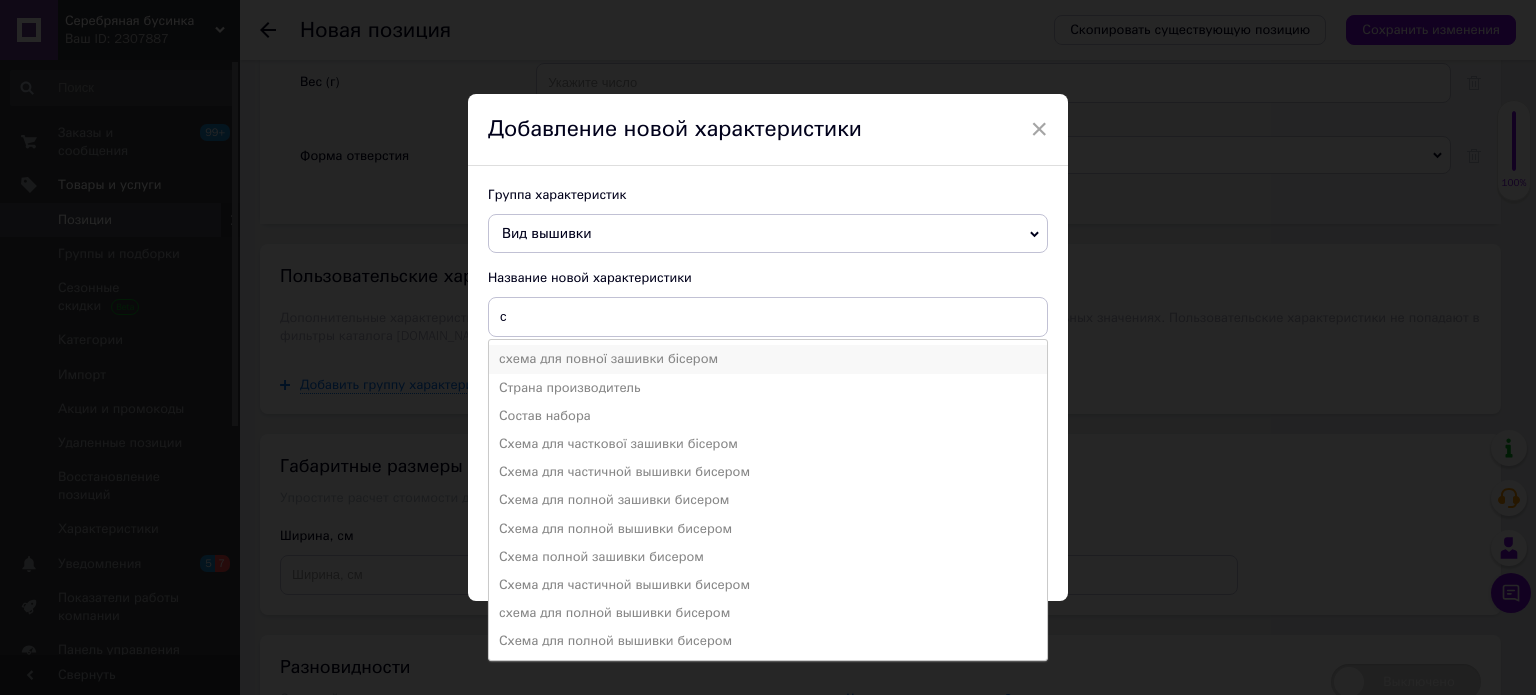 click on "схема для повної зашивки бісером" at bounding box center [768, 359] 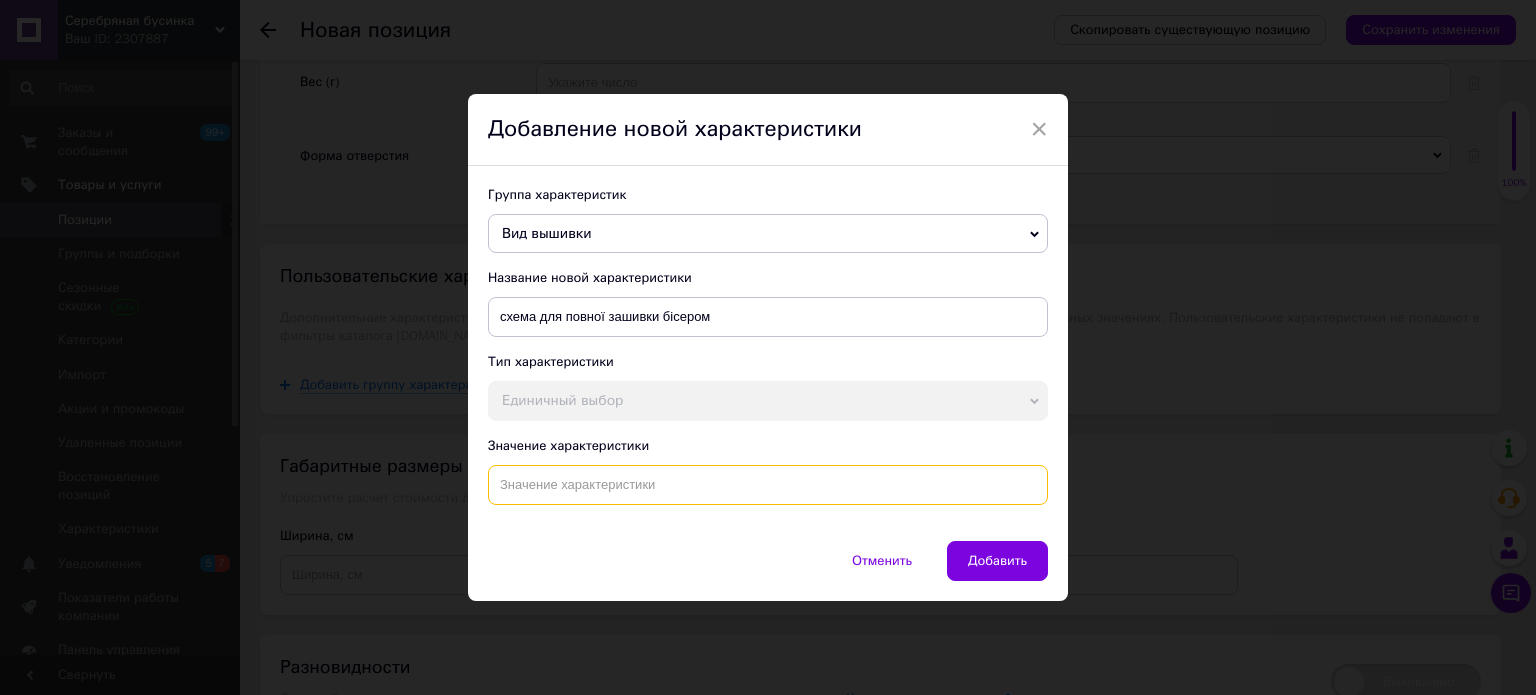 click at bounding box center (768, 485) 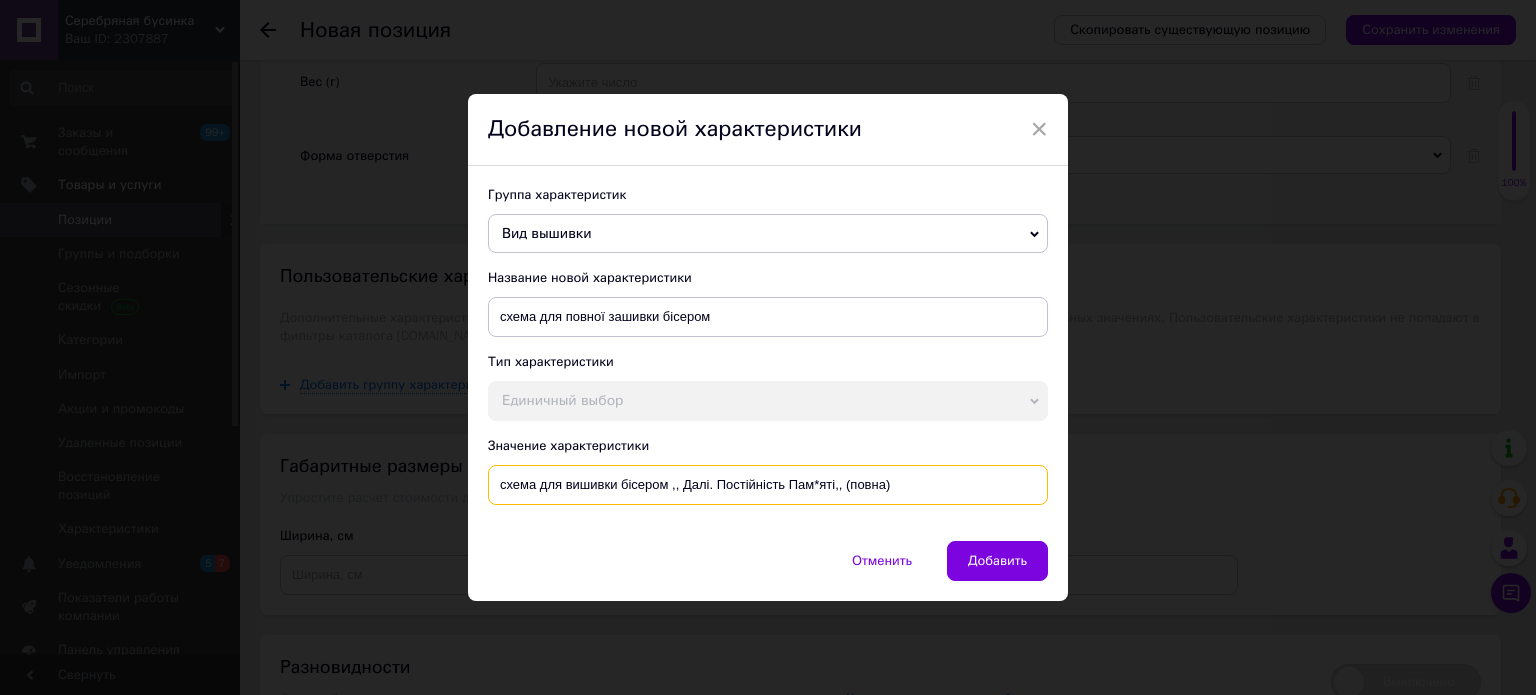 click on "схема для вишивки бісером ,, Далі. Постійність Пам*яті,, (повна)" at bounding box center (768, 485) 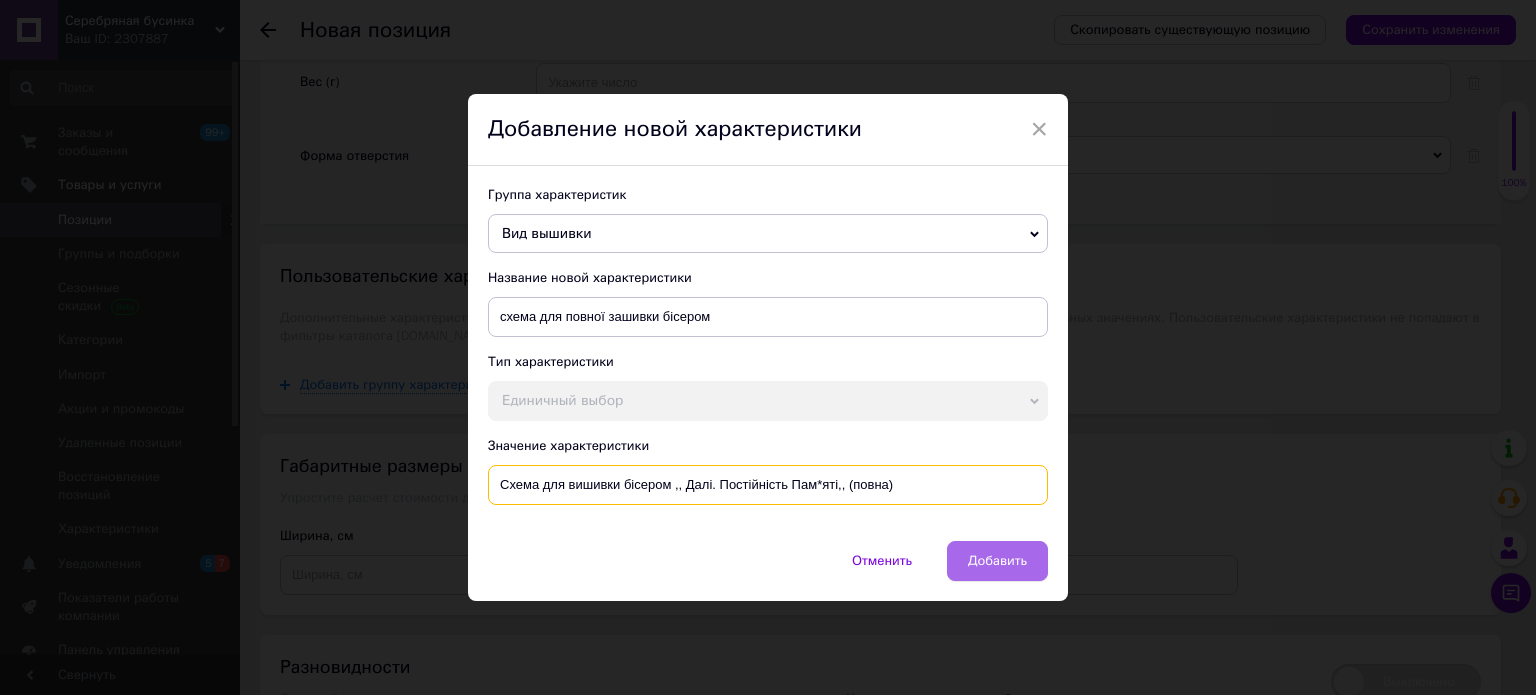 type on "Схема для вишивки бісером ,, Далі. Постійність Пам*яті,, (повна)" 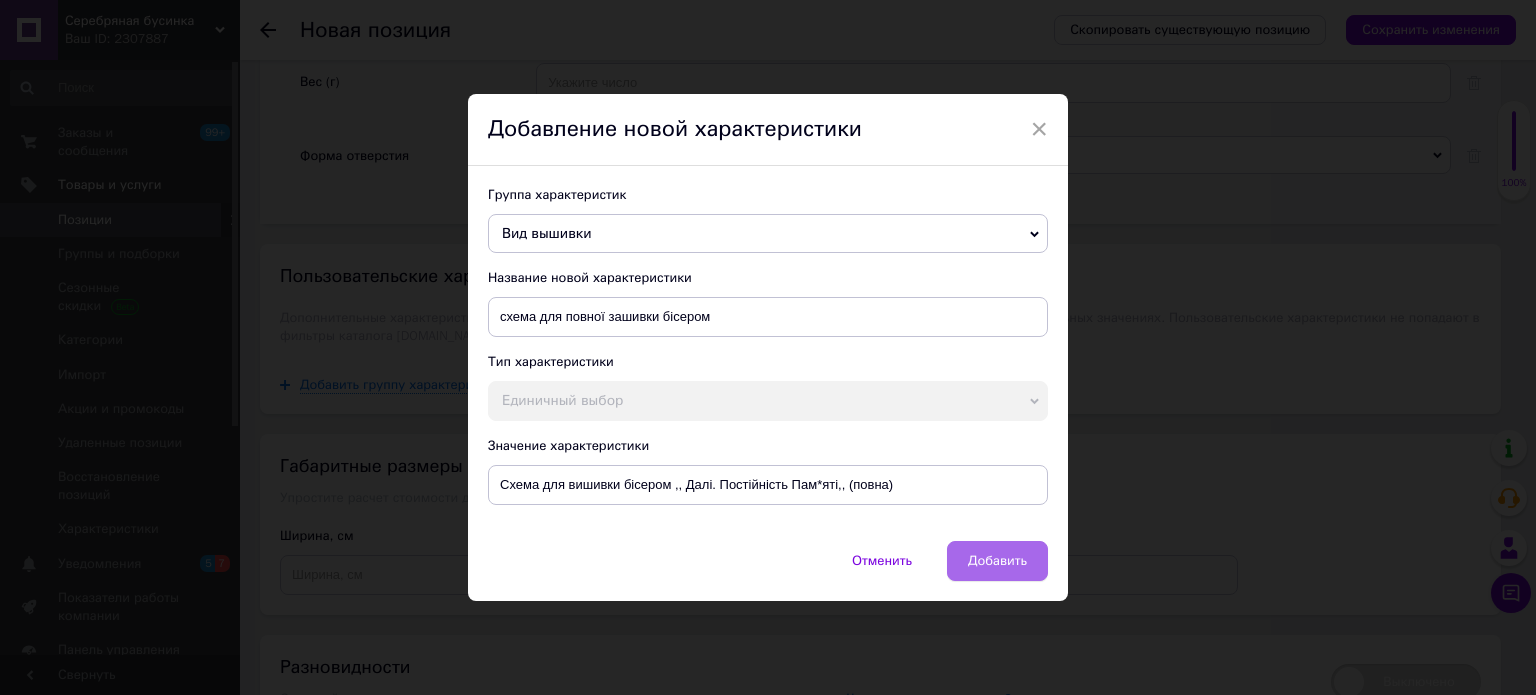 click on "Добавить" at bounding box center (997, 561) 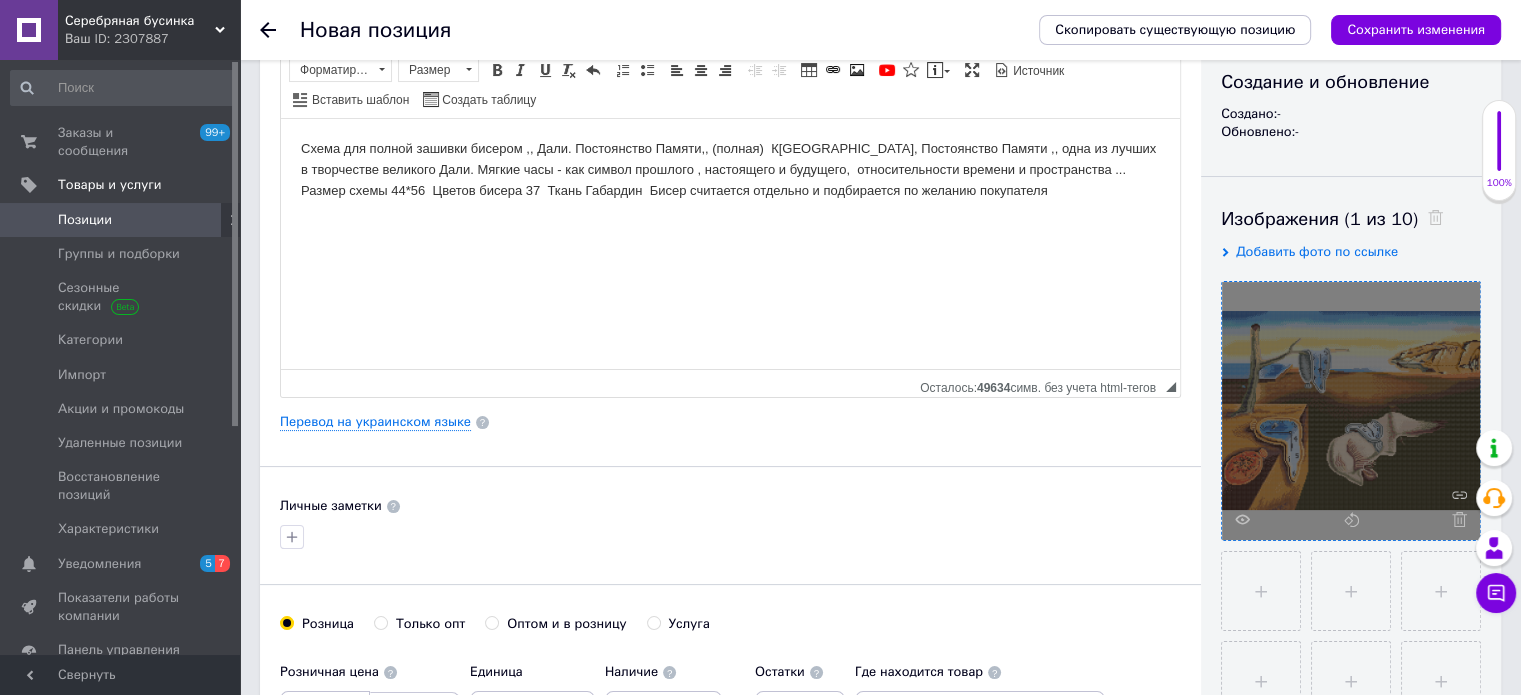 scroll, scrollTop: 200, scrollLeft: 0, axis: vertical 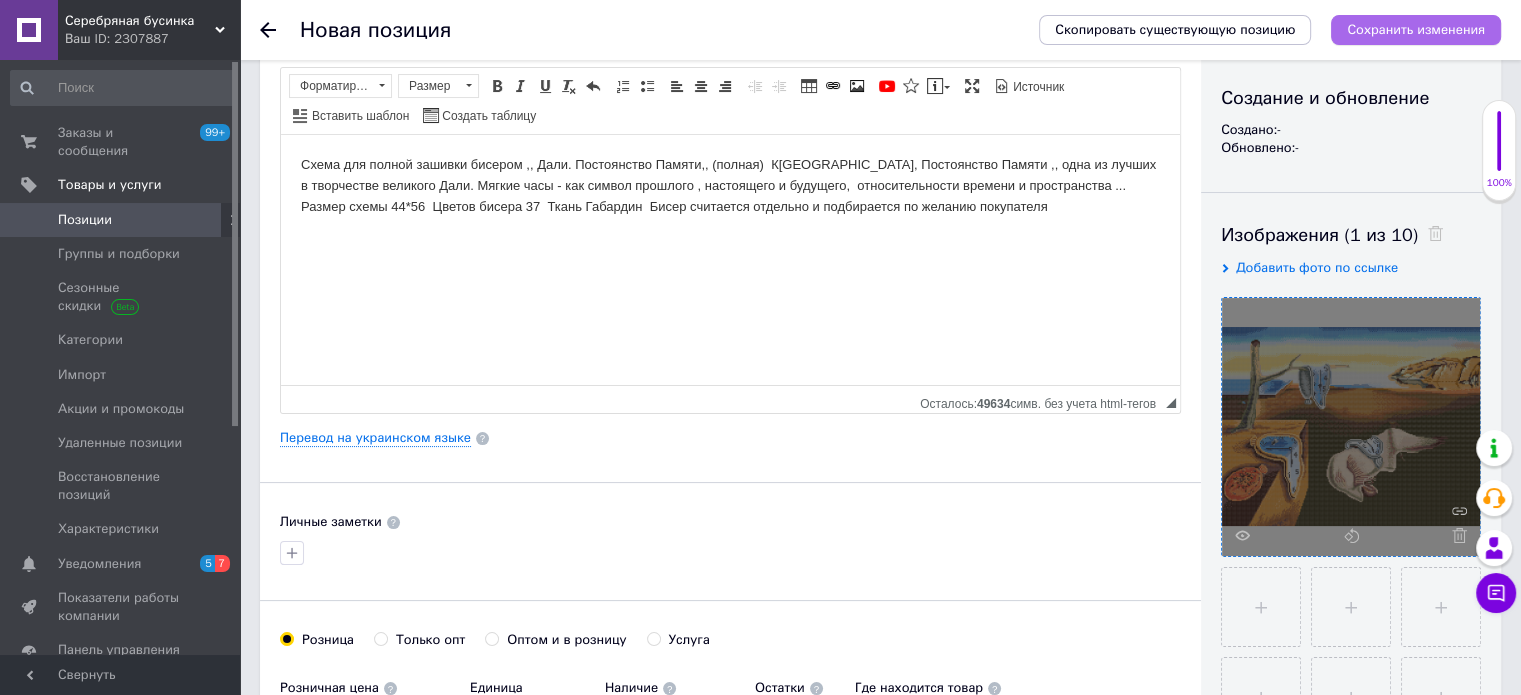 click on "Сохранить изменения" at bounding box center [1416, 29] 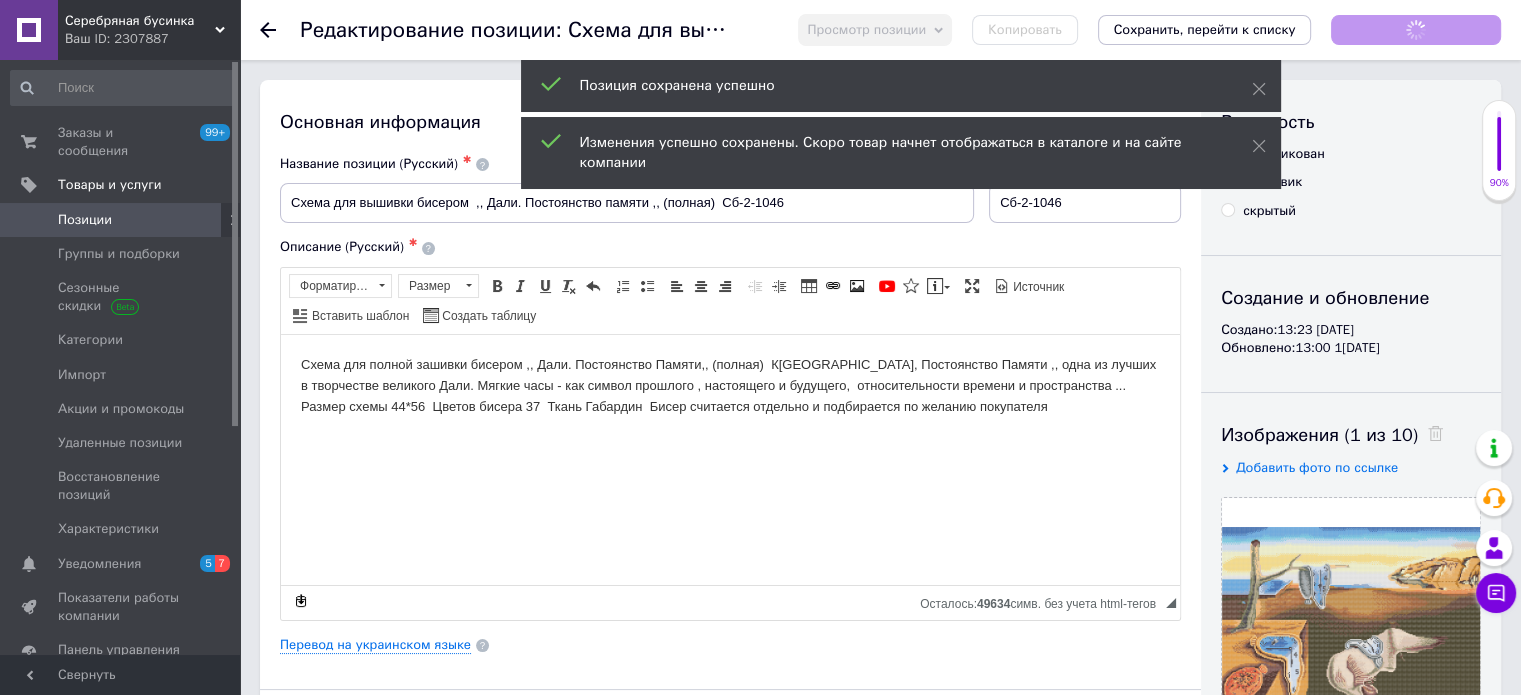 scroll, scrollTop: 0, scrollLeft: 0, axis: both 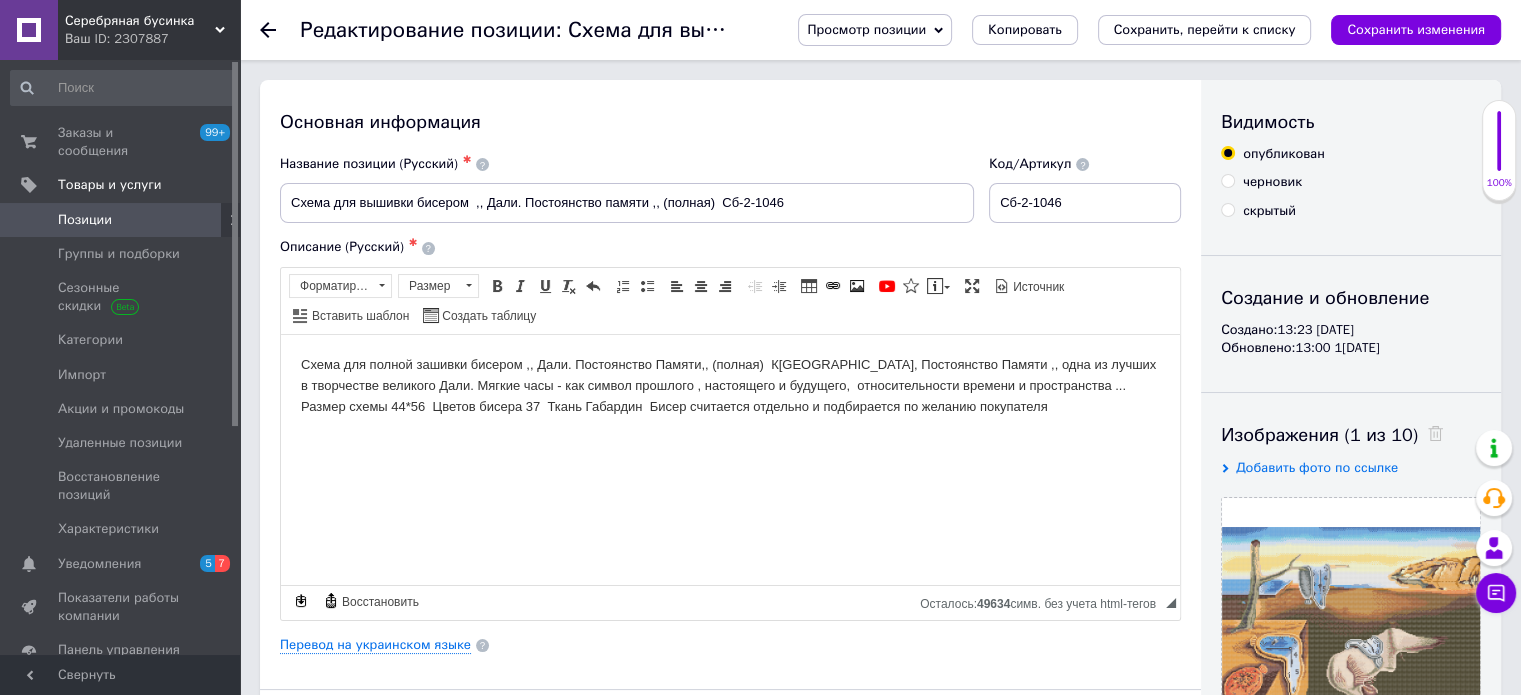 click on "Позиции" at bounding box center [121, 220] 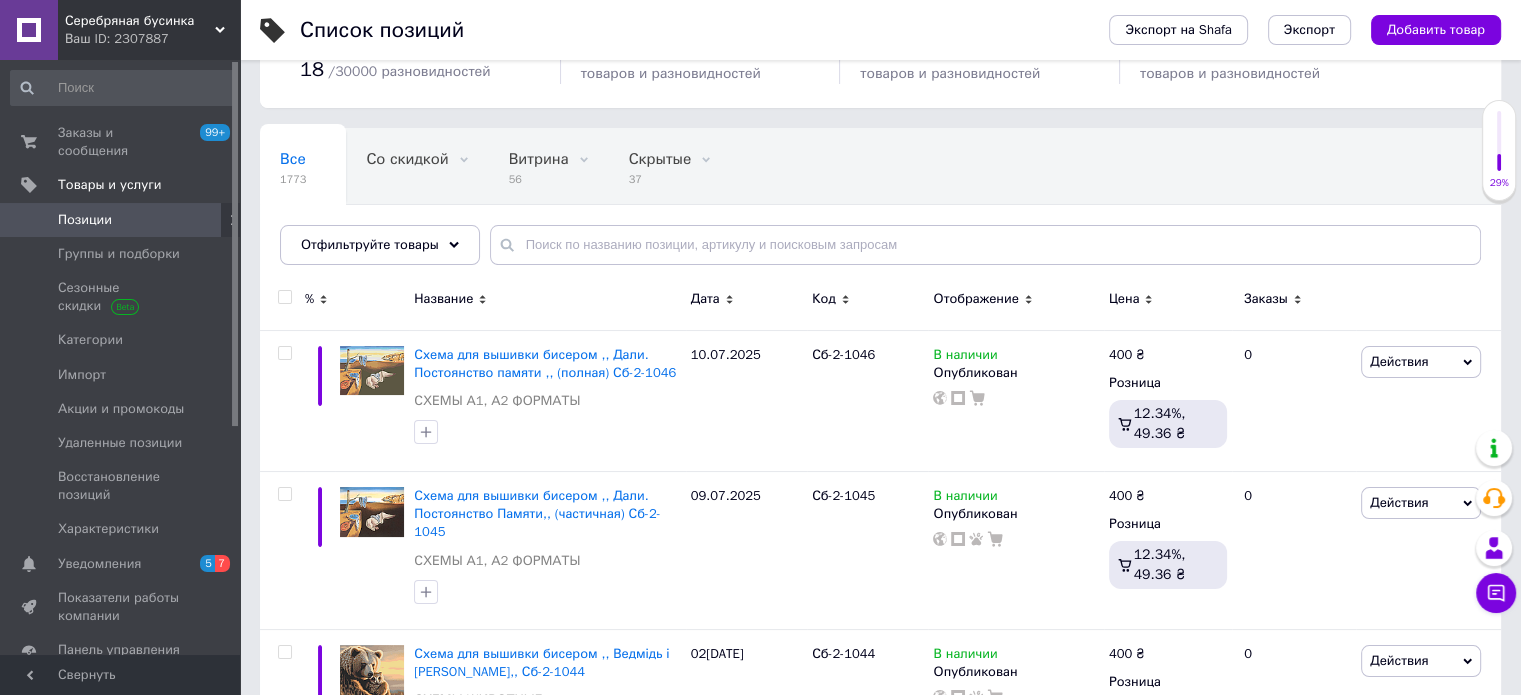 scroll, scrollTop: 200, scrollLeft: 0, axis: vertical 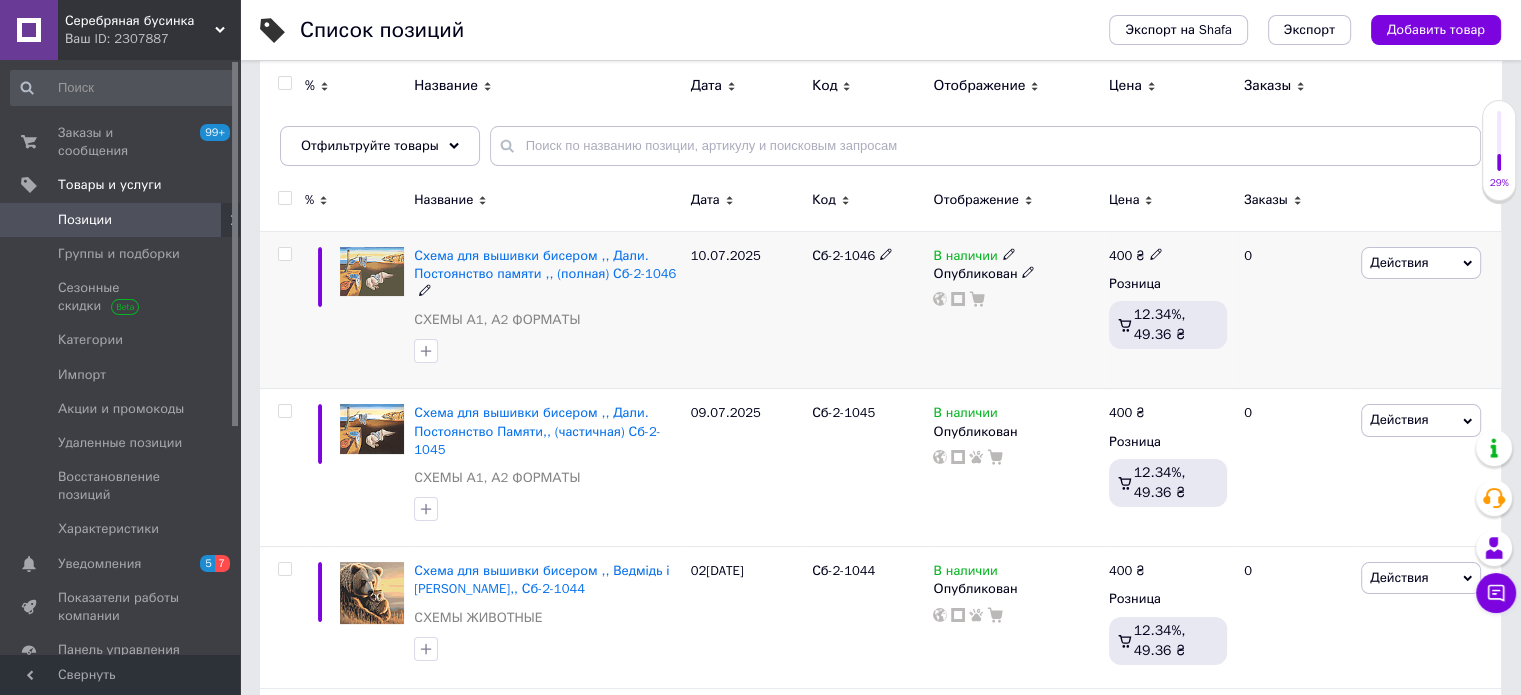 click 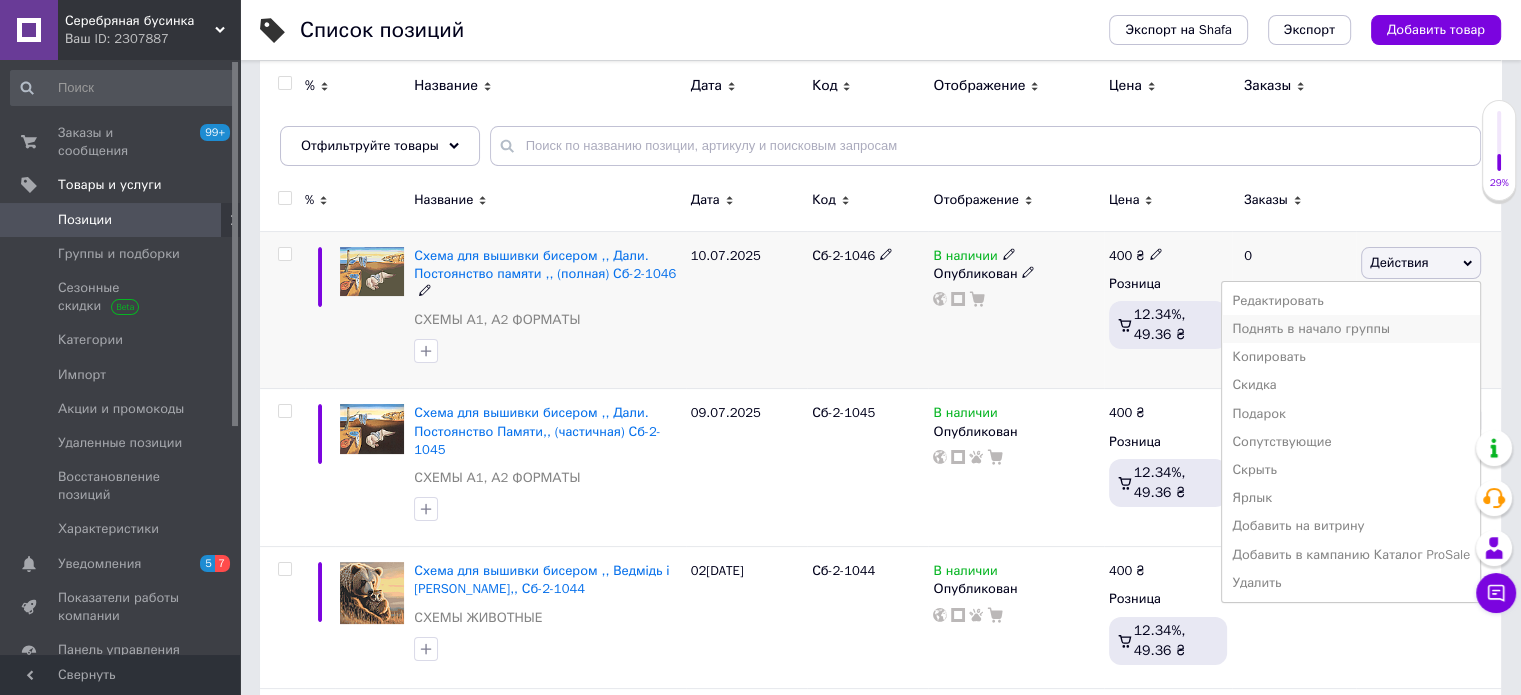 click on "Поднять в начало группы" at bounding box center [1351, 329] 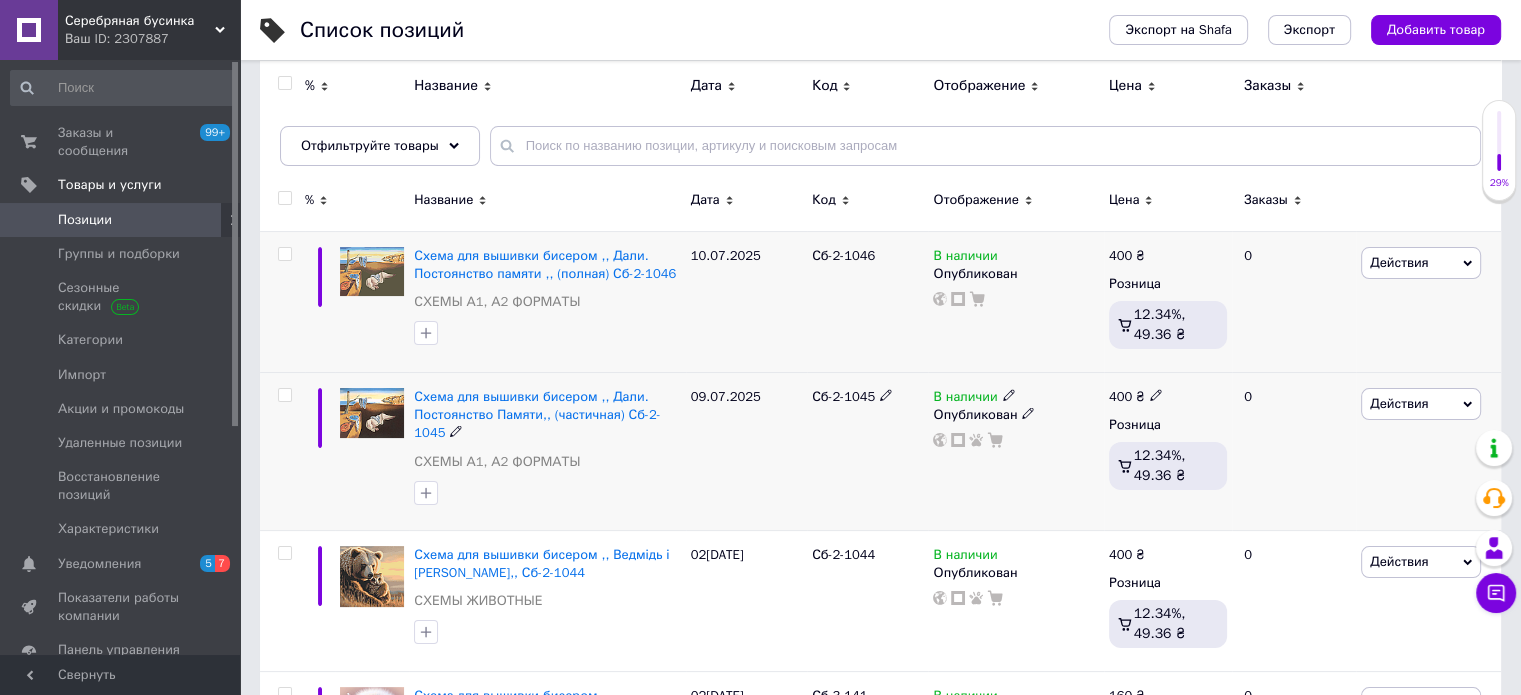 click 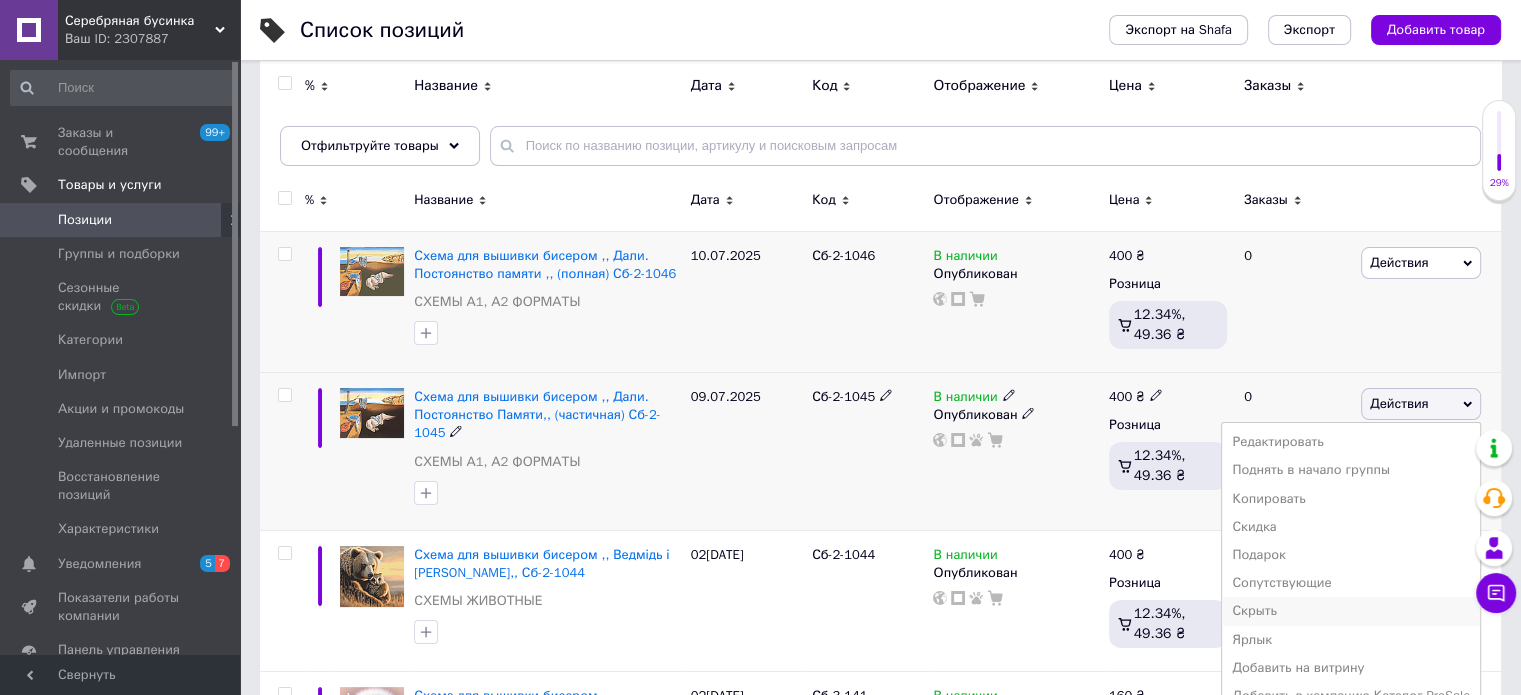 scroll, scrollTop: 300, scrollLeft: 0, axis: vertical 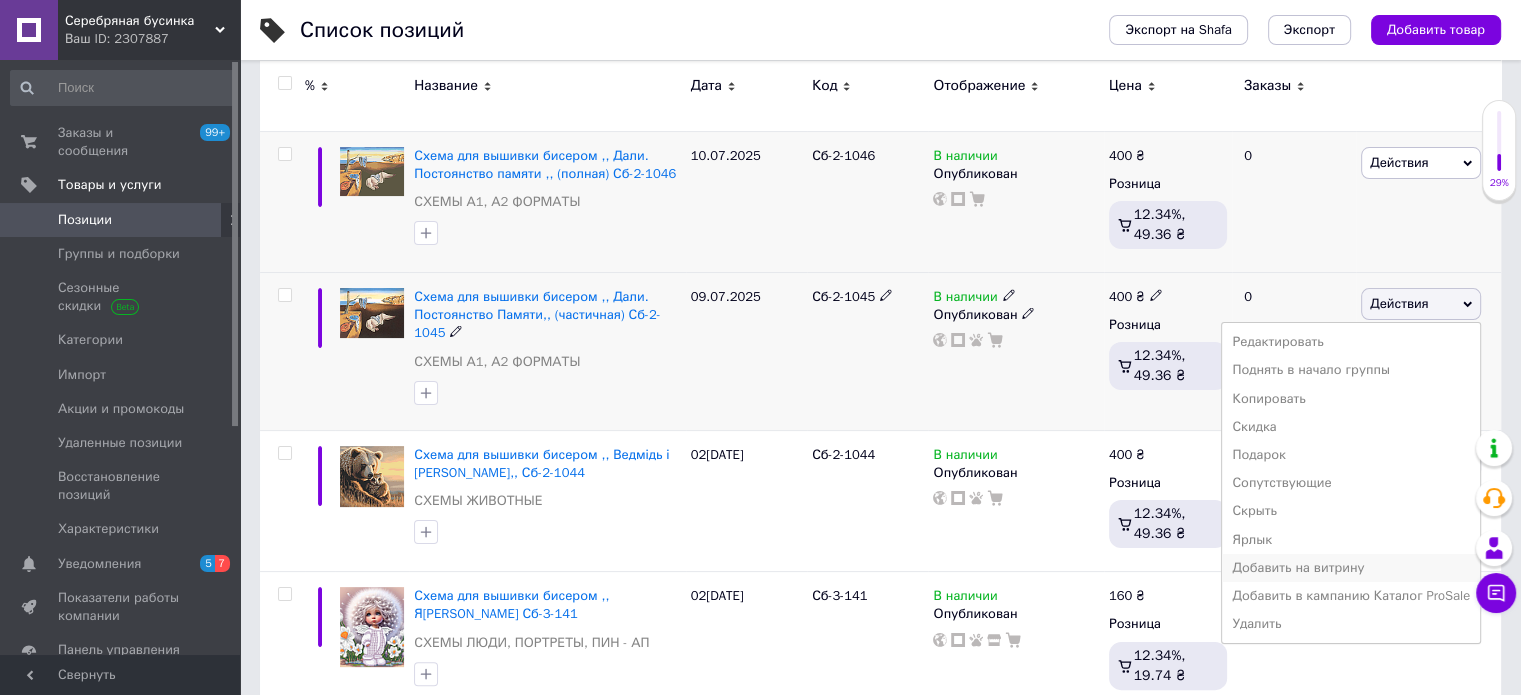 click on "Добавить на витрину" at bounding box center (1351, 568) 